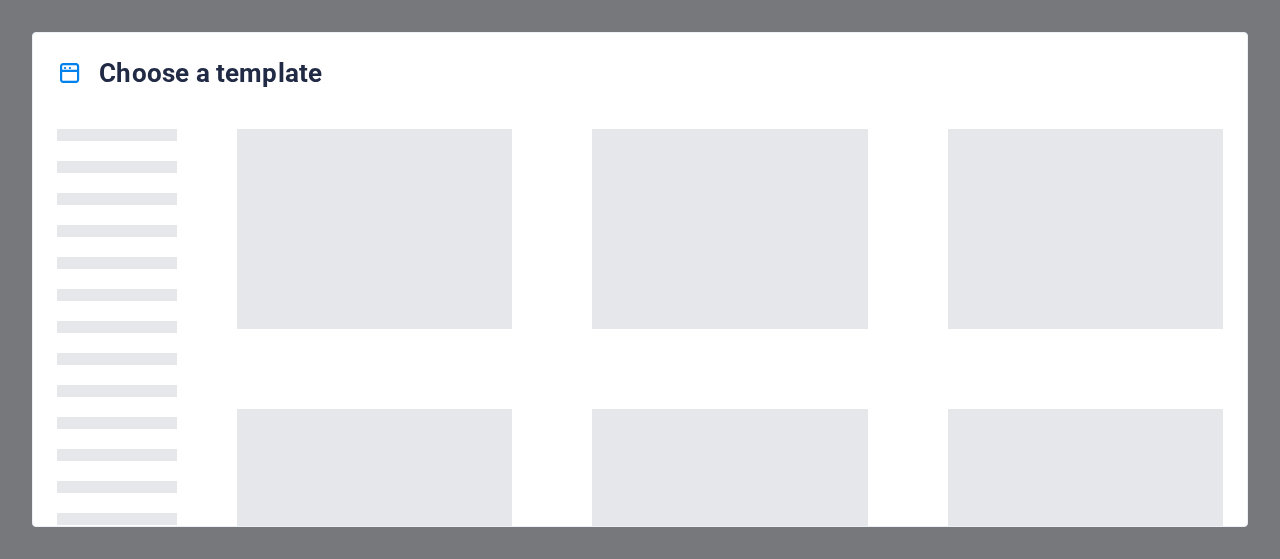 scroll, scrollTop: 0, scrollLeft: 0, axis: both 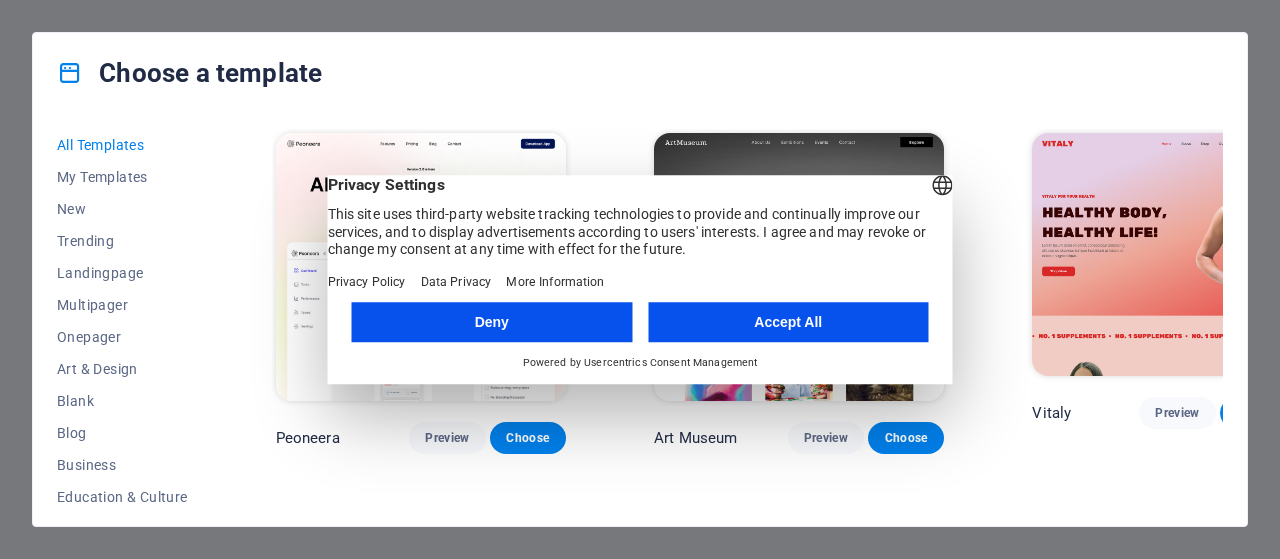 click on "Accept All" at bounding box center (788, 322) 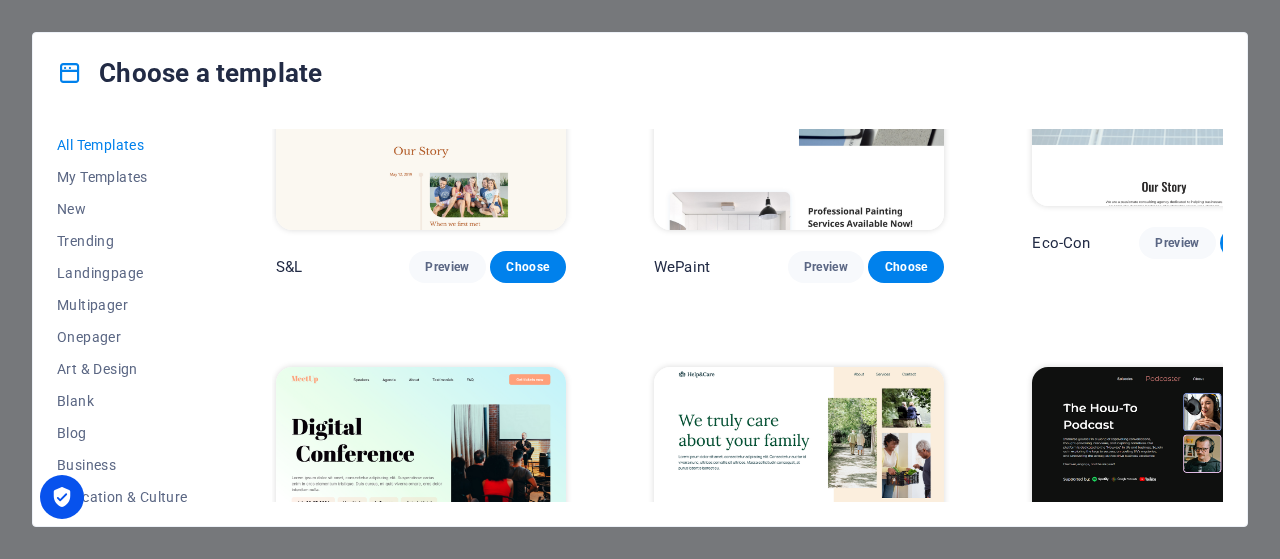 scroll, scrollTop: 1500, scrollLeft: 0, axis: vertical 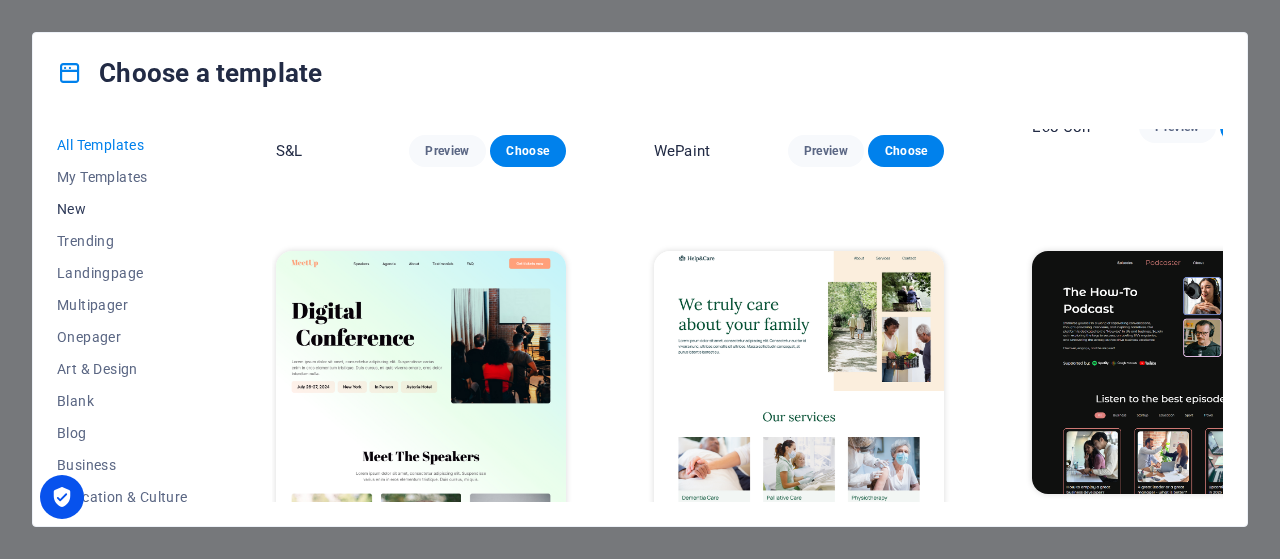 click on "New" at bounding box center (122, 209) 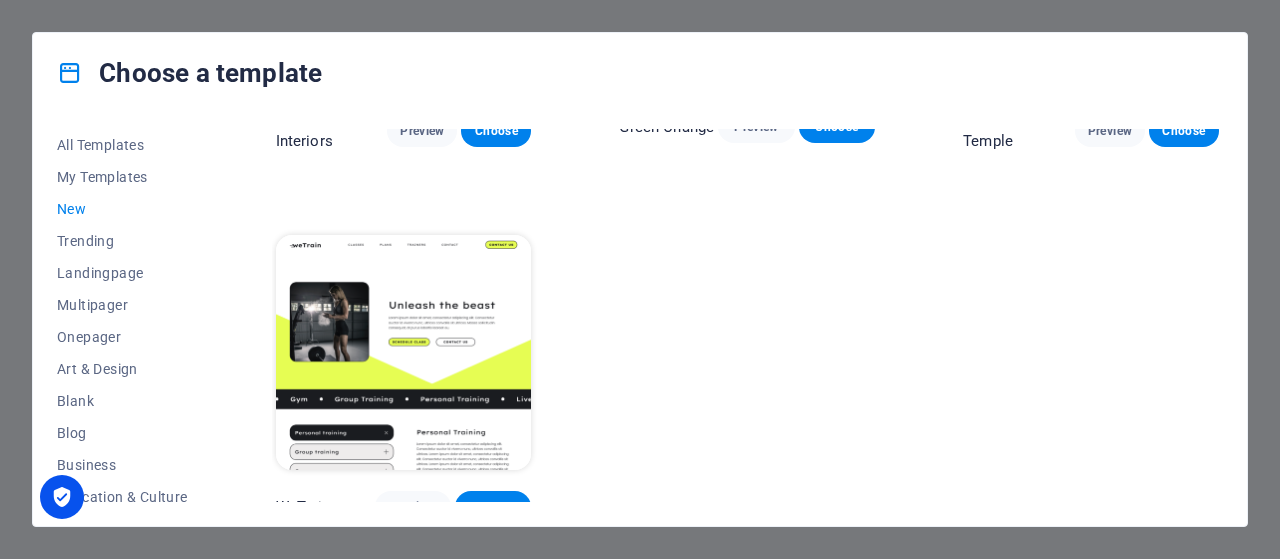 scroll, scrollTop: 2542, scrollLeft: 0, axis: vertical 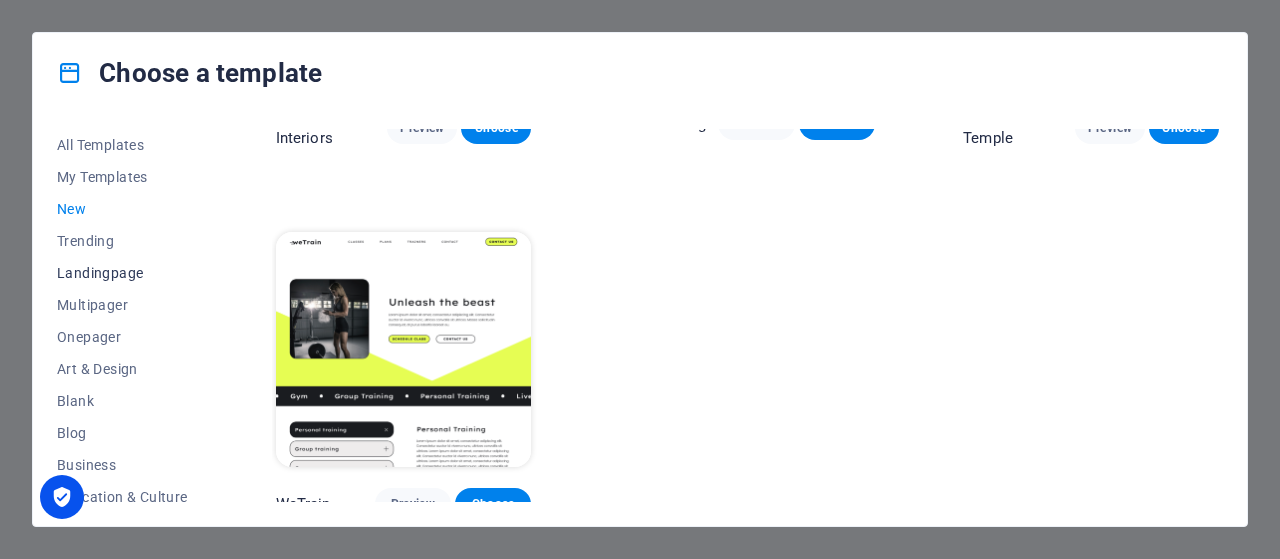 click on "Landingpage" at bounding box center [122, 273] 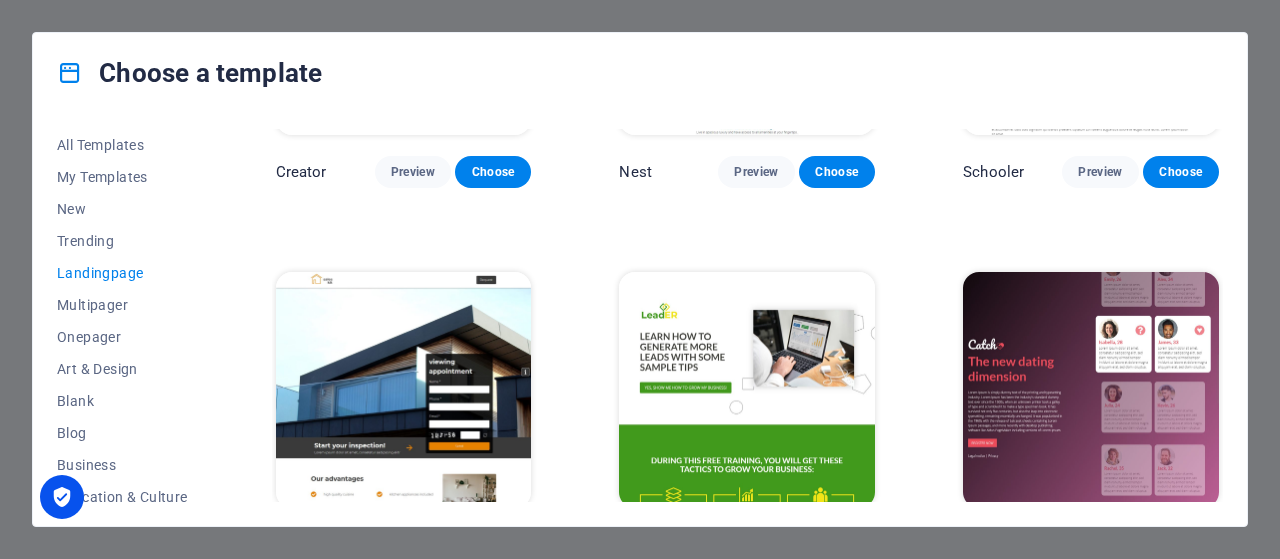scroll, scrollTop: 2197, scrollLeft: 0, axis: vertical 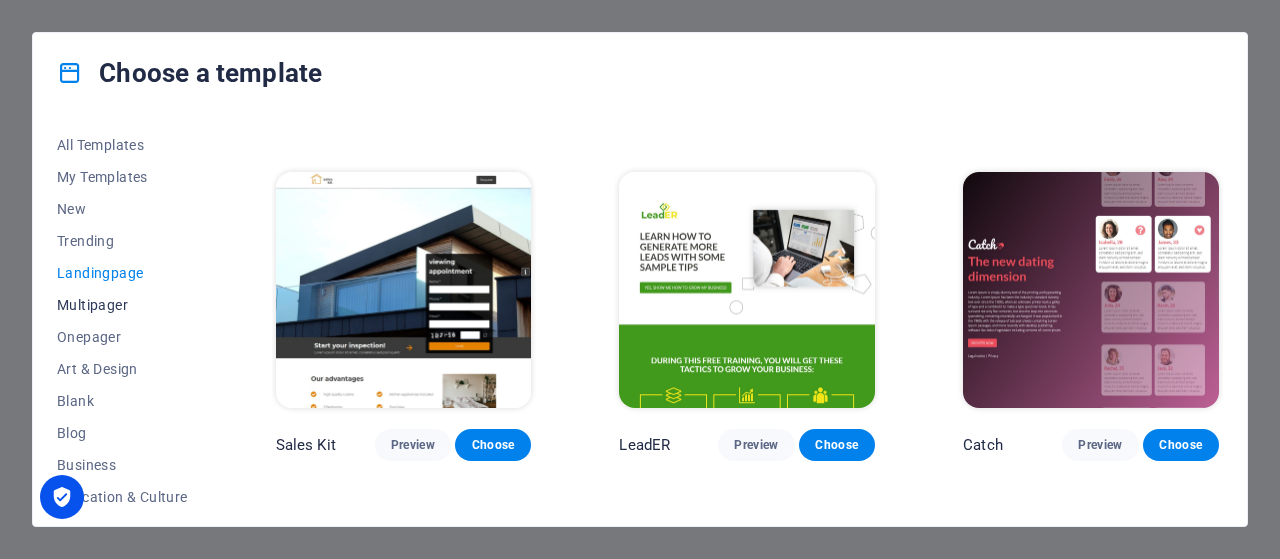 click on "Multipager" at bounding box center (122, 305) 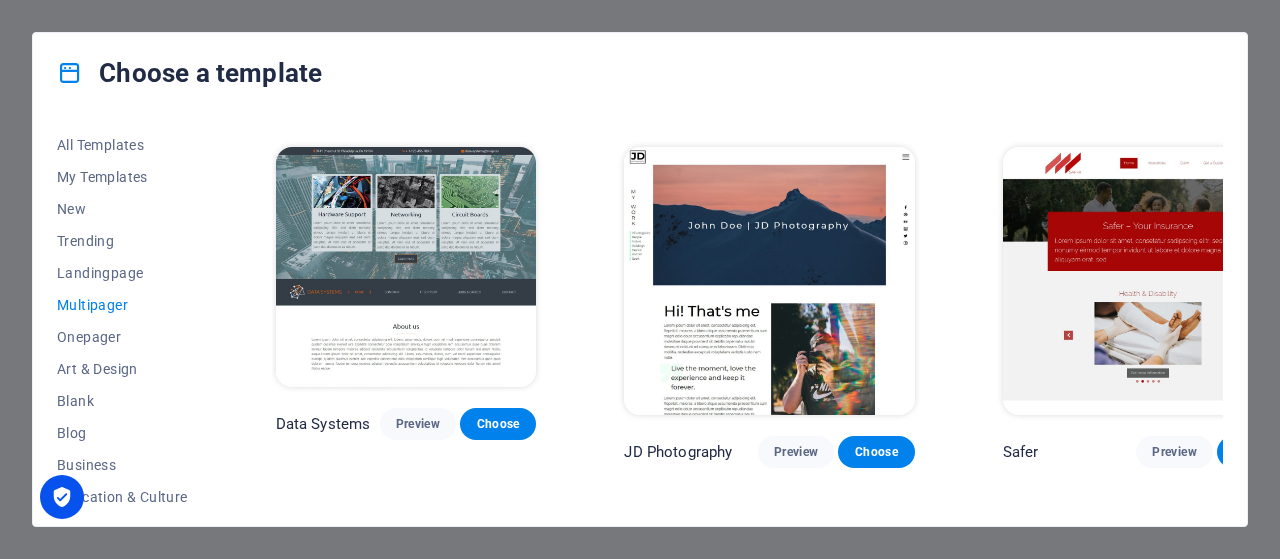 scroll, scrollTop: 4497, scrollLeft: 0, axis: vertical 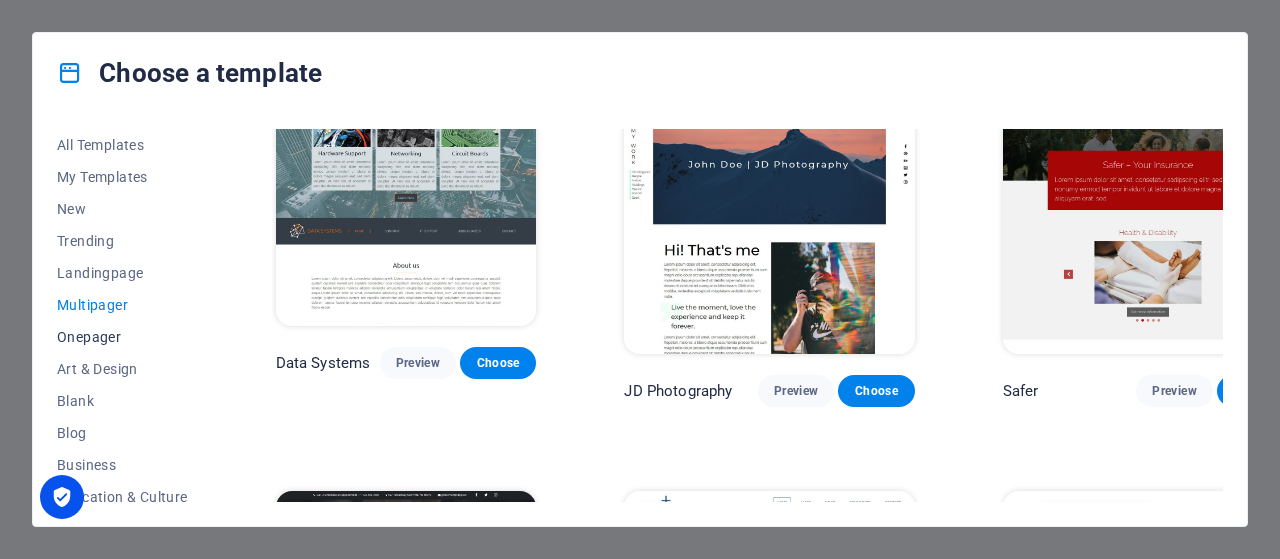 click on "Onepager" at bounding box center [122, 337] 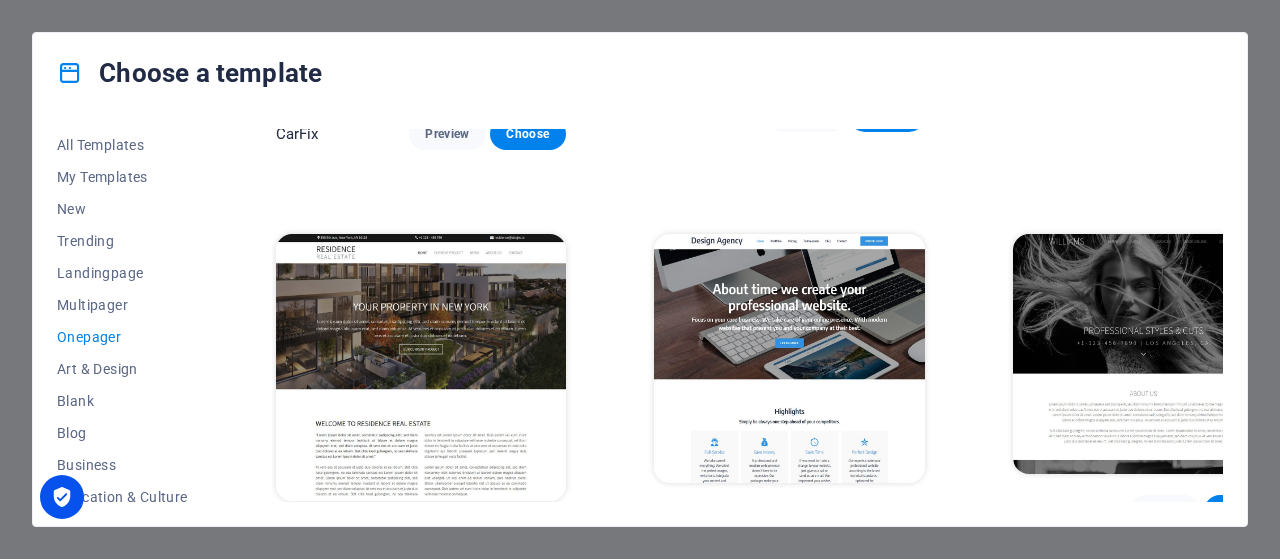 scroll, scrollTop: 9234, scrollLeft: 0, axis: vertical 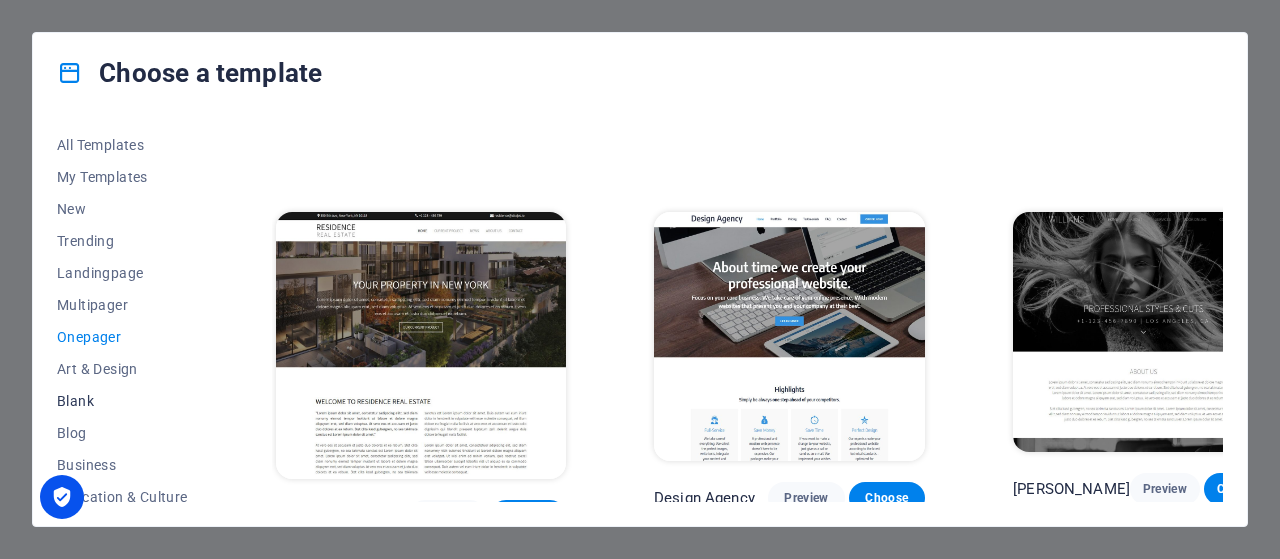 click on "Blank" at bounding box center [122, 401] 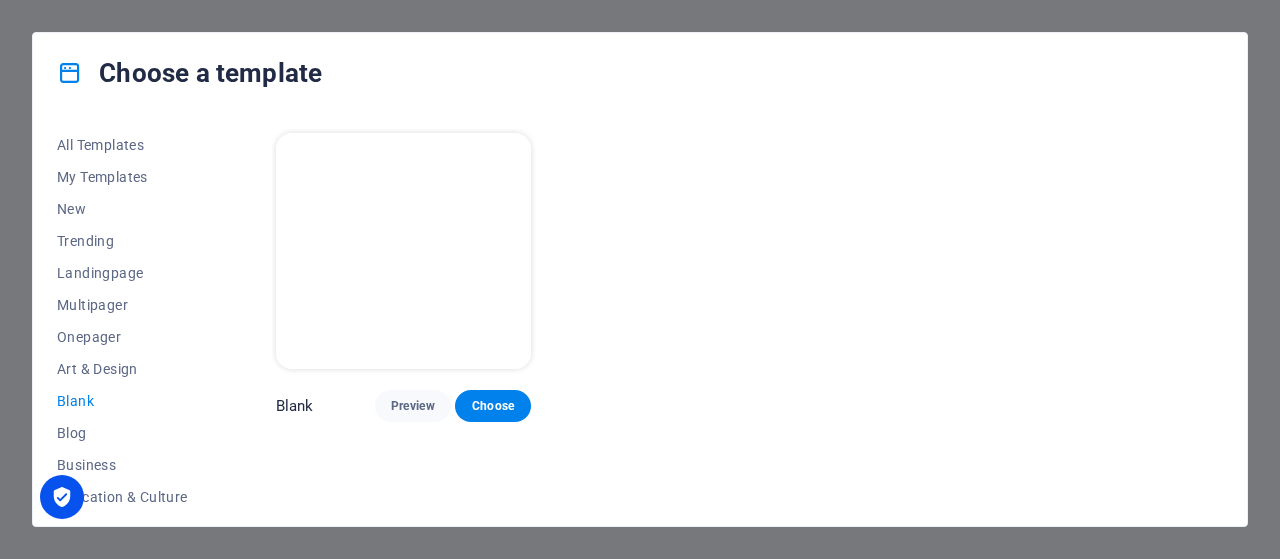 scroll, scrollTop: 0, scrollLeft: 0, axis: both 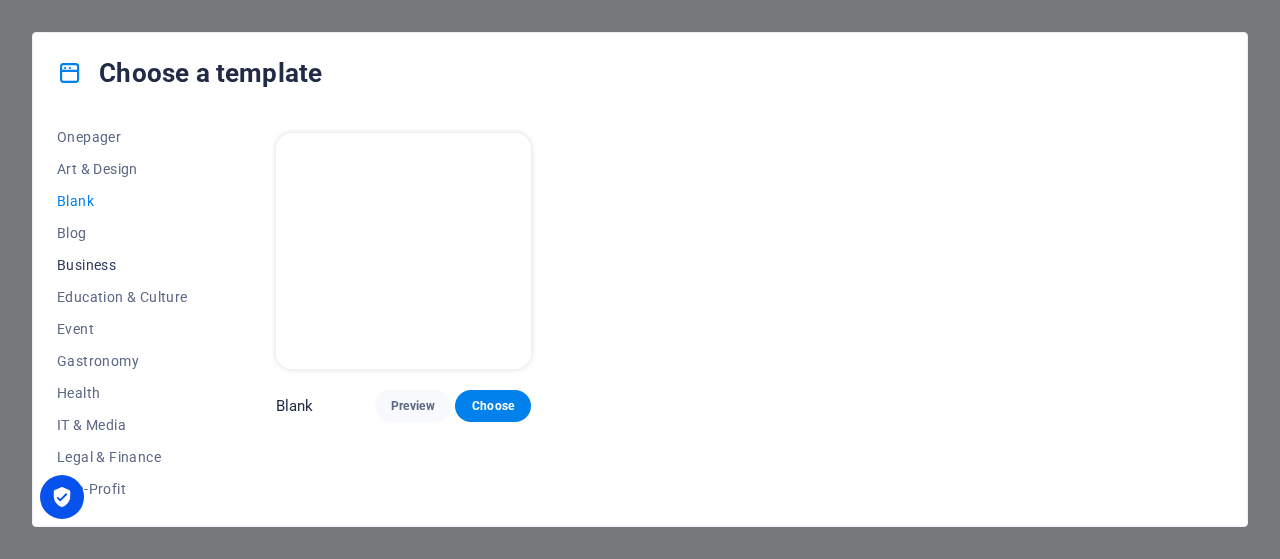 click on "Business" at bounding box center (122, 265) 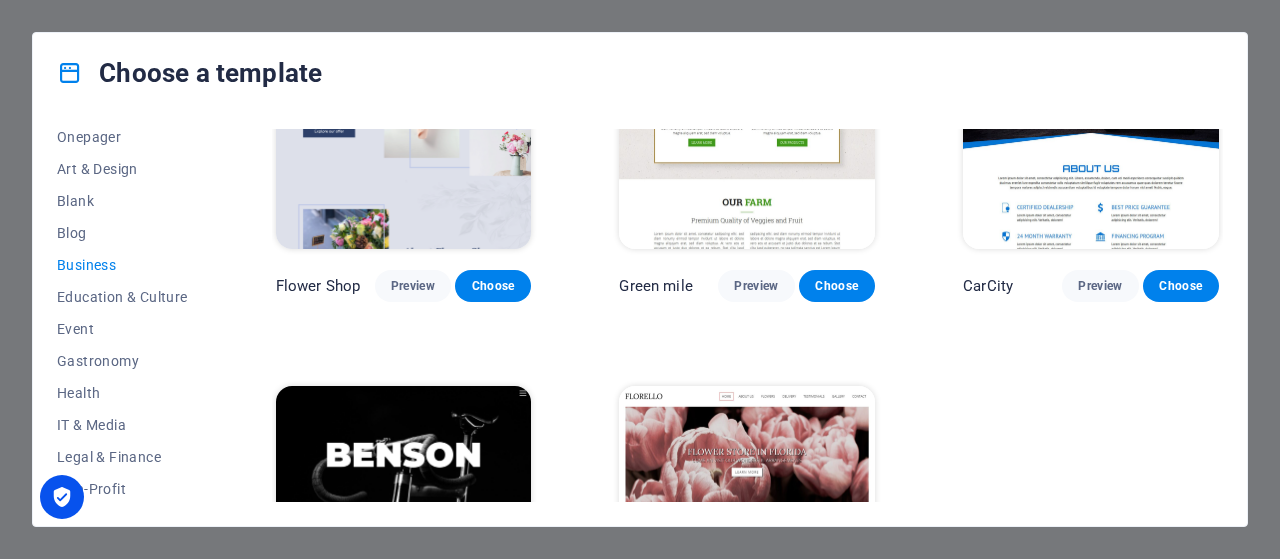 scroll, scrollTop: 666, scrollLeft: 0, axis: vertical 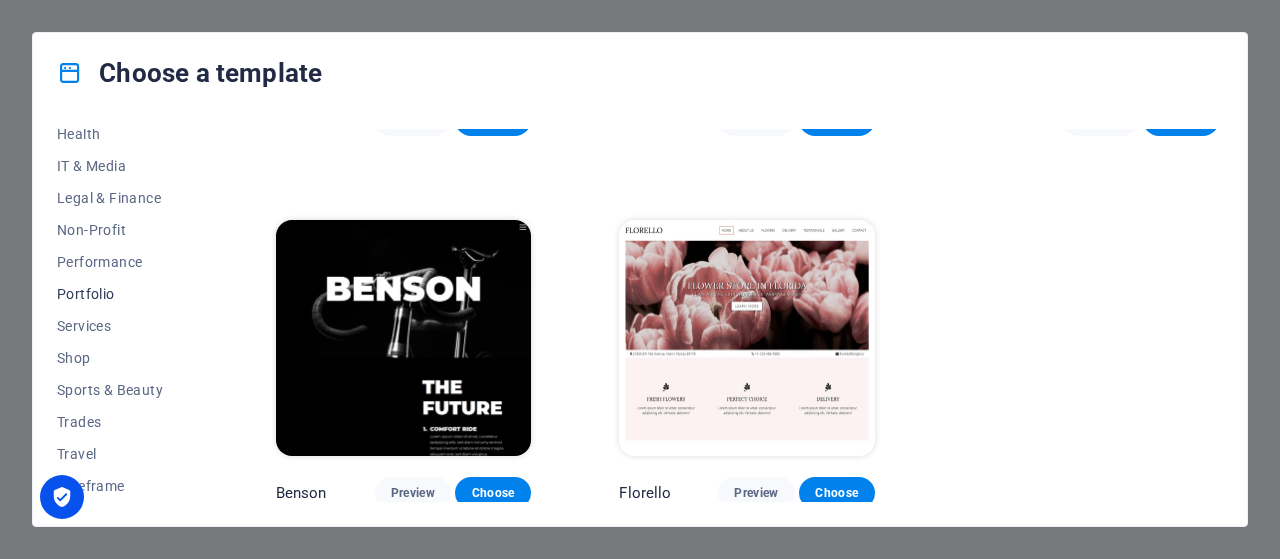 click on "Portfolio" at bounding box center [122, 294] 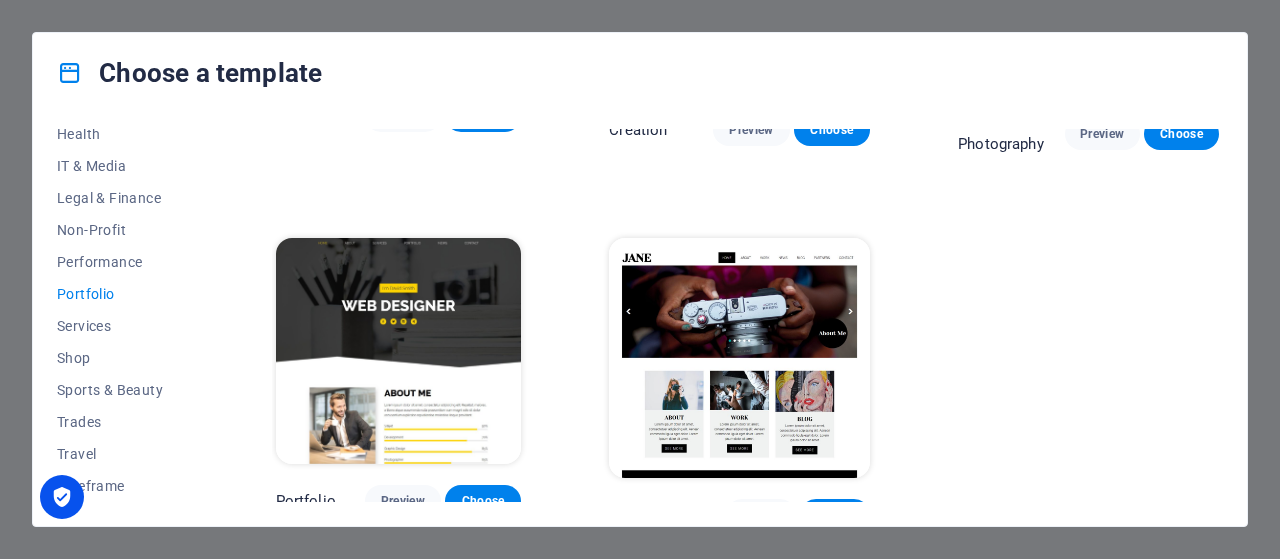scroll, scrollTop: 674, scrollLeft: 0, axis: vertical 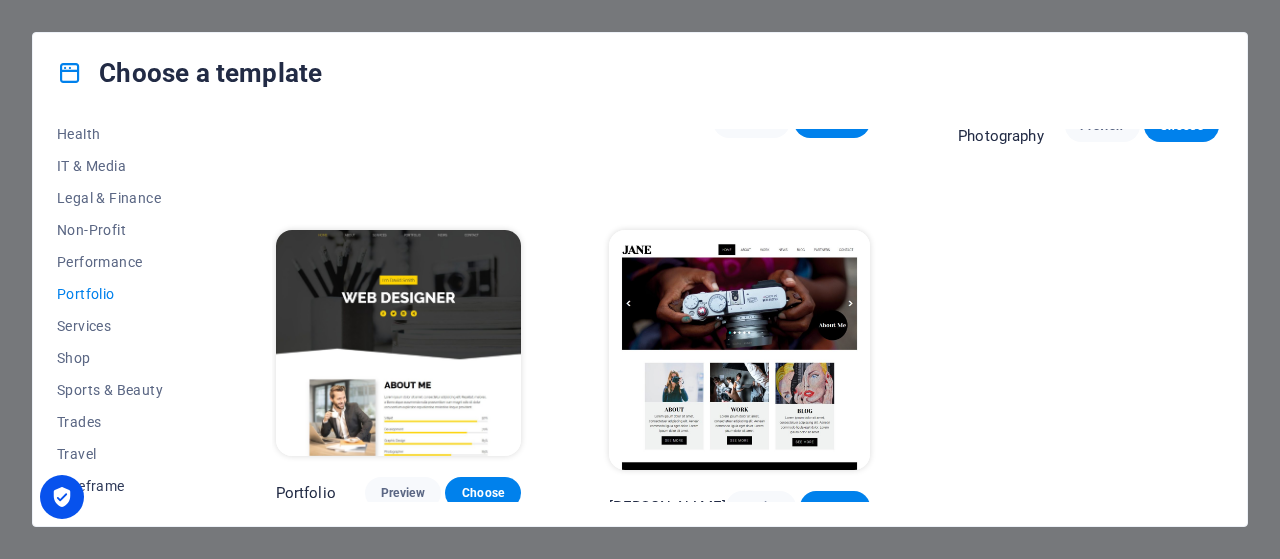 click on "Wireframe" at bounding box center (122, 486) 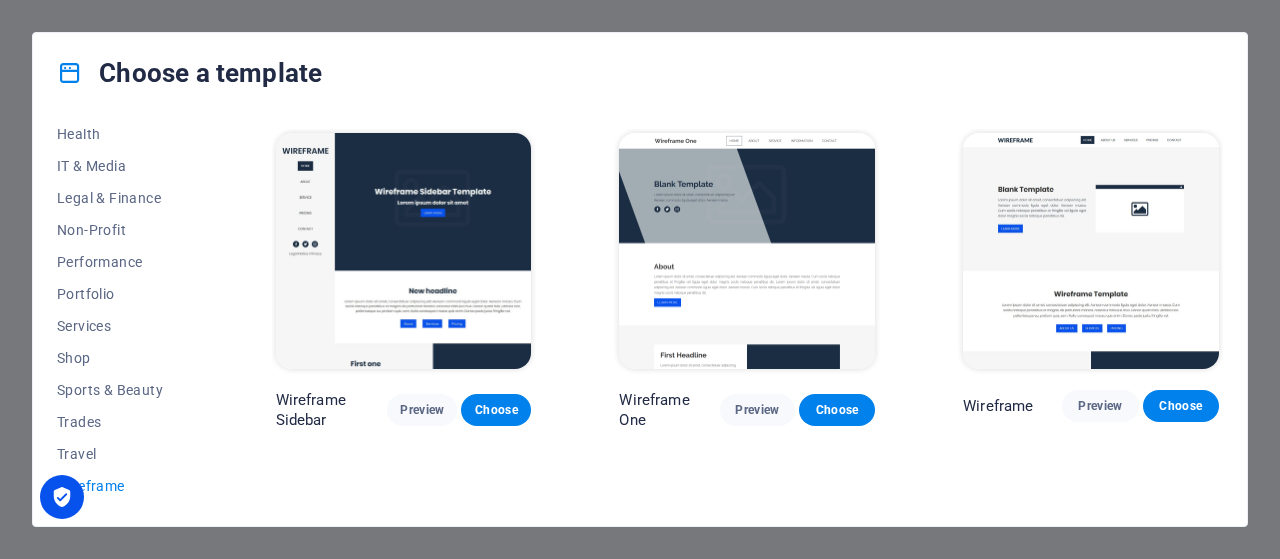 scroll, scrollTop: 0, scrollLeft: 0, axis: both 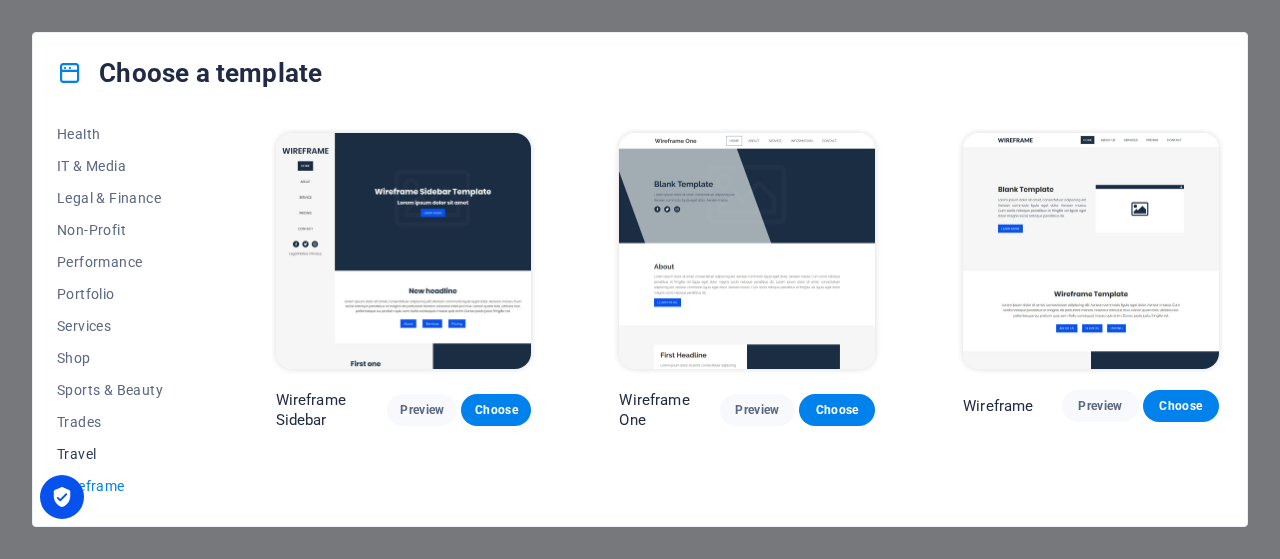 click on "Travel" at bounding box center [122, 454] 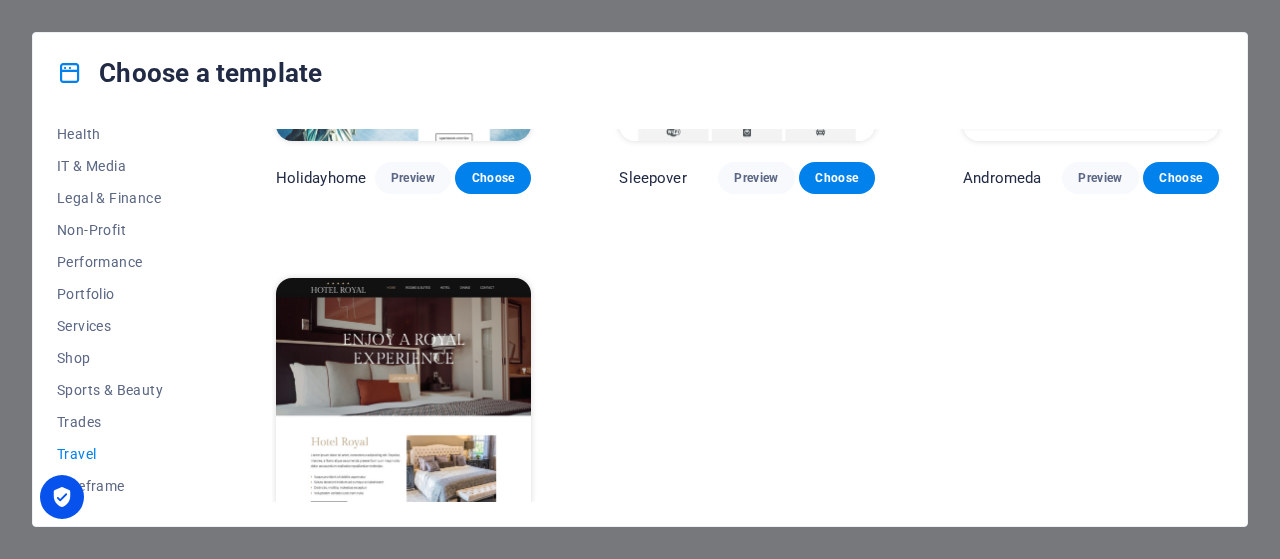 scroll, scrollTop: 658, scrollLeft: 0, axis: vertical 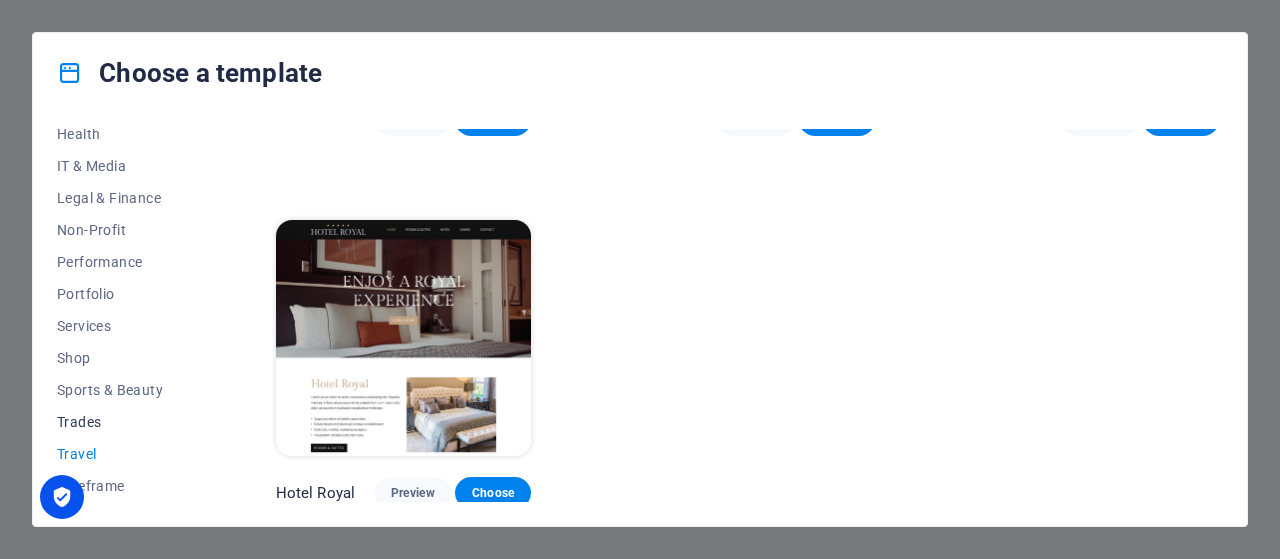 click on "Trades" at bounding box center [122, 422] 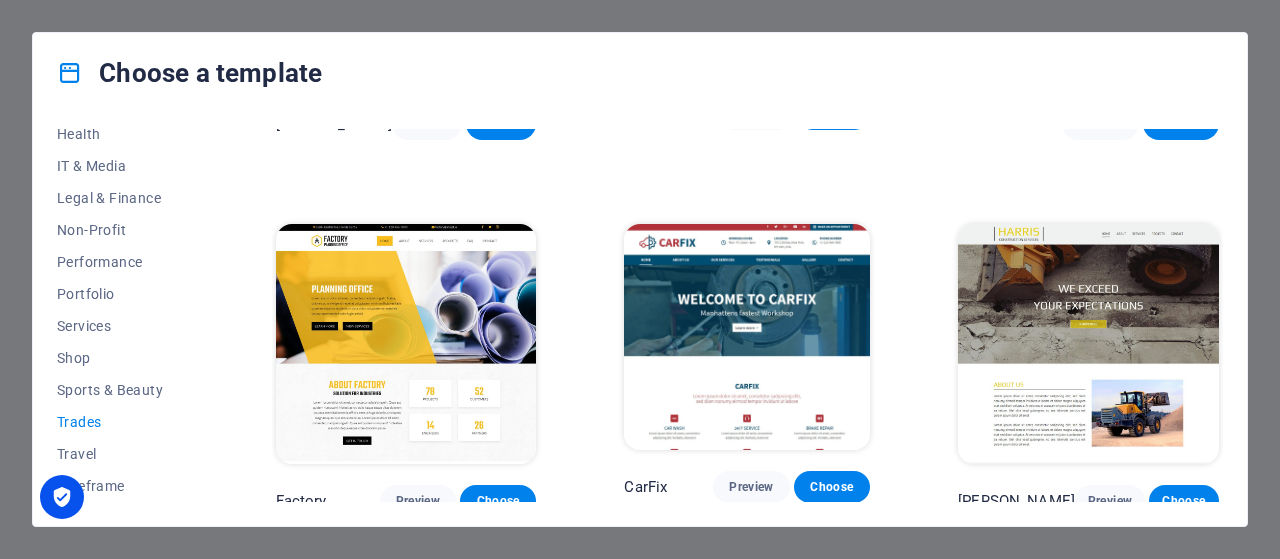 scroll, scrollTop: 666, scrollLeft: 0, axis: vertical 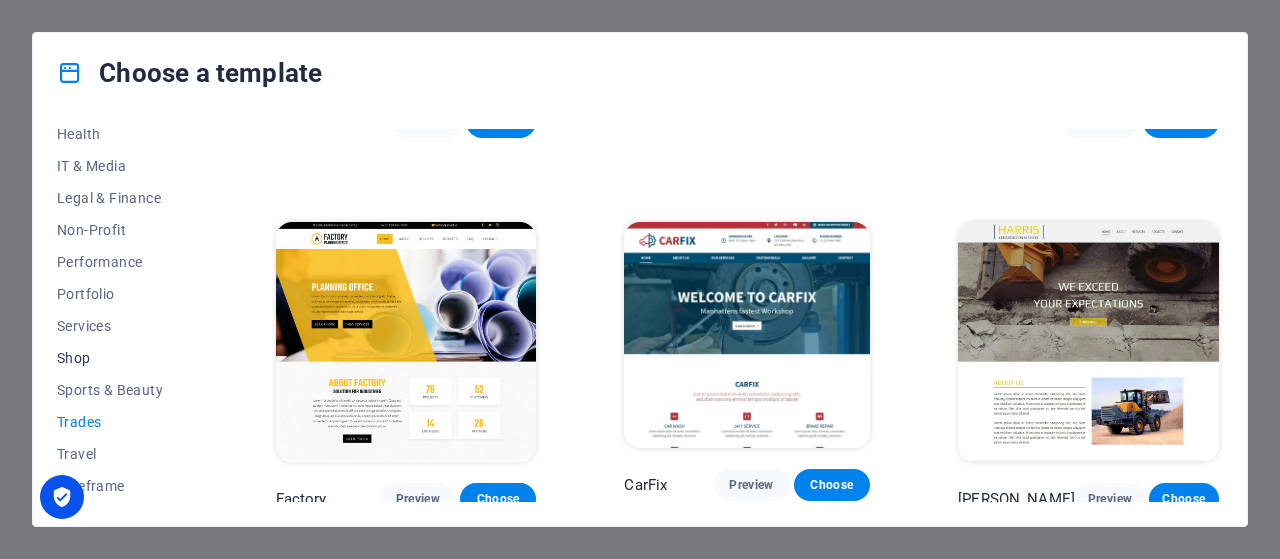 click on "Shop" at bounding box center [122, 358] 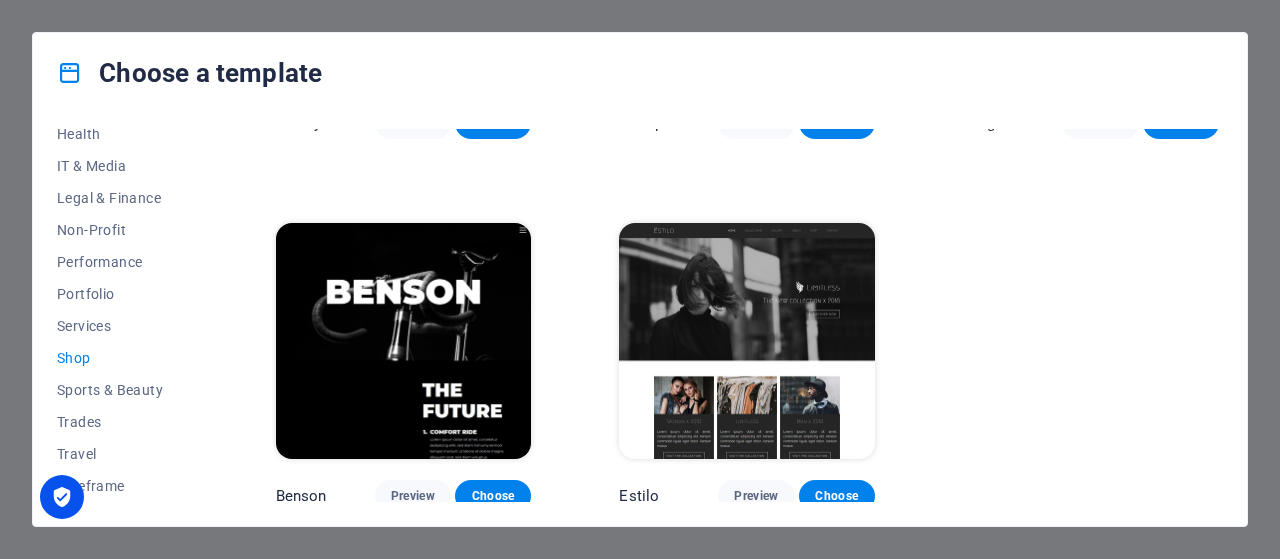 scroll, scrollTop: 1037, scrollLeft: 0, axis: vertical 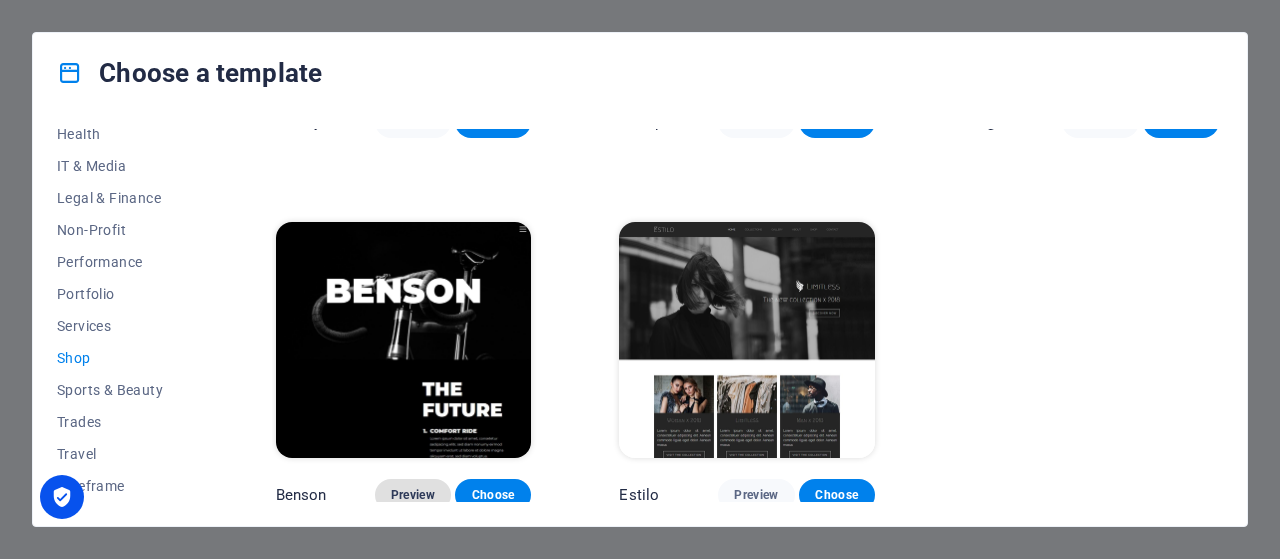 click on "Preview" at bounding box center [413, 495] 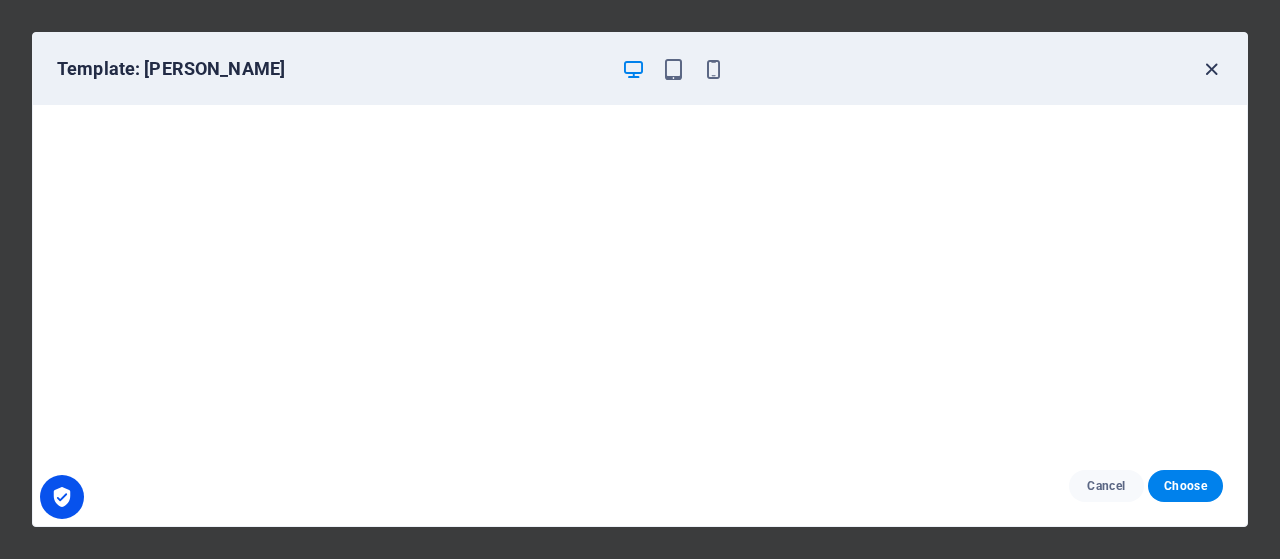 click at bounding box center (1211, 69) 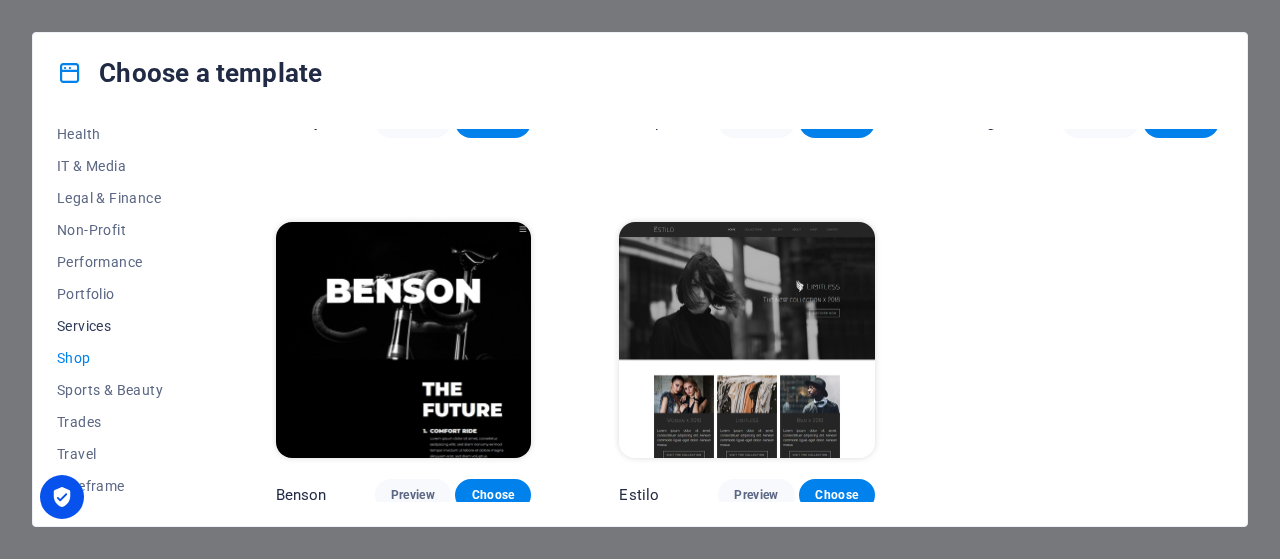 click on "Services" at bounding box center [122, 326] 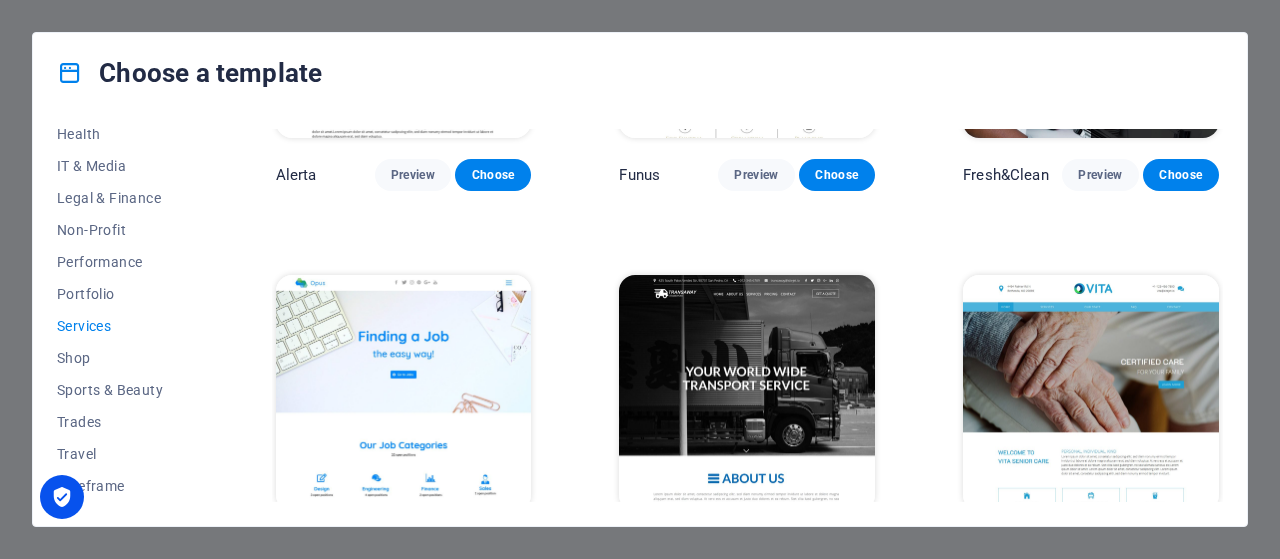 scroll, scrollTop: 1837, scrollLeft: 0, axis: vertical 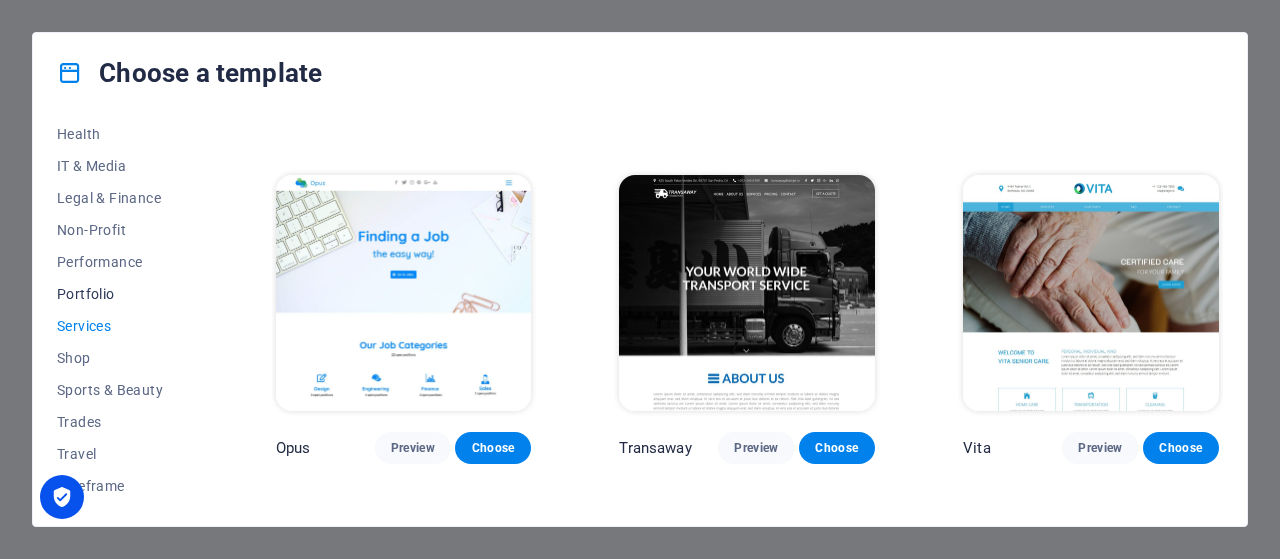 click on "Portfolio" at bounding box center [122, 294] 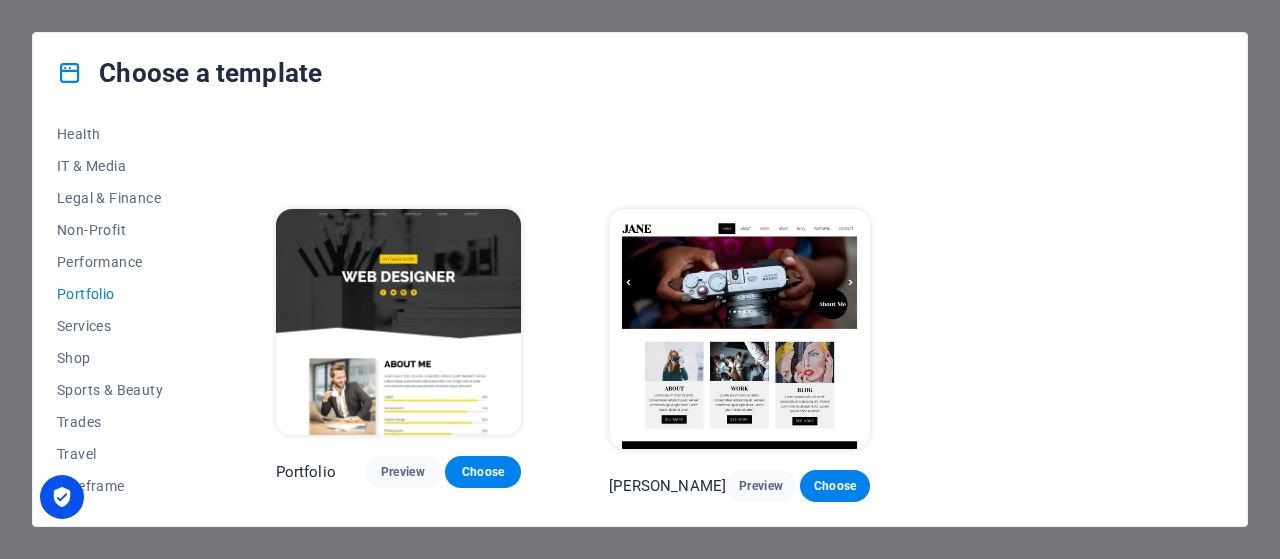 scroll, scrollTop: 674, scrollLeft: 0, axis: vertical 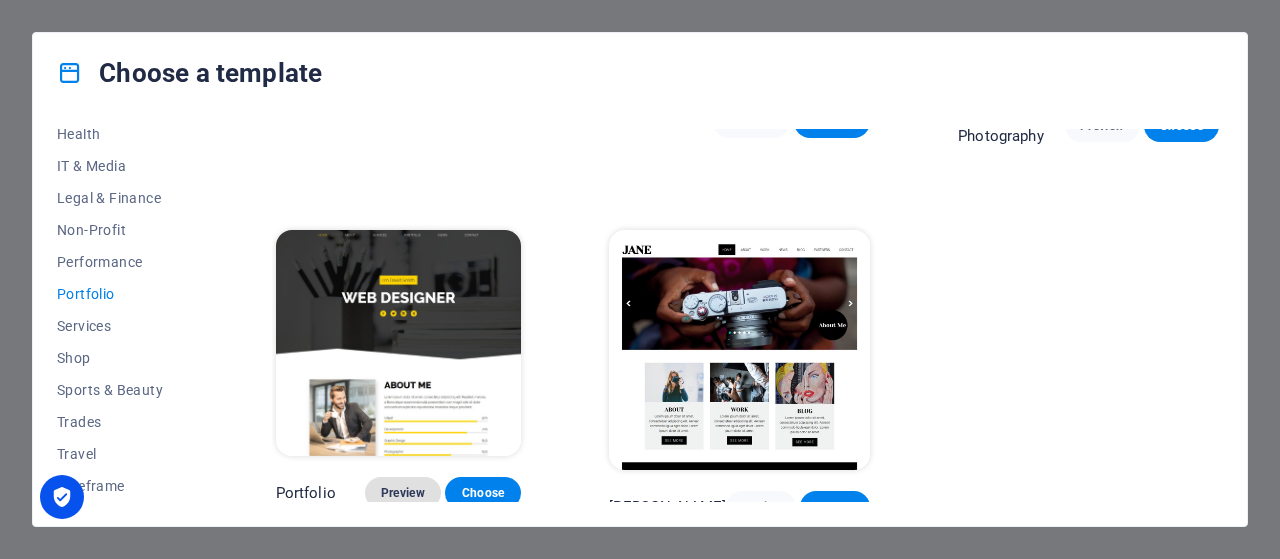 click on "Preview" at bounding box center [403, 493] 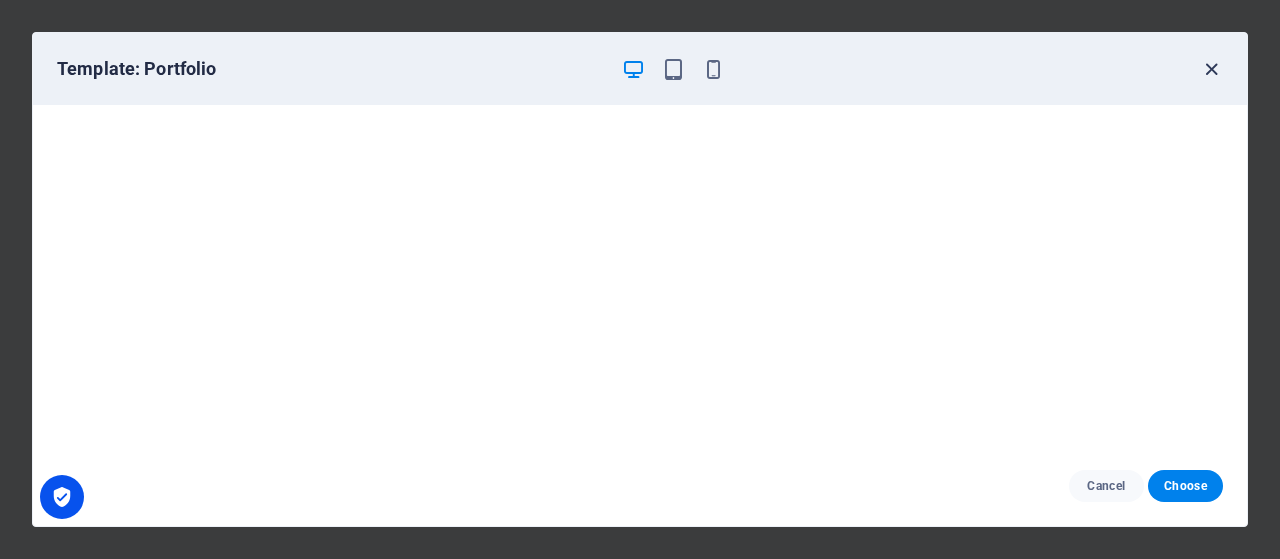 click at bounding box center (1211, 69) 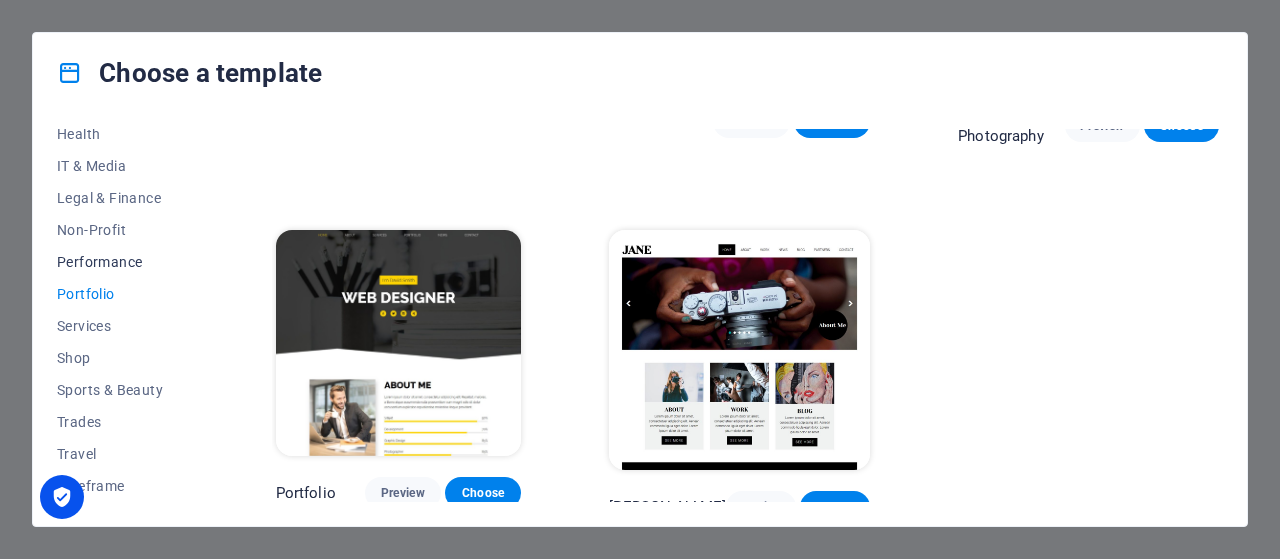click on "Performance" at bounding box center (122, 262) 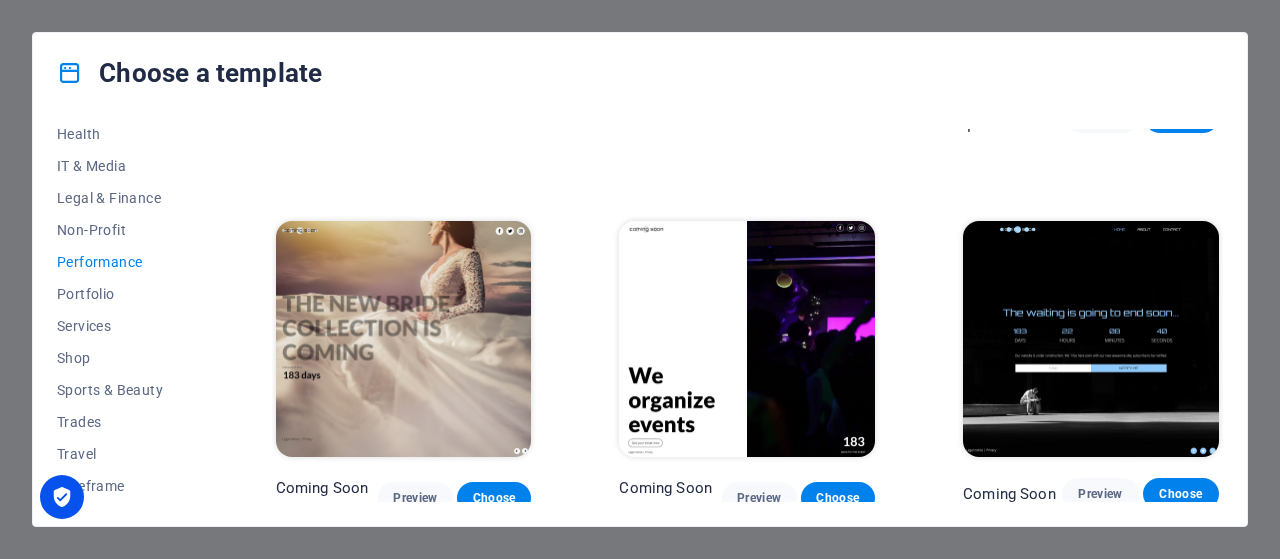 scroll, scrollTop: 1786, scrollLeft: 0, axis: vertical 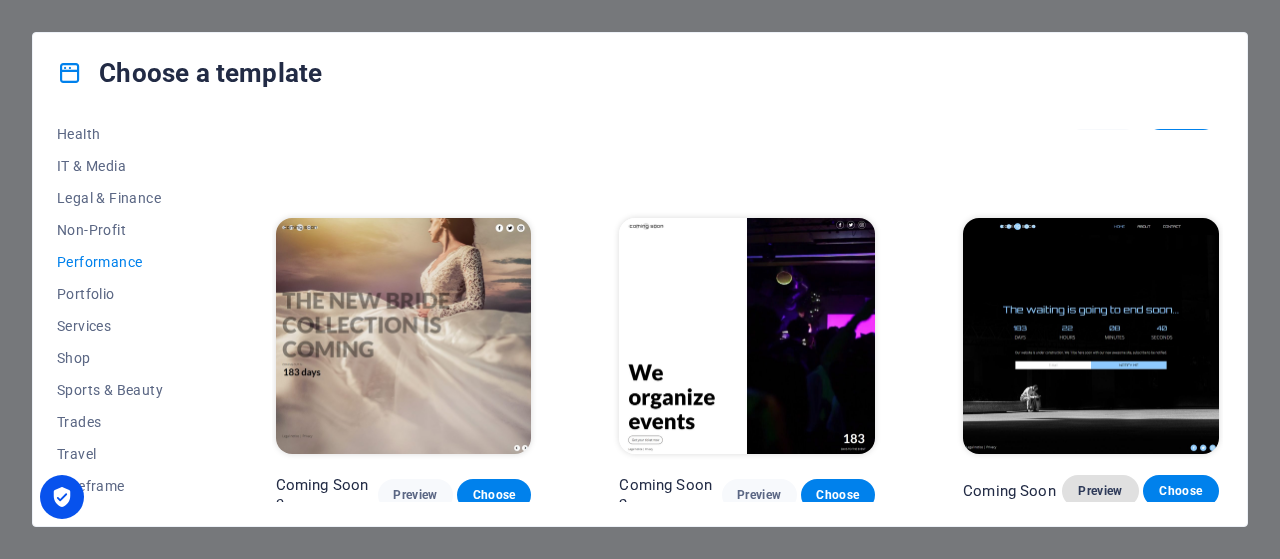 click on "Preview" at bounding box center [1100, 491] 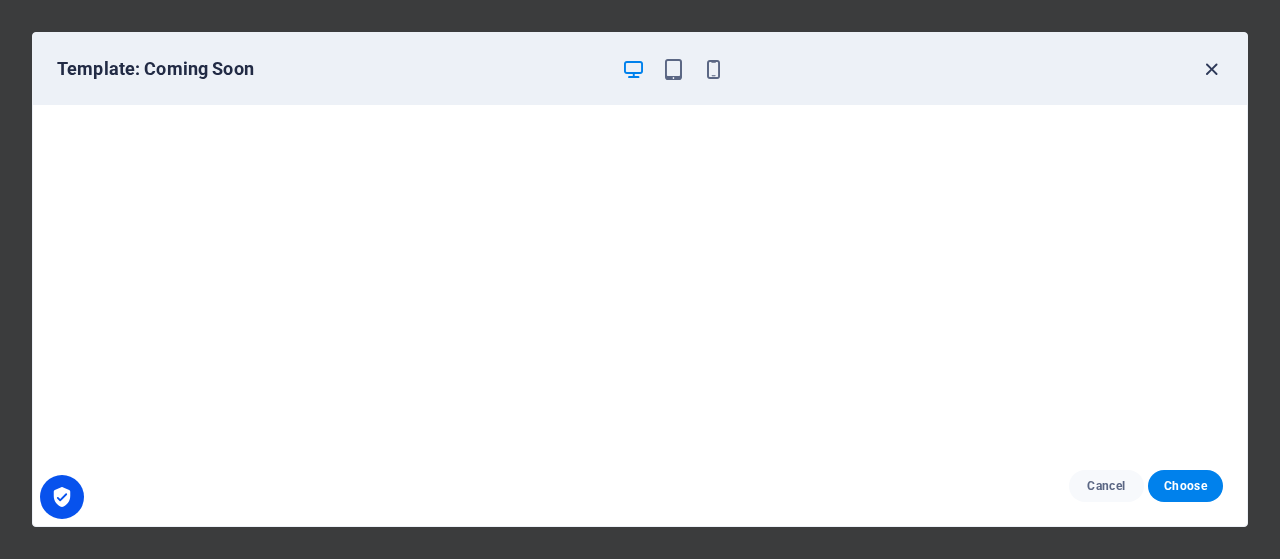 click at bounding box center [1211, 69] 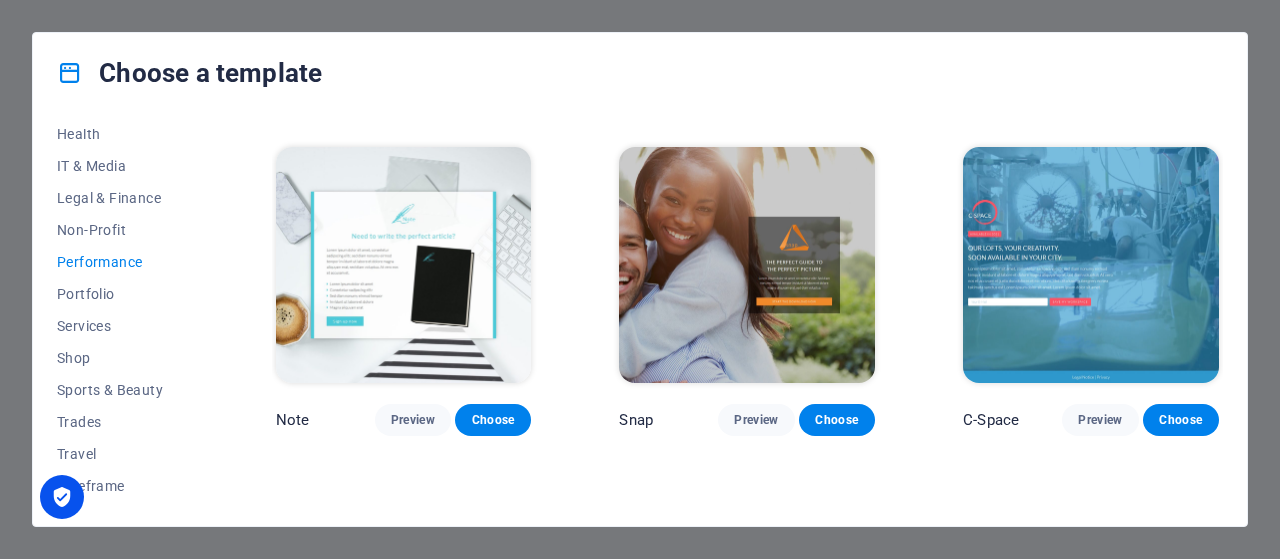 scroll, scrollTop: 1086, scrollLeft: 0, axis: vertical 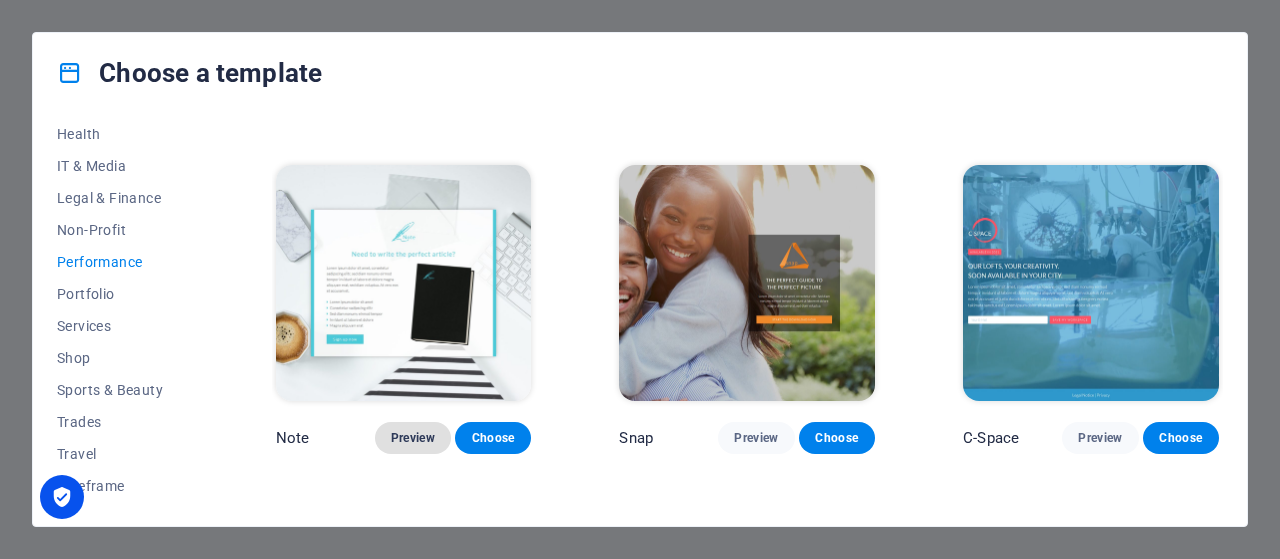 click on "Preview" at bounding box center [413, 438] 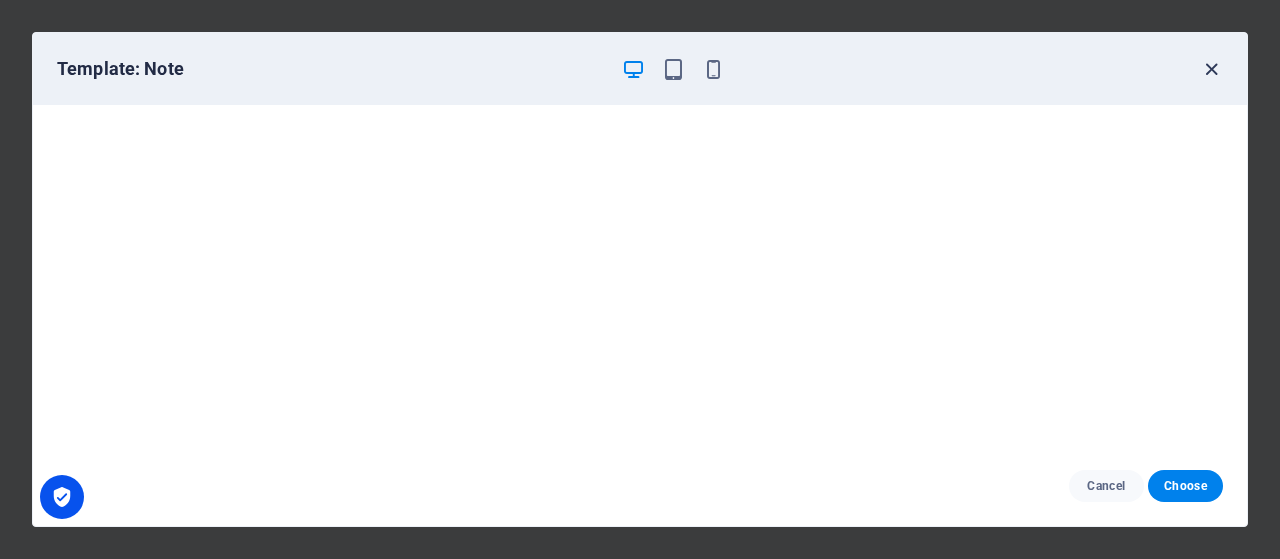 click at bounding box center (1211, 69) 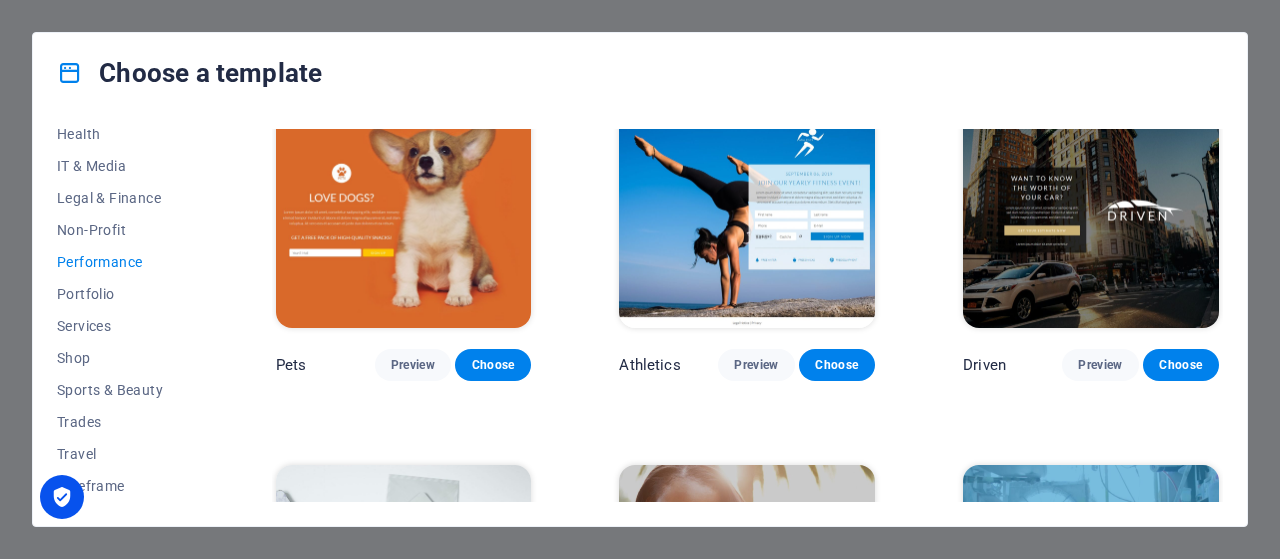 scroll, scrollTop: 686, scrollLeft: 0, axis: vertical 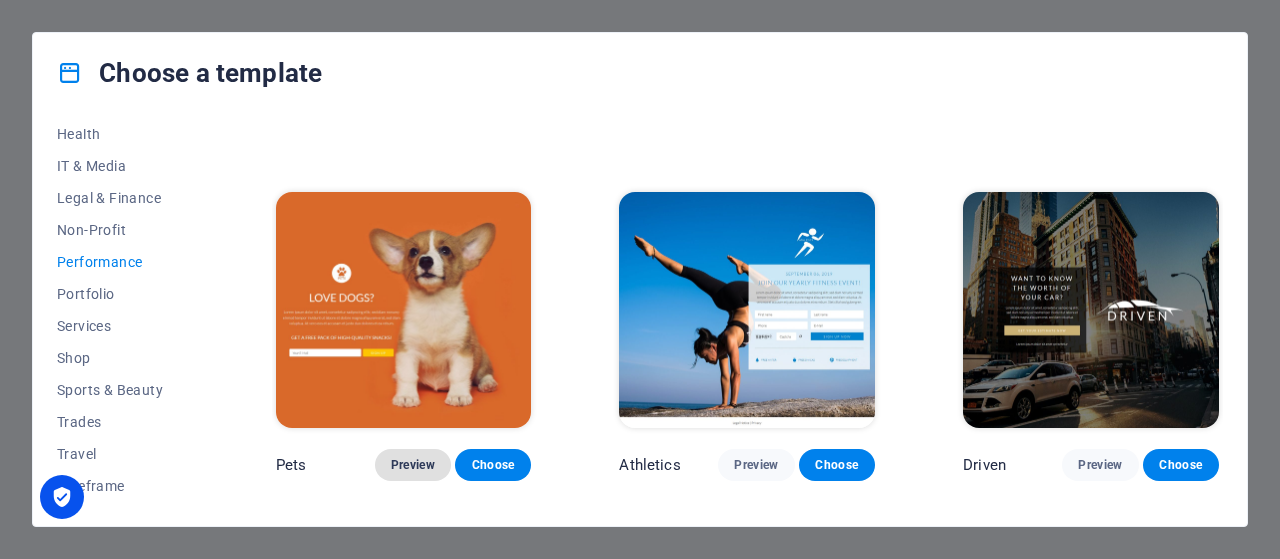 click on "Preview" at bounding box center [413, 465] 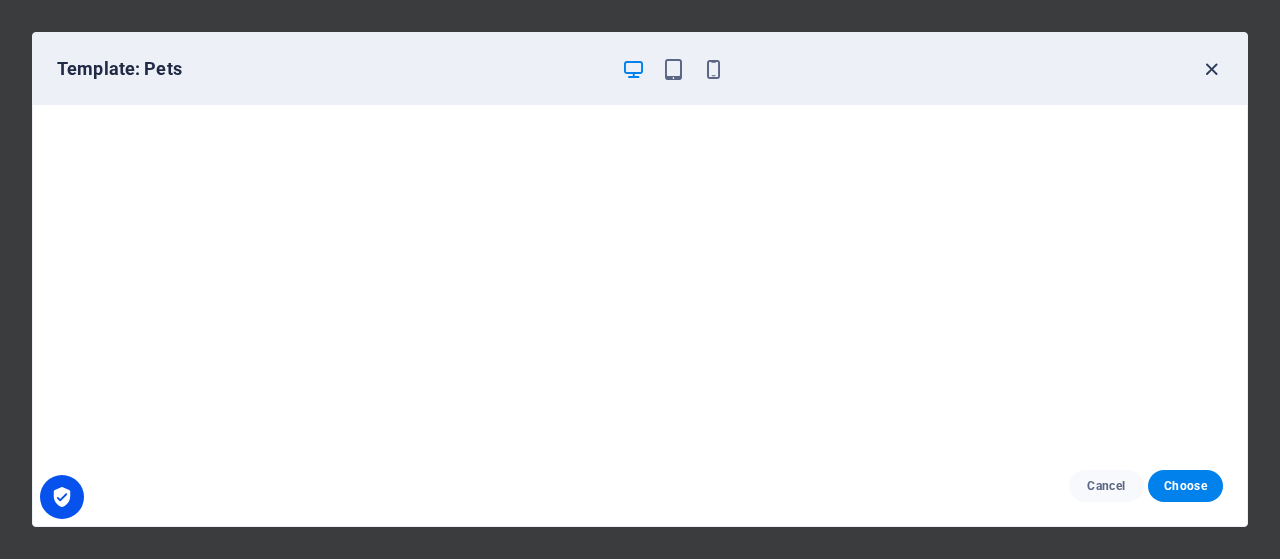 click at bounding box center [1211, 69] 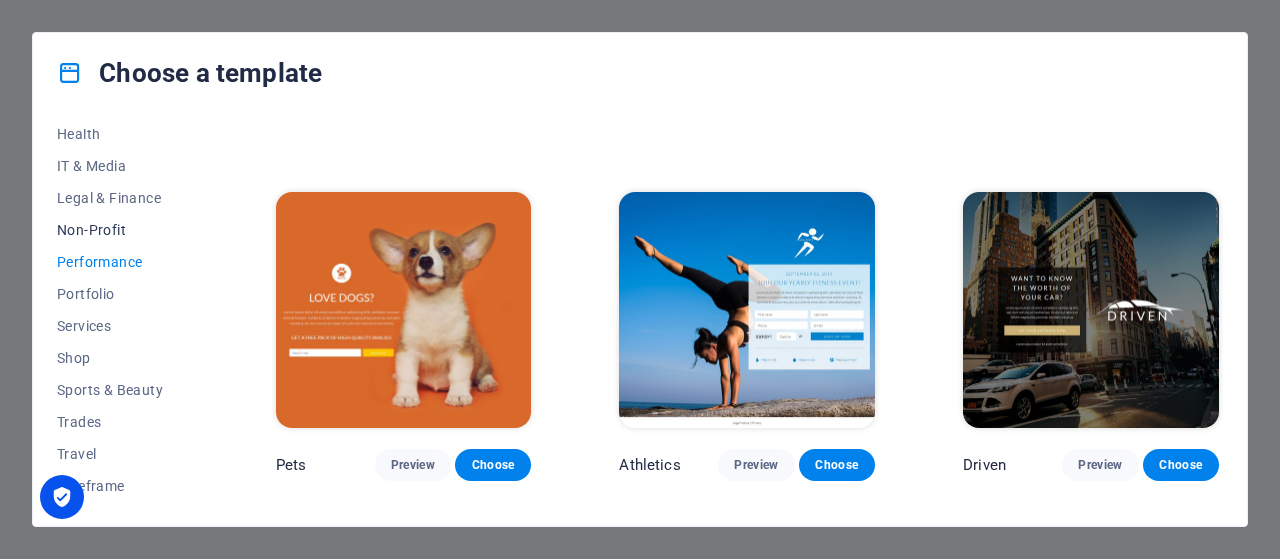 click on "Non-Profit" at bounding box center [122, 230] 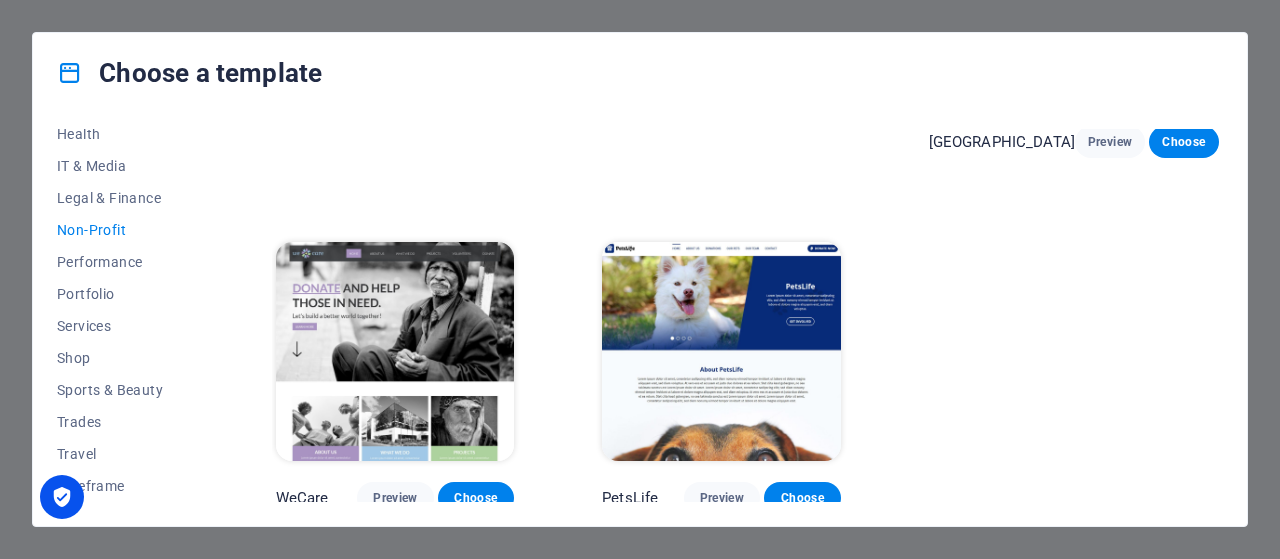 scroll, scrollTop: 0, scrollLeft: 0, axis: both 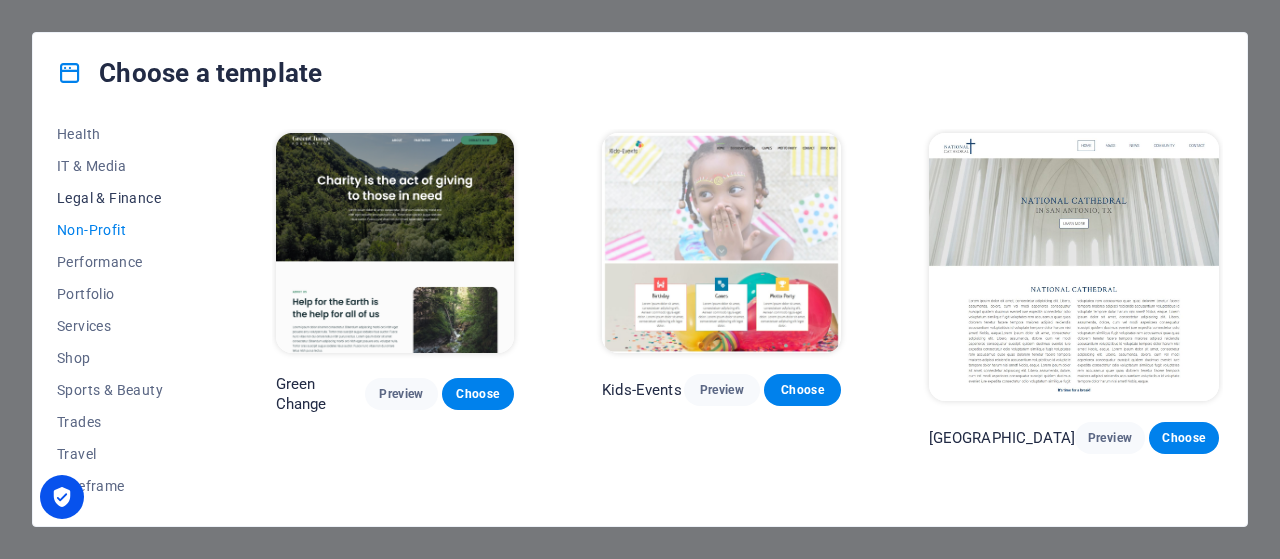 click on "Legal & Finance" at bounding box center [122, 198] 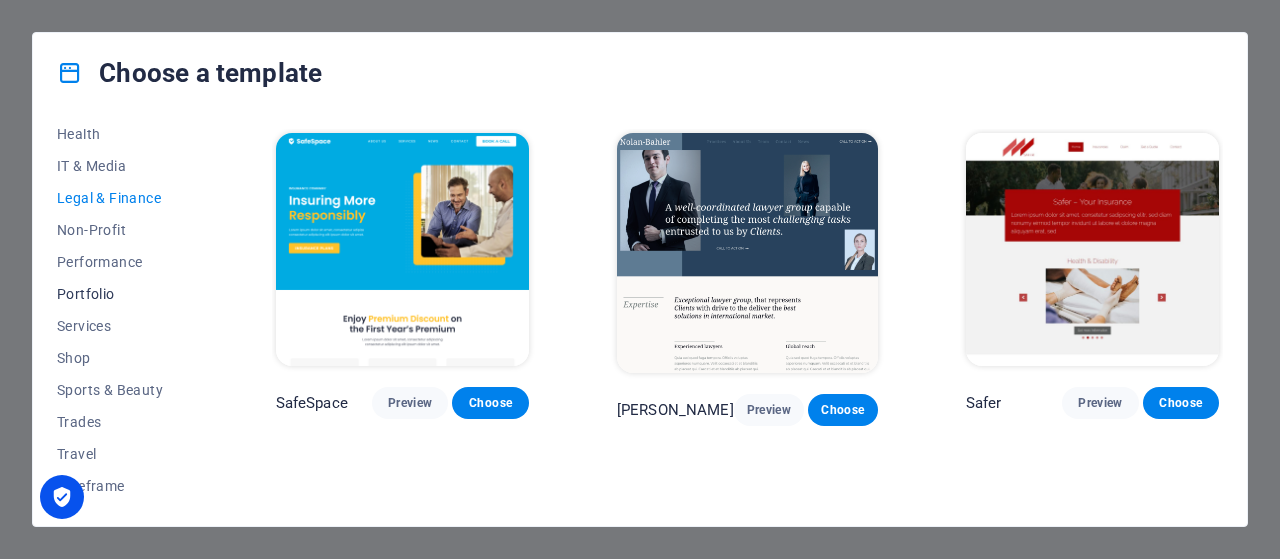 scroll, scrollTop: 259, scrollLeft: 0, axis: vertical 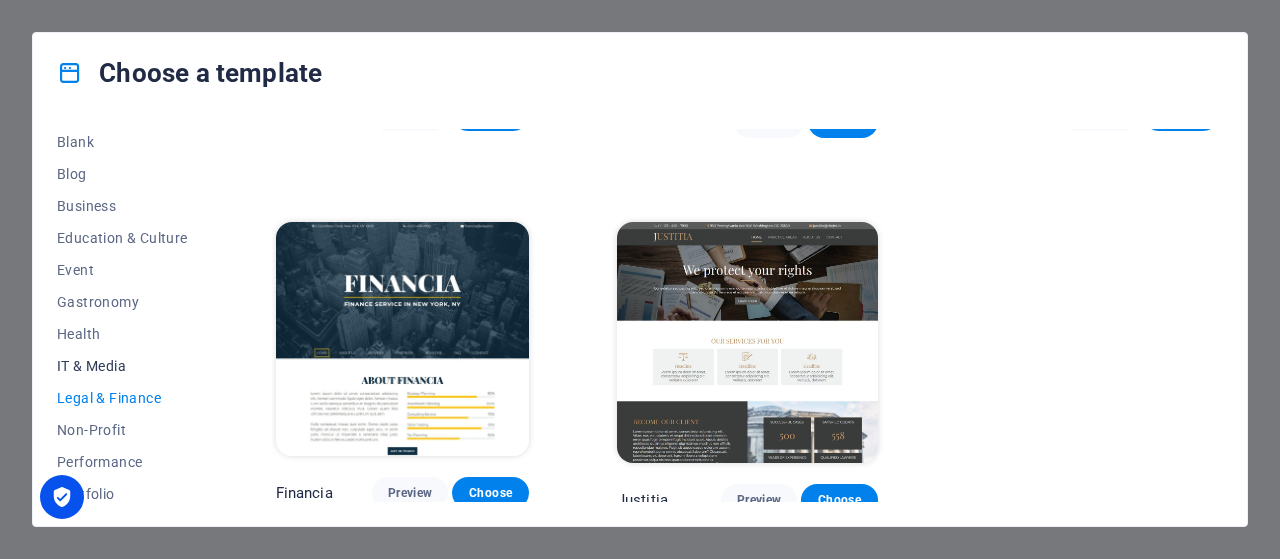 click on "IT & Media" at bounding box center (122, 366) 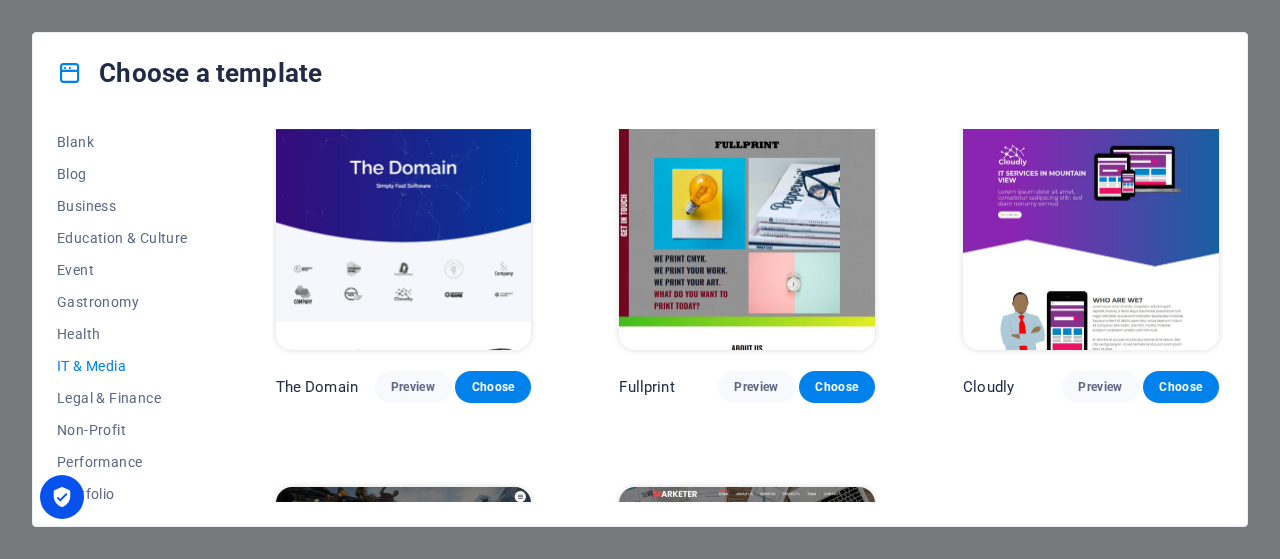 scroll, scrollTop: 737, scrollLeft: 0, axis: vertical 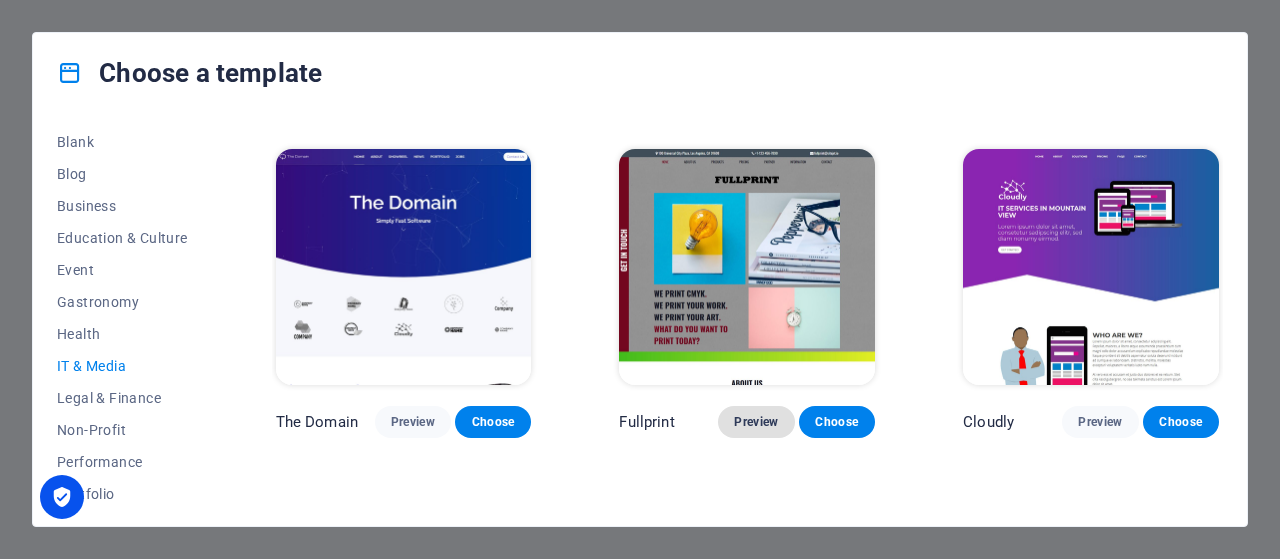 click on "Preview" at bounding box center [756, 422] 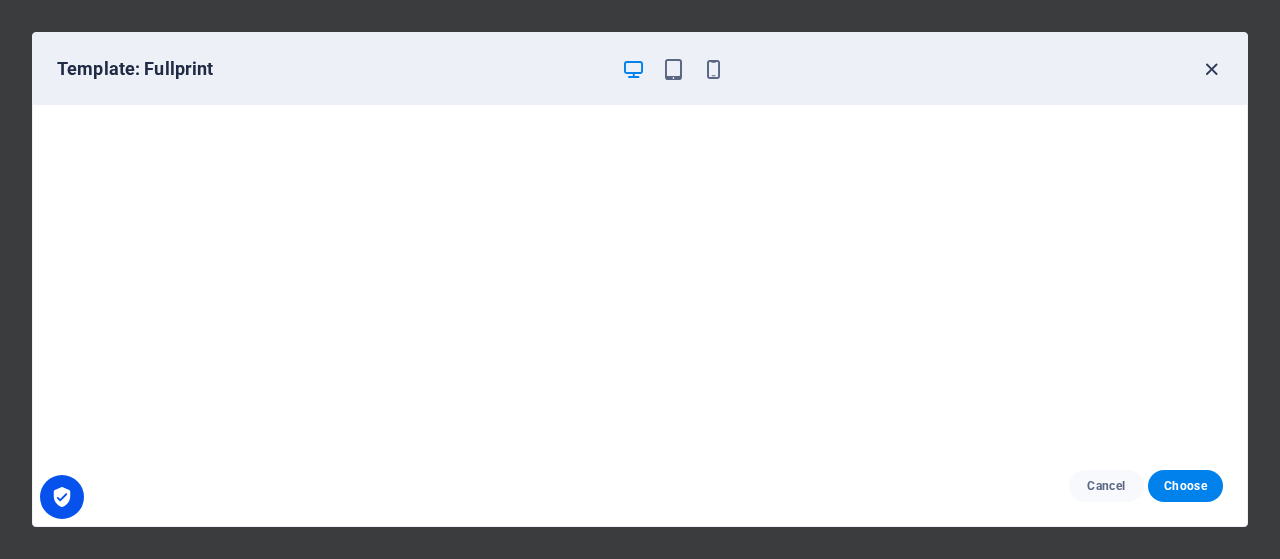 click at bounding box center [1211, 69] 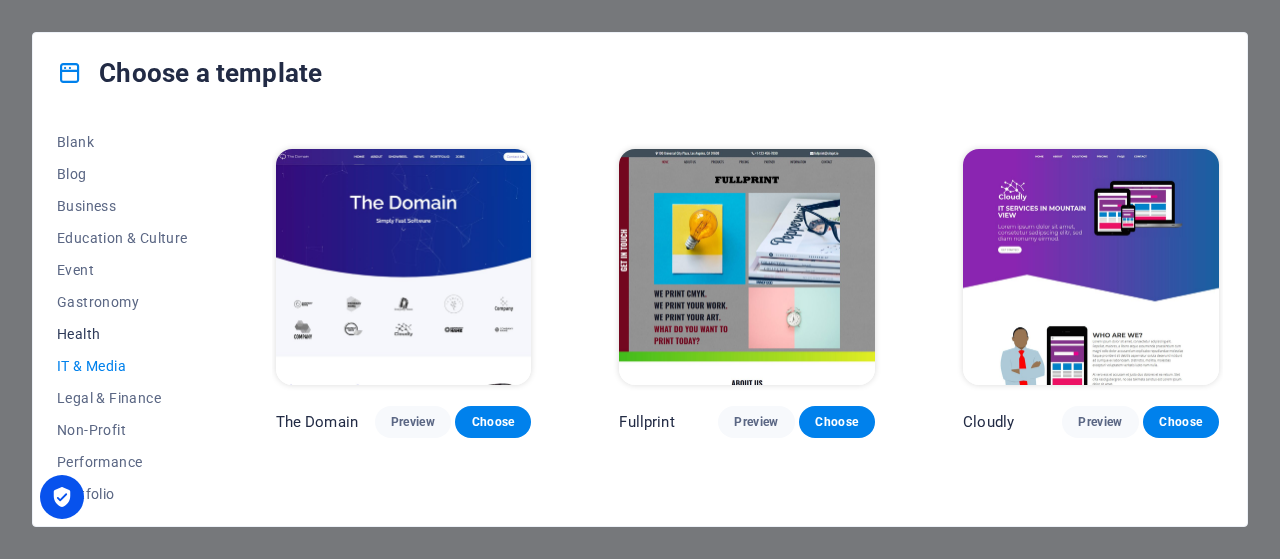 click on "Health" at bounding box center (122, 334) 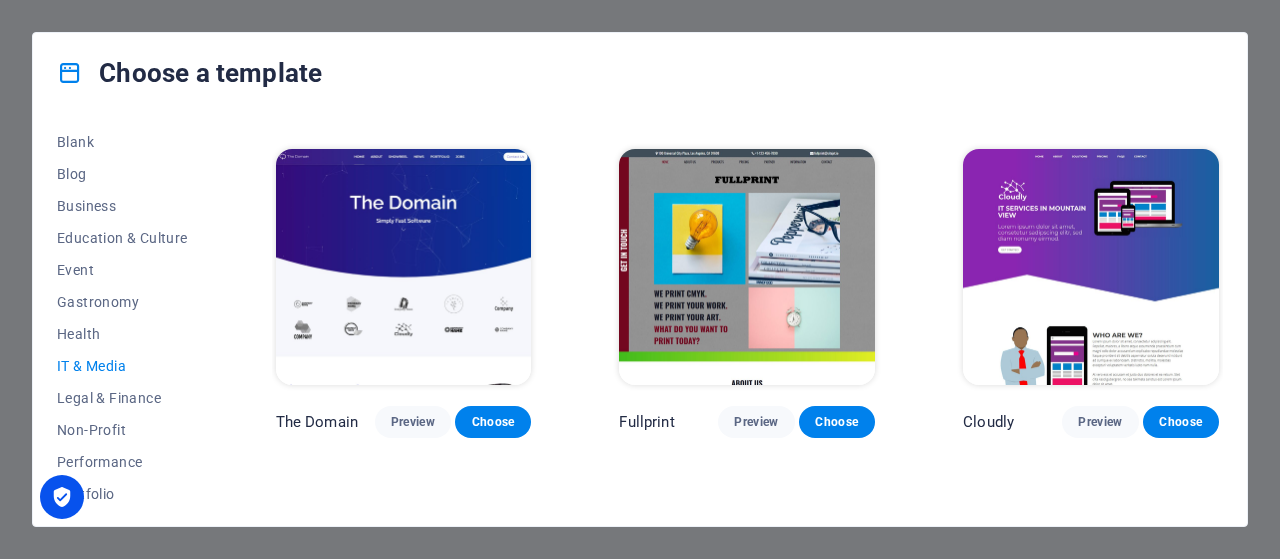 scroll, scrollTop: 0, scrollLeft: 0, axis: both 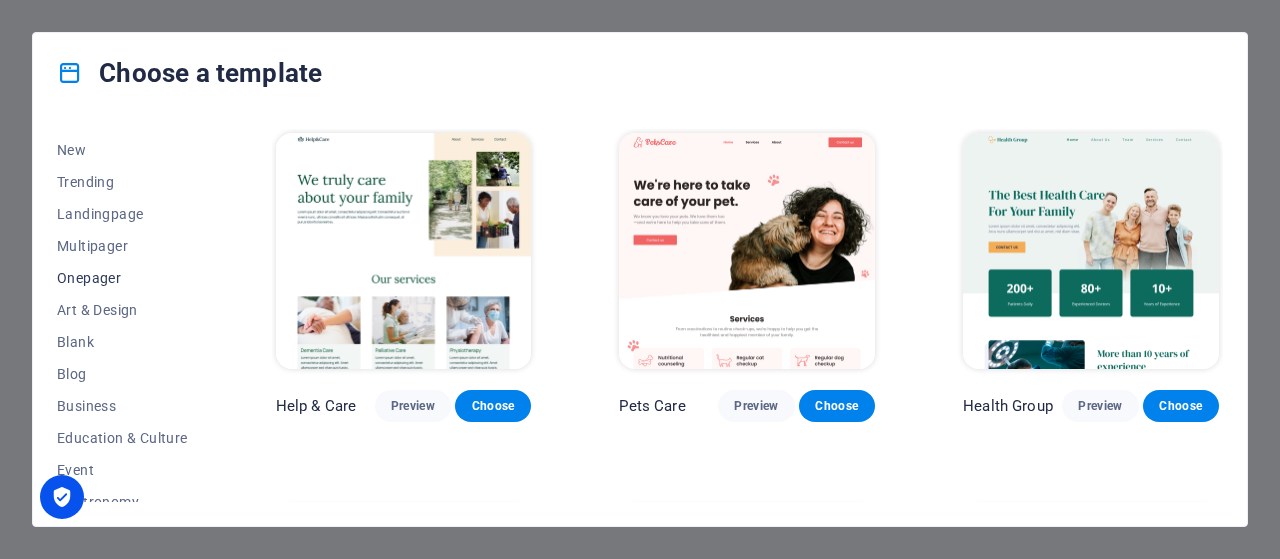 click on "Onepager" at bounding box center (122, 278) 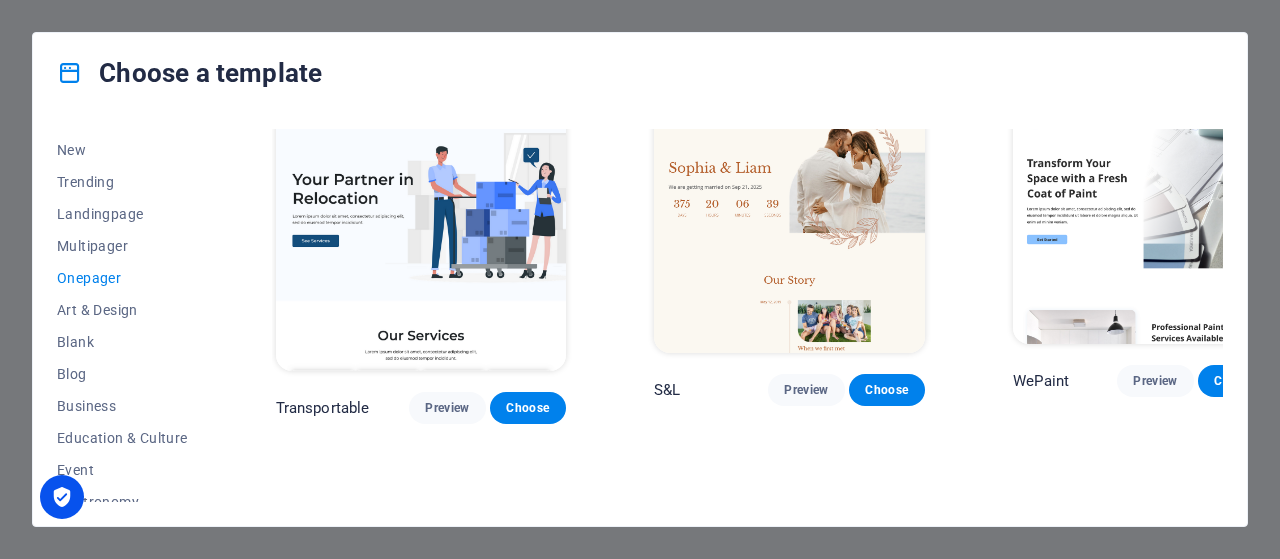 scroll, scrollTop: 334, scrollLeft: 0, axis: vertical 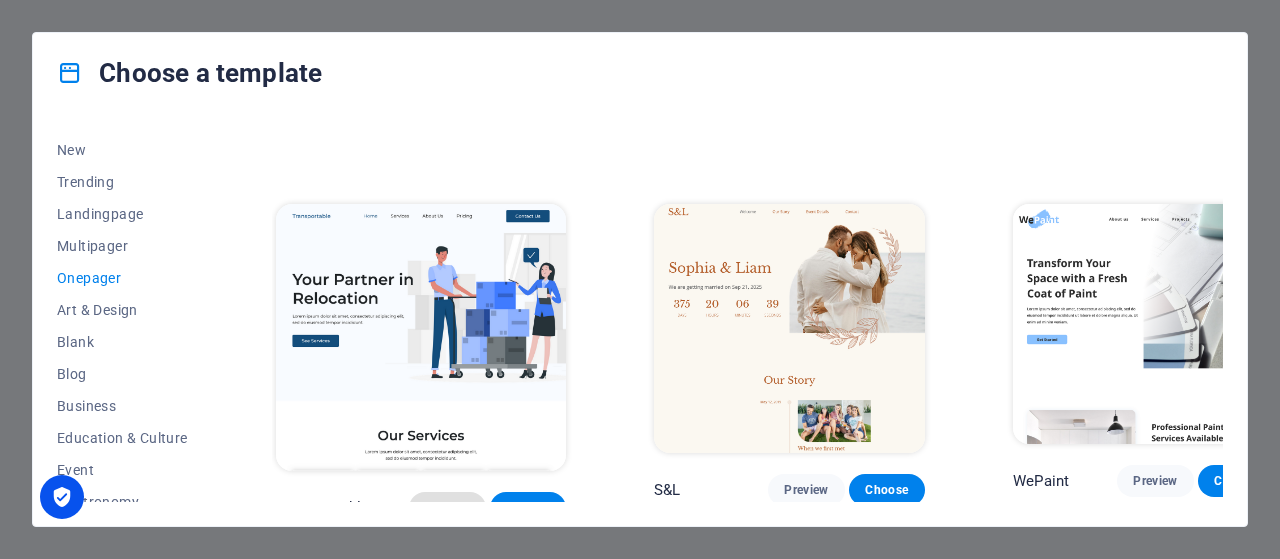 click on "Preview" at bounding box center (447, 508) 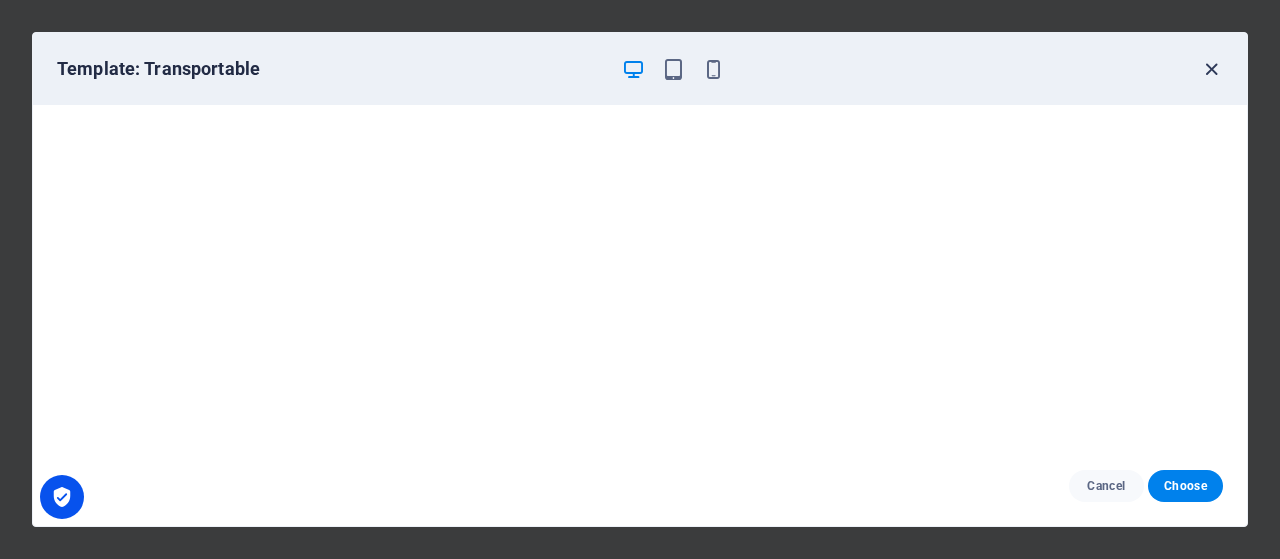 click at bounding box center (1211, 69) 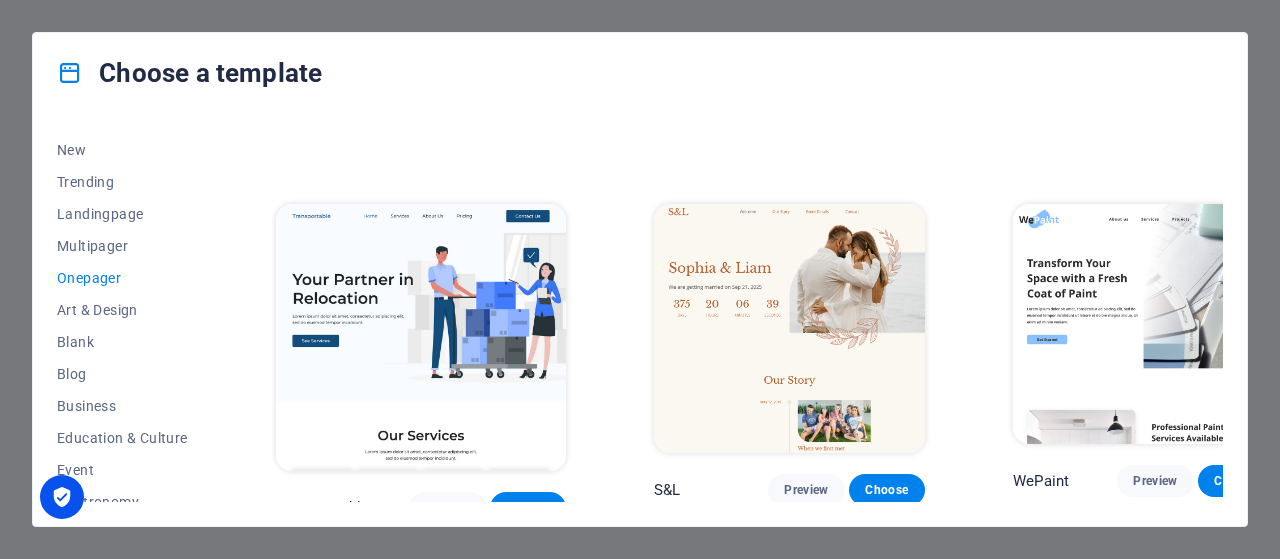 click on "Choose" at bounding box center (528, 508) 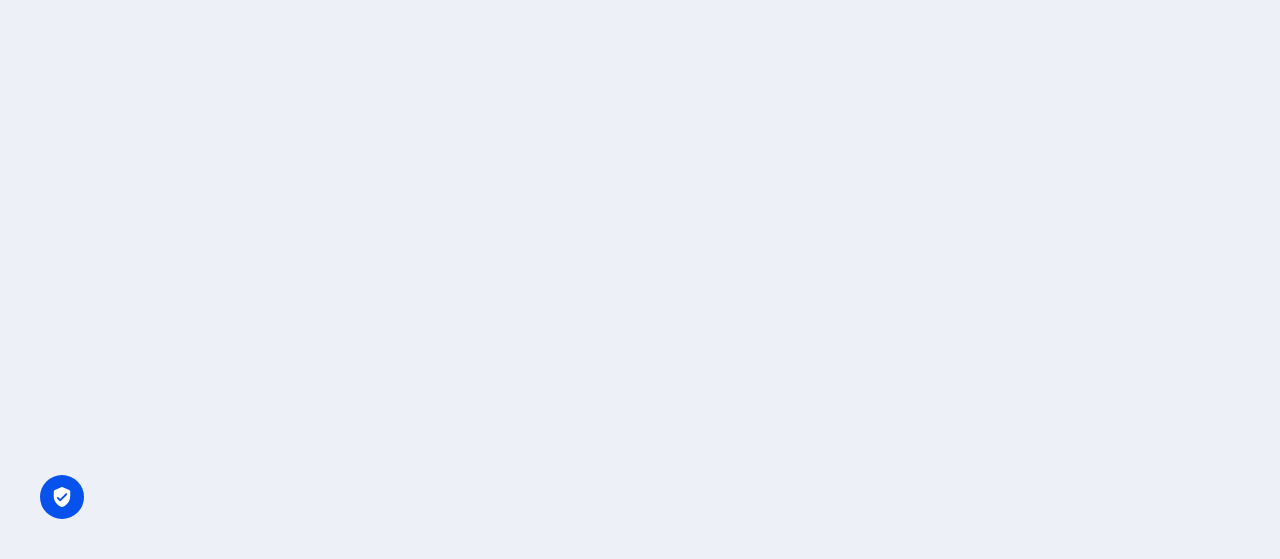 scroll, scrollTop: 0, scrollLeft: 0, axis: both 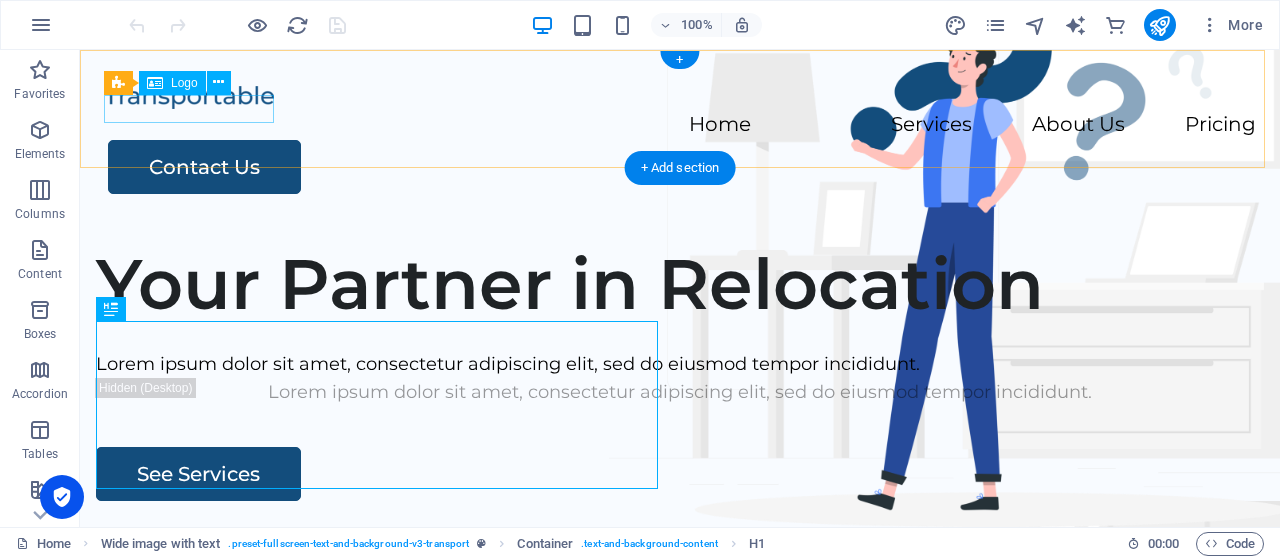 click at bounding box center [680, 96] 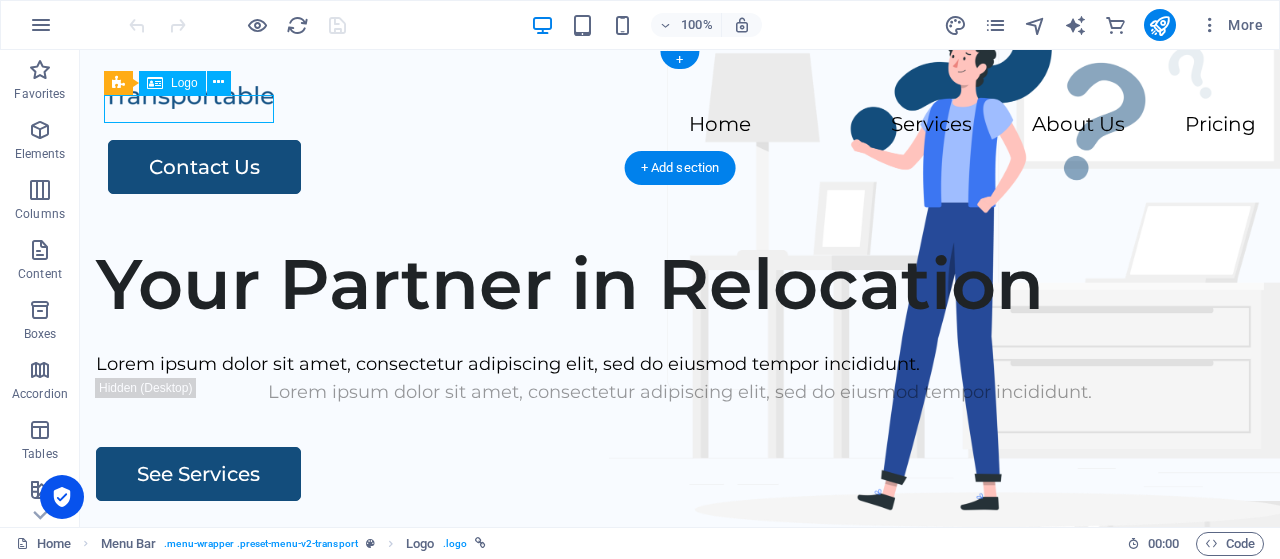 click at bounding box center [680, 96] 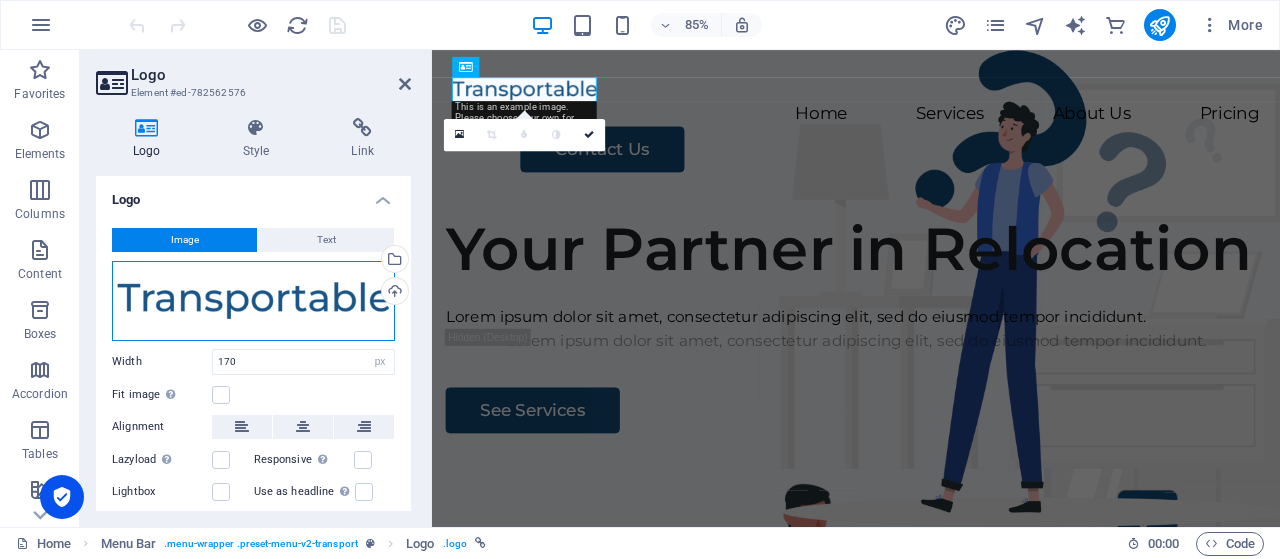 click on "Drag files here, click to choose files or select files from Files or our free stock photos & videos" at bounding box center [253, 301] 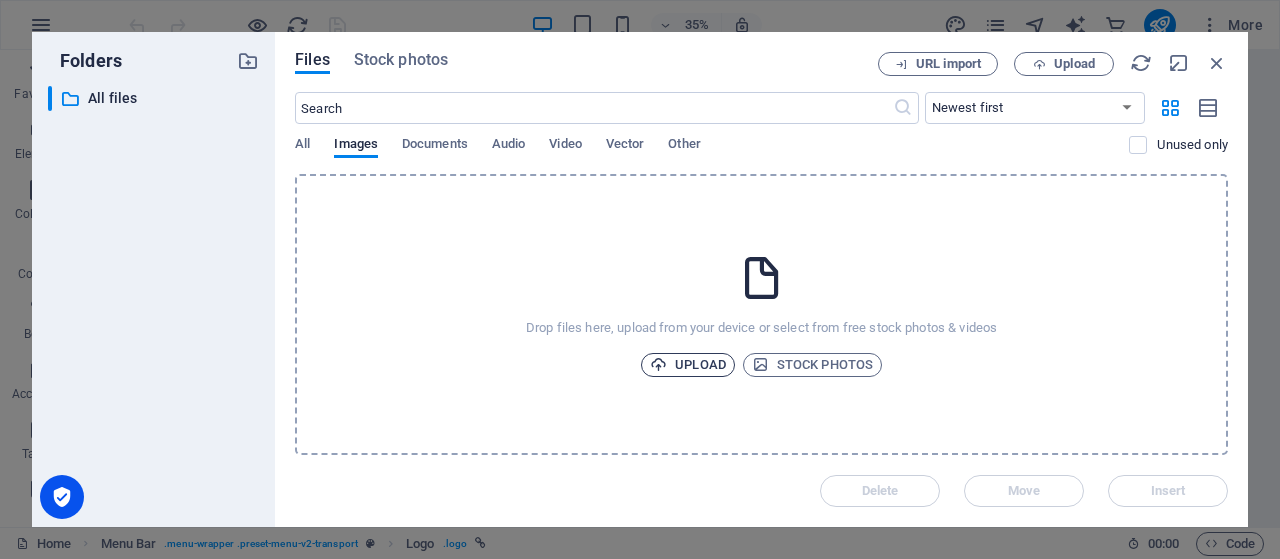 click on "Upload" at bounding box center [688, 365] 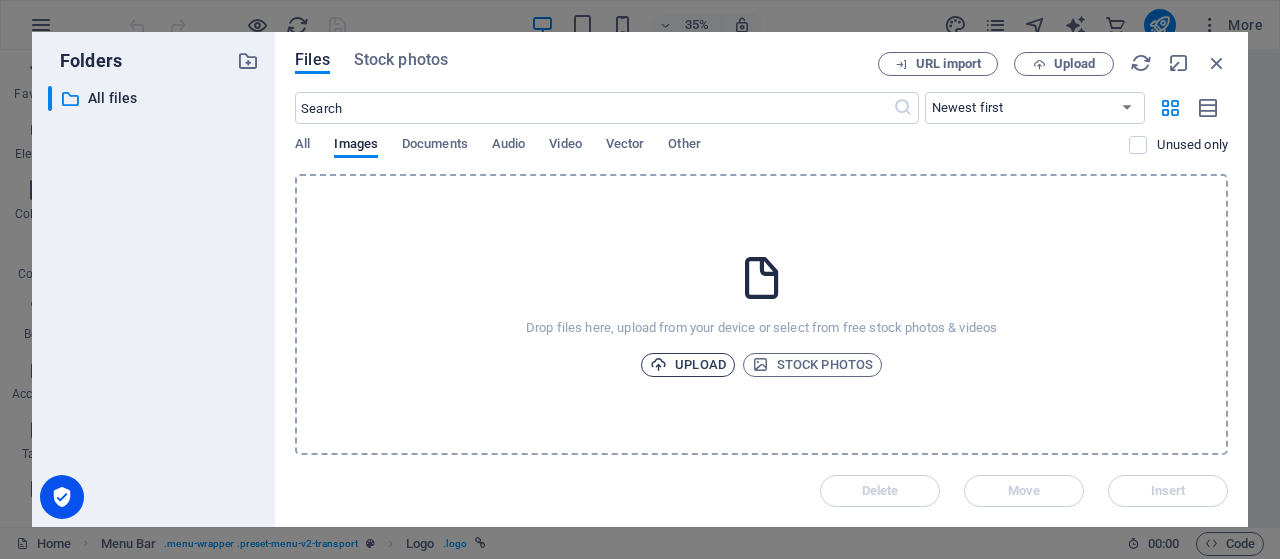 click on "Upload" at bounding box center (688, 365) 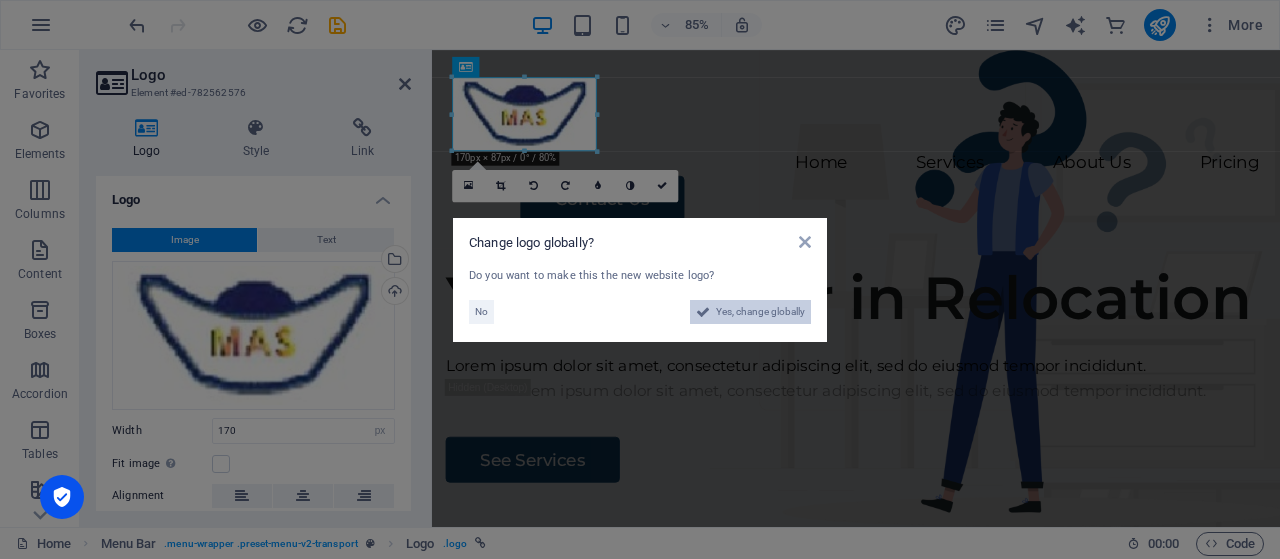 drag, startPoint x: 747, startPoint y: 314, endPoint x: 899, endPoint y: 751, distance: 462.68024 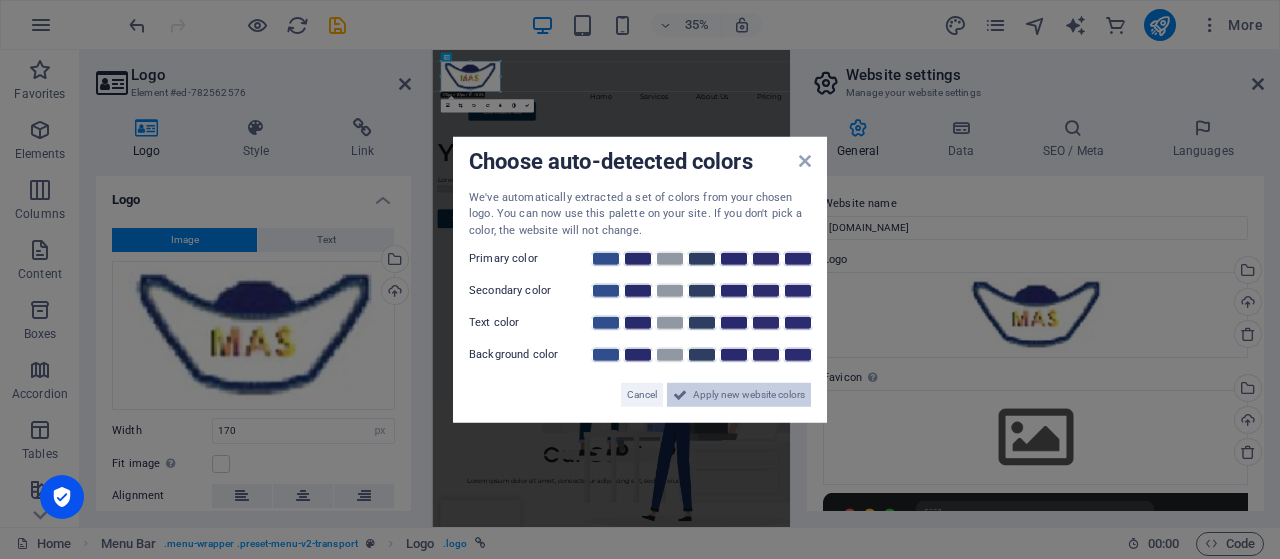 click on "Apply new website colors" at bounding box center [749, 395] 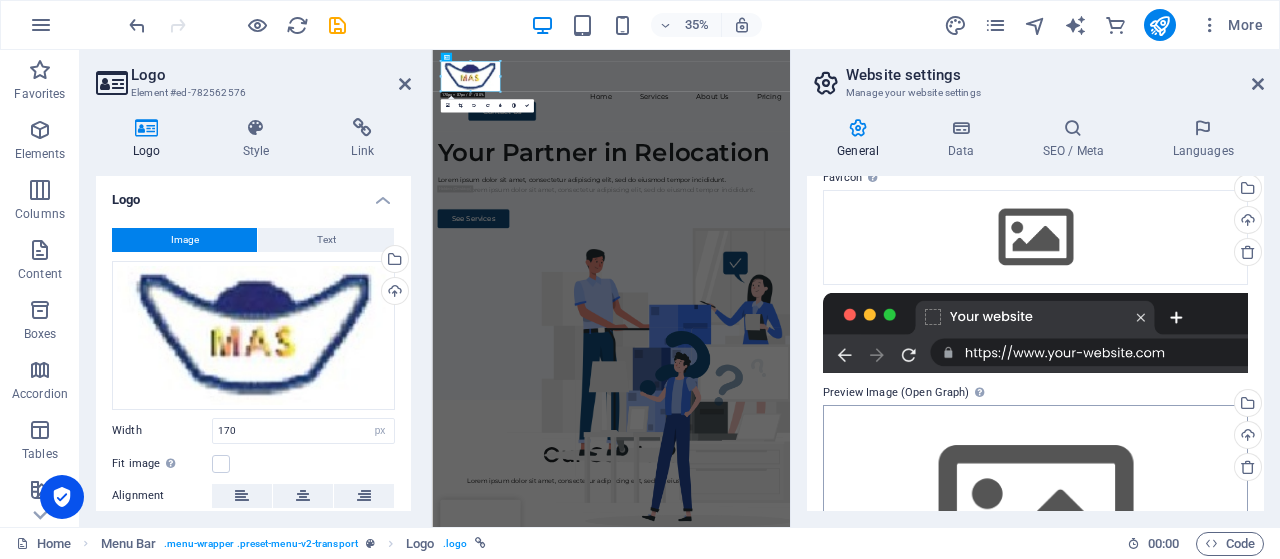 scroll, scrollTop: 100, scrollLeft: 0, axis: vertical 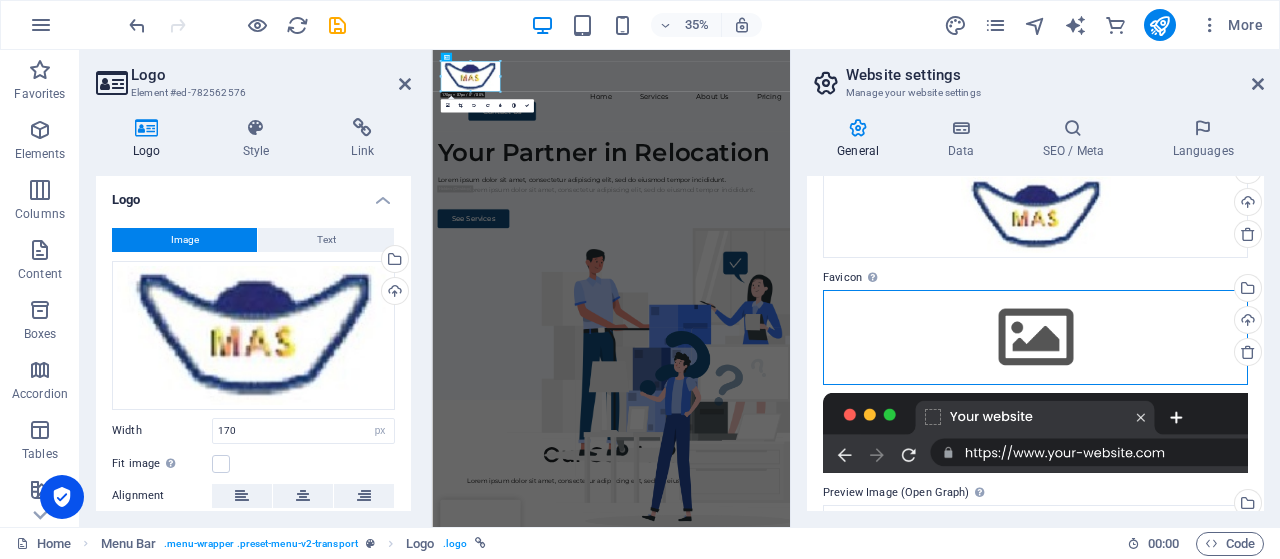 click on "Drag files here, click to choose files or select files from Files or our free stock photos & videos" at bounding box center (1035, 337) 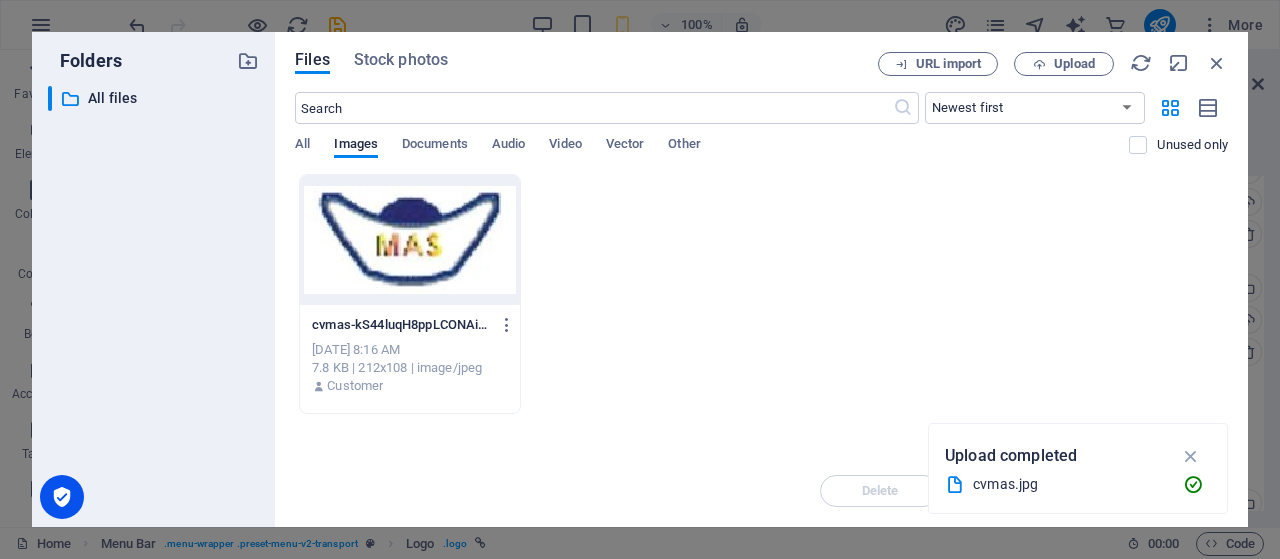 click at bounding box center (410, 240) 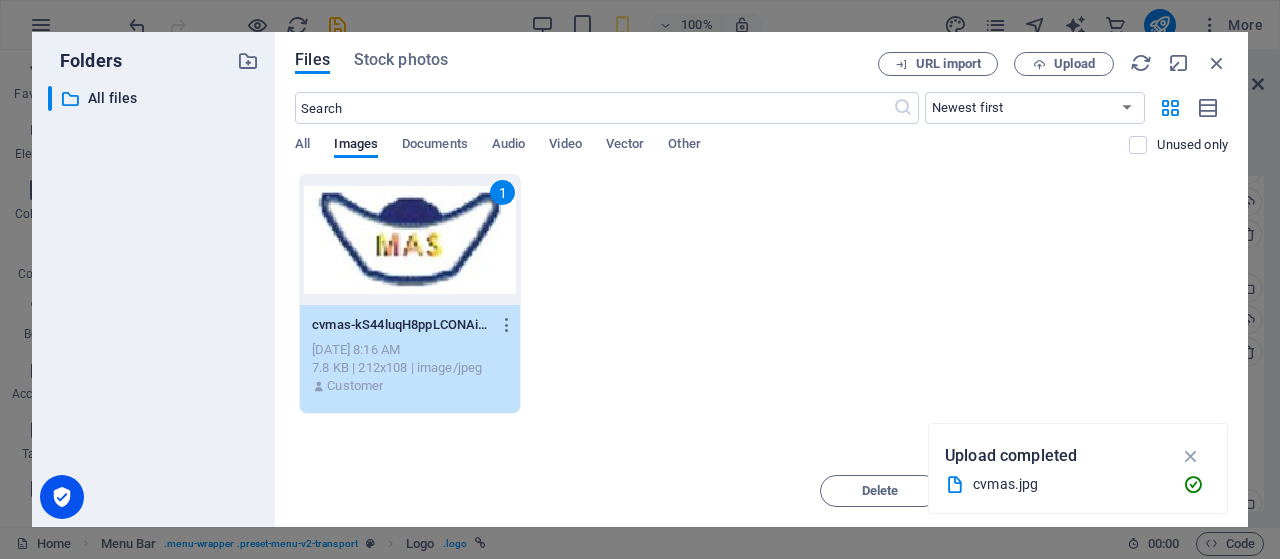 click on "1" at bounding box center (410, 240) 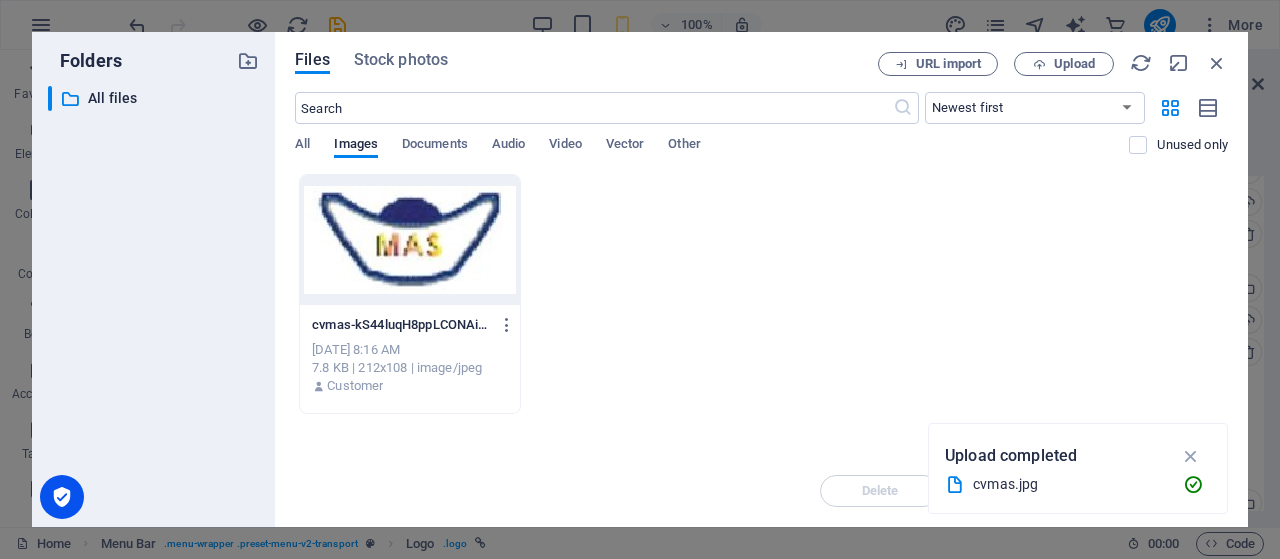 click at bounding box center [410, 240] 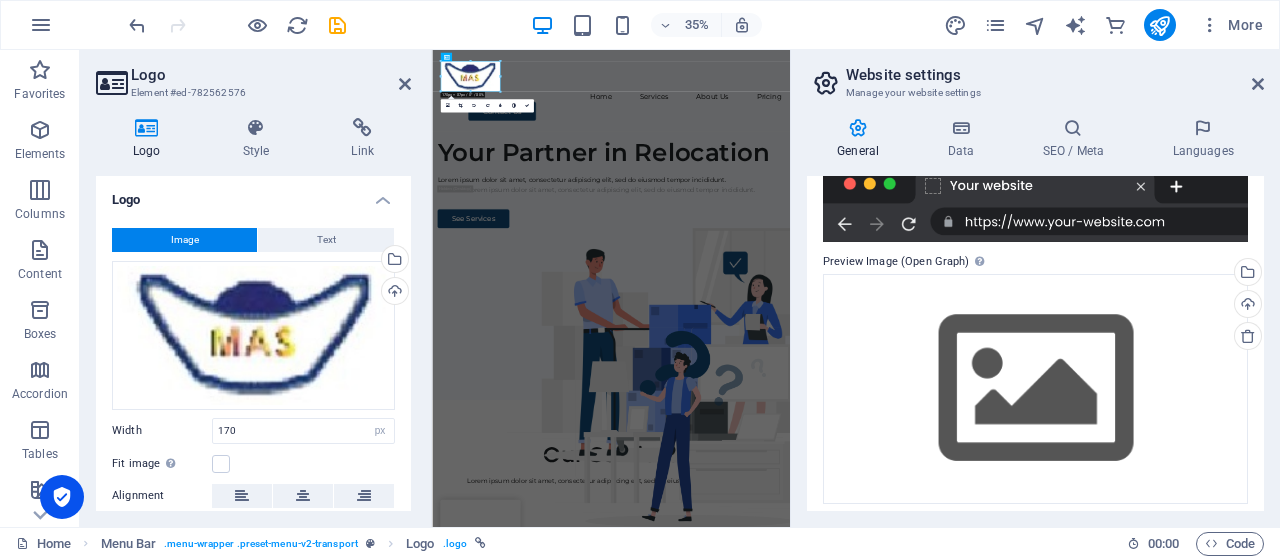 scroll, scrollTop: 332, scrollLeft: 0, axis: vertical 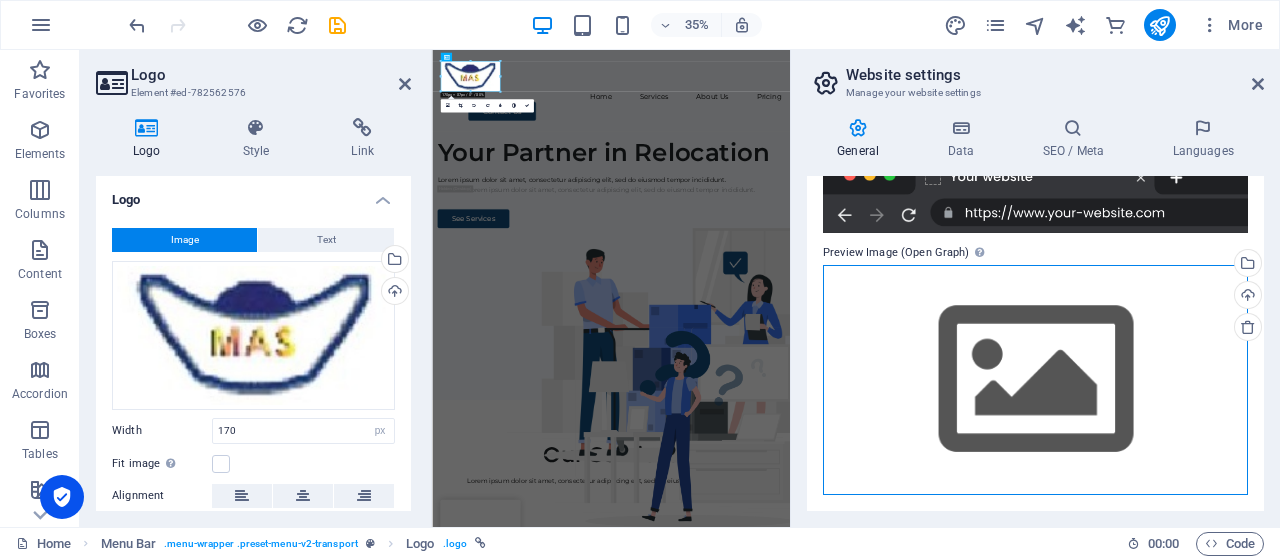 click on "Drag files here, click to choose files or select files from Files or our free stock photos & videos" at bounding box center (1035, 379) 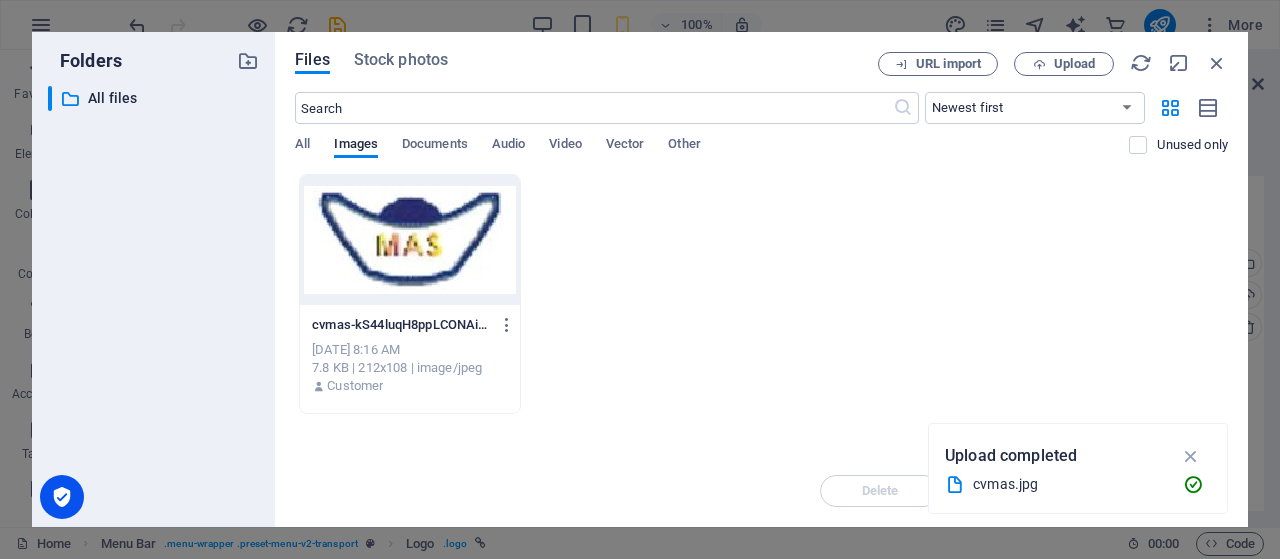 click at bounding box center [410, 240] 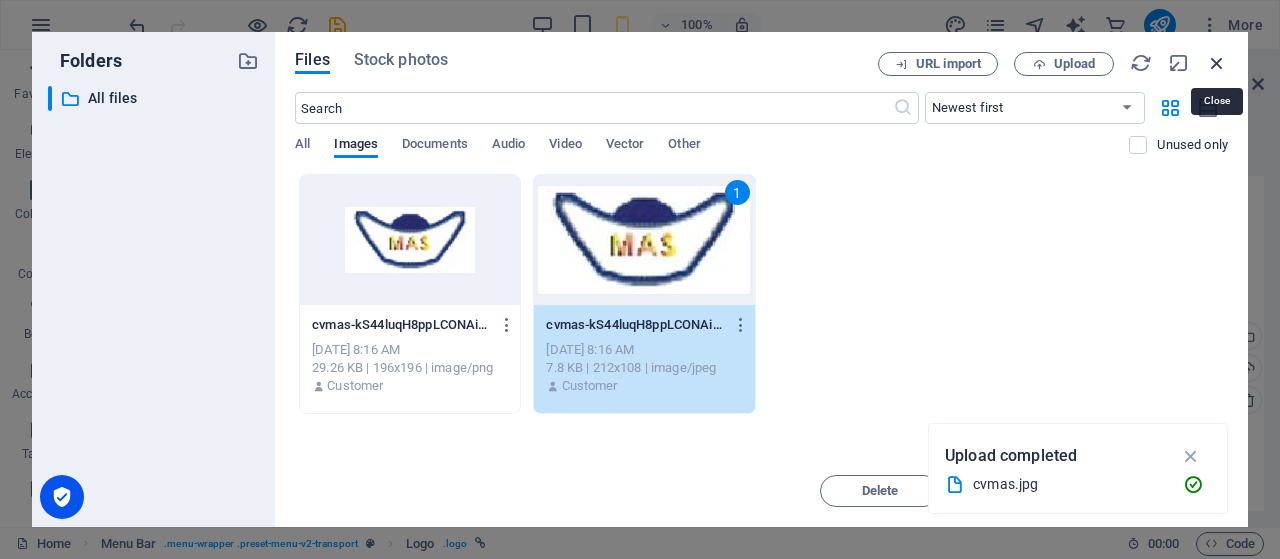 click at bounding box center [1217, 63] 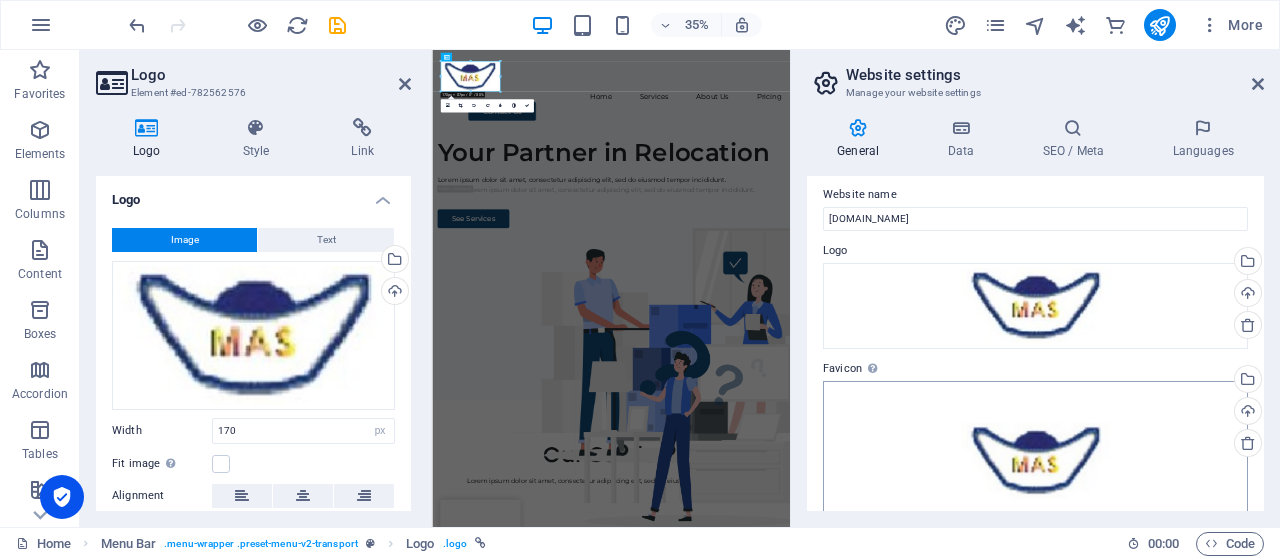 scroll, scrollTop: 0, scrollLeft: 0, axis: both 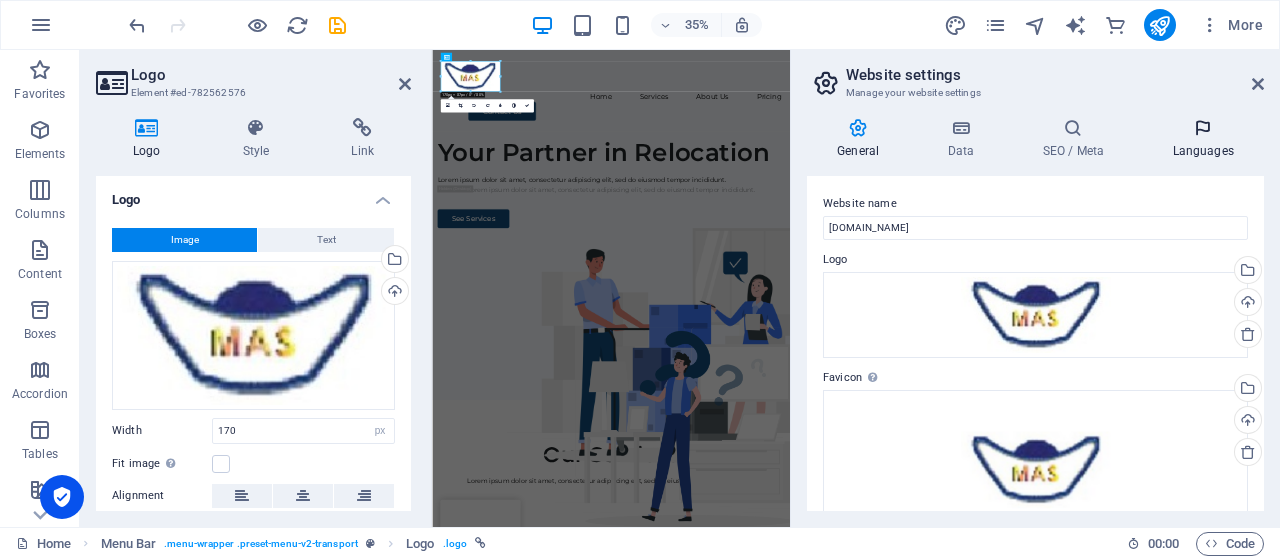 click at bounding box center [1203, 128] 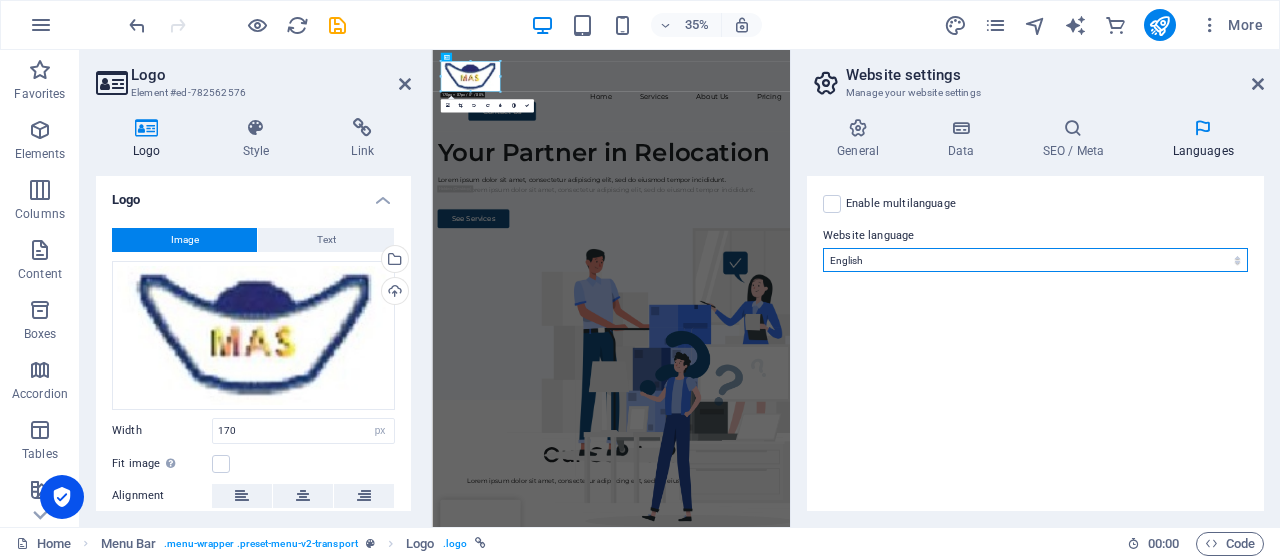 click on "Abkhazian Afar Afrikaans Akan Albanian Amharic Arabic Aragonese Armenian Assamese Avaric Avestan Aymara Azerbaijani Bambara Bashkir Basque Belarusian Bengali Bihari languages Bislama Bokmål Bosnian Breton Bulgarian Burmese Catalan Central Khmer Chamorro Chechen Chinese Church Slavic Chuvash Cornish Corsican Cree Croatian Czech Danish Dutch Dzongkha English Esperanto Estonian Ewe Faroese Farsi (Persian) Fijian Finnish French Fulah Gaelic Galician Ganda Georgian German Greek Greenlandic Guaraní Gujarati Haitian Creole Hausa Hebrew Herero Hindi Hiri Motu Hungarian Icelandic Ido Igbo Indonesian Interlingua Interlingue Inuktitut Inupiaq Irish Italian Japanese Javanese Kannada Kanuri Kashmiri Kazakh Kikuyu Kinyarwanda Komi Kongo Korean Kurdish Kwanyama Kyrgyz Lao Latin Latvian Limburgish Lingala Lithuanian Luba-Katanga Luxembourgish Macedonian Malagasy Malay Malayalam Maldivian Maltese Manx Maori Marathi Marshallese Mongolian Nauru Navajo Ndonga Nepali North Ndebele Northern Sami Norwegian Norwegian Nynorsk Nuosu" at bounding box center [1035, 260] 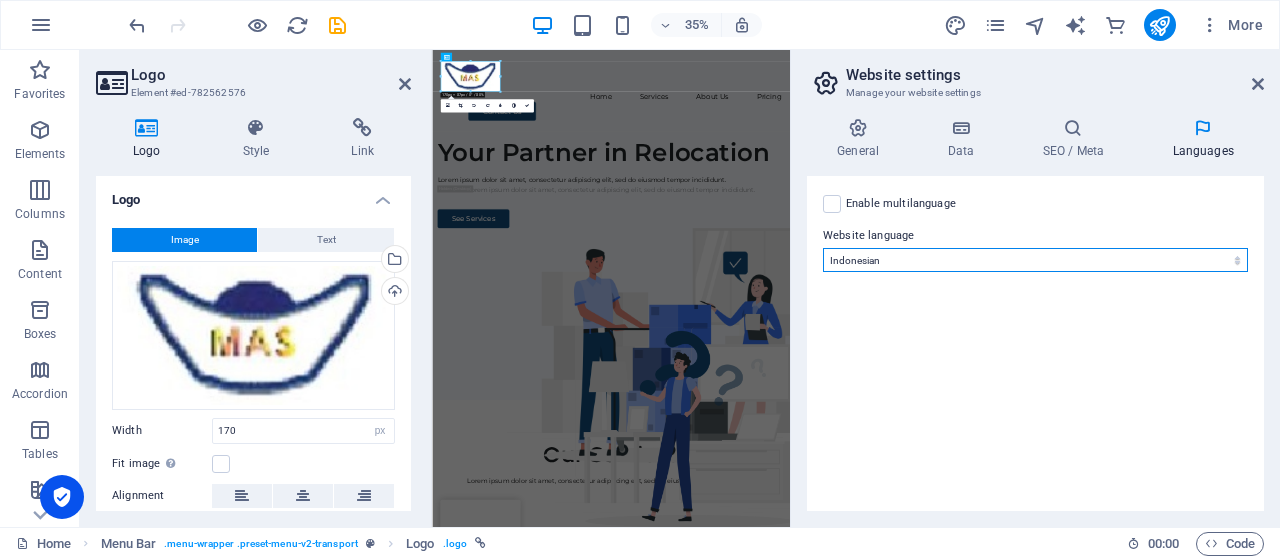 click on "Abkhazian Afar Afrikaans Akan Albanian Amharic Arabic Aragonese Armenian Assamese Avaric Avestan Aymara Azerbaijani Bambara Bashkir Basque Belarusian Bengali Bihari languages Bislama Bokmål Bosnian Breton Bulgarian Burmese Catalan Central Khmer Chamorro Chechen Chinese Church Slavic Chuvash Cornish Corsican Cree Croatian Czech Danish Dutch Dzongkha English Esperanto Estonian Ewe Faroese Farsi (Persian) Fijian Finnish French Fulah Gaelic Galician Ganda Georgian German Greek Greenlandic Guaraní Gujarati Haitian Creole Hausa Hebrew Herero Hindi Hiri Motu Hungarian Icelandic Ido Igbo Indonesian Interlingua Interlingue Inuktitut Inupiaq Irish Italian Japanese Javanese Kannada Kanuri Kashmiri Kazakh Kikuyu Kinyarwanda Komi Kongo Korean Kurdish Kwanyama Kyrgyz Lao Latin Latvian Limburgish Lingala Lithuanian Luba-Katanga Luxembourgish Macedonian Malagasy Malay Malayalam Maldivian Maltese Manx Maori Marathi Marshallese Mongolian Nauru Navajo Ndonga Nepali North Ndebele Northern Sami Norwegian Norwegian Nynorsk Nuosu" at bounding box center [1035, 260] 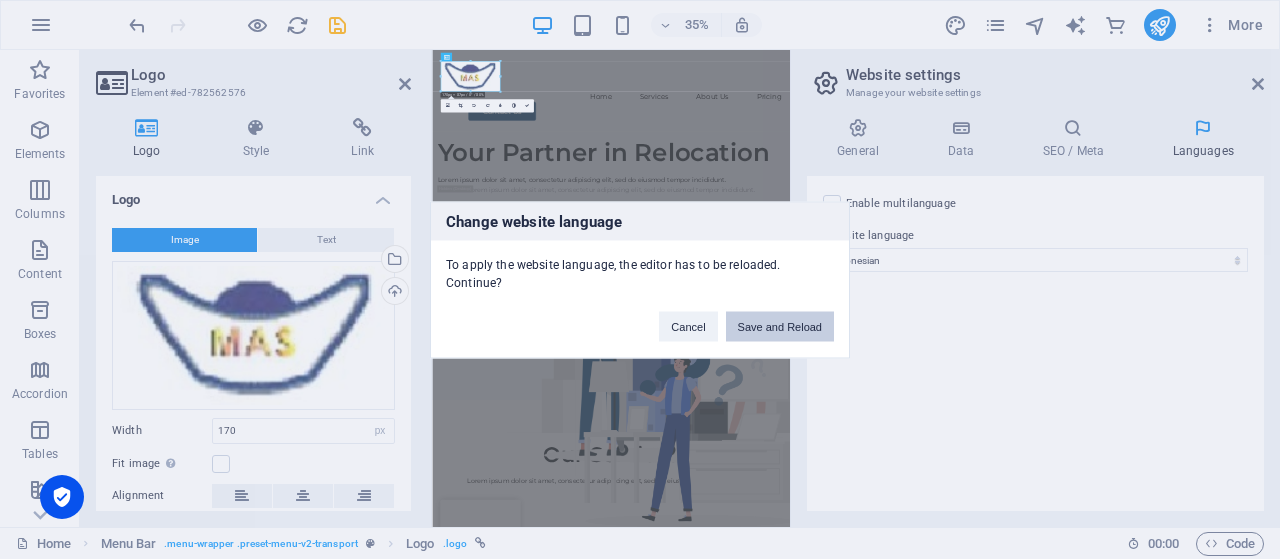 click on "Save and Reload" at bounding box center [780, 326] 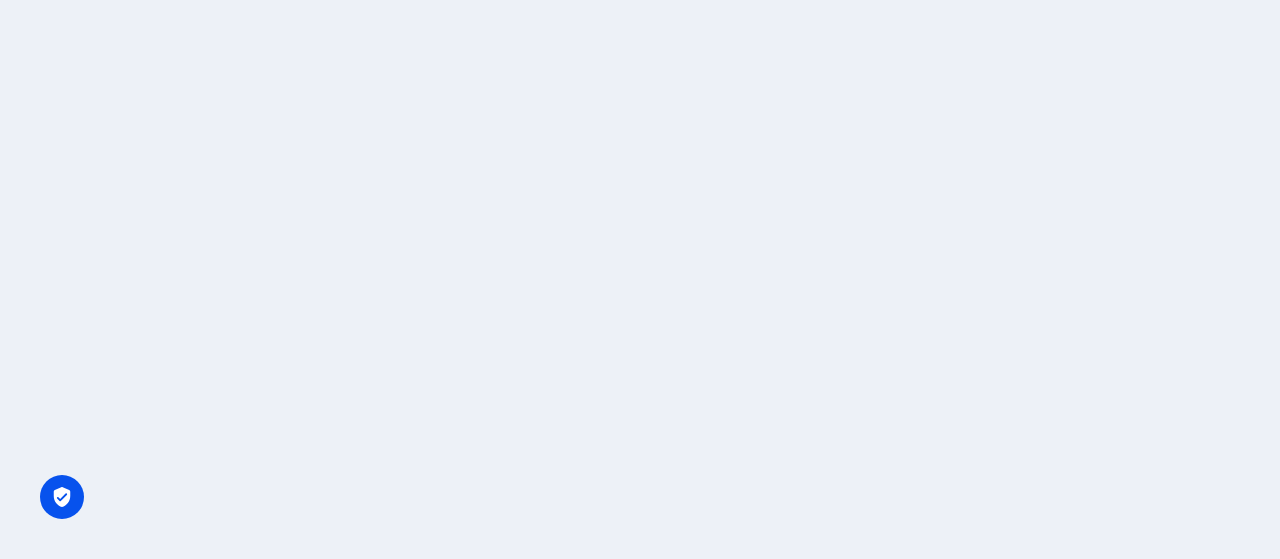 scroll, scrollTop: 0, scrollLeft: 0, axis: both 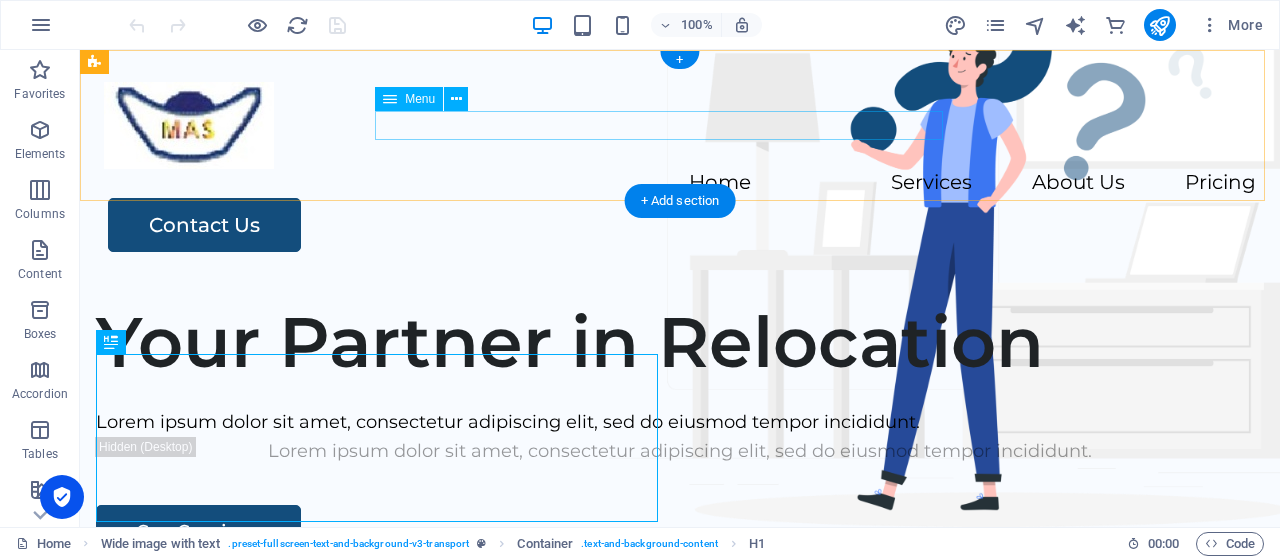 click on "Home Services About Us Pricing" at bounding box center [680, 183] 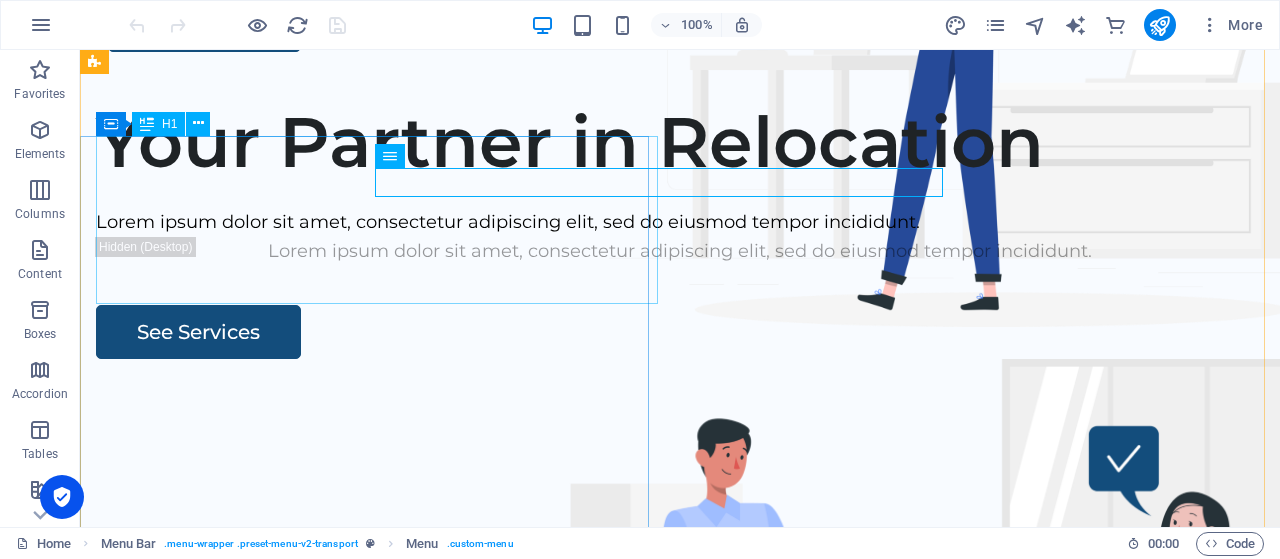 scroll, scrollTop: 100, scrollLeft: 0, axis: vertical 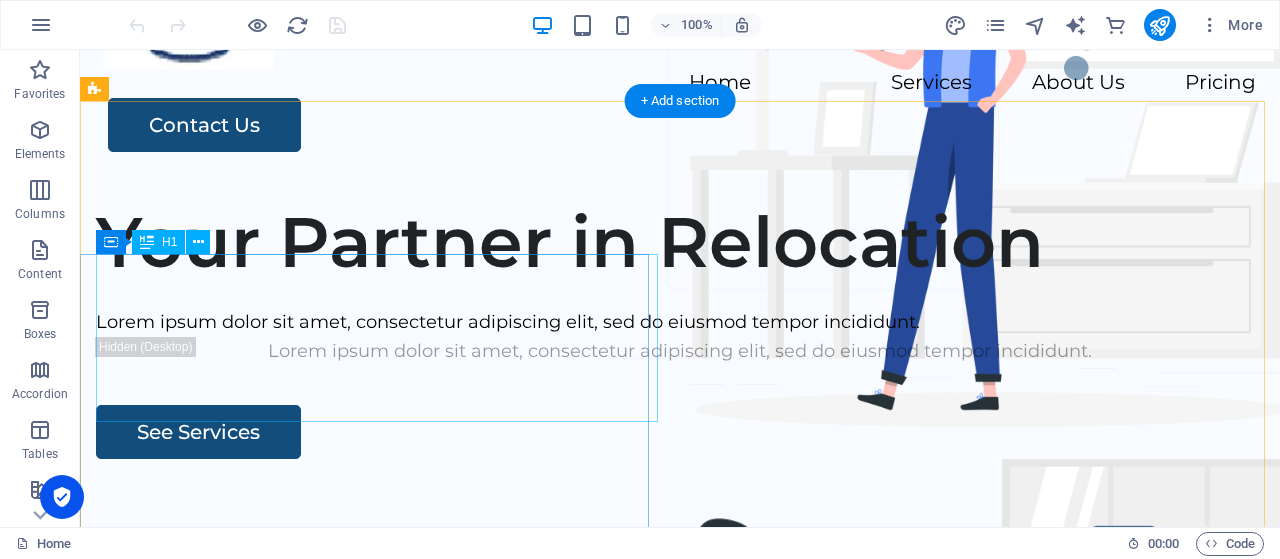 click on "Your Partner in Relocation" at bounding box center [680, 242] 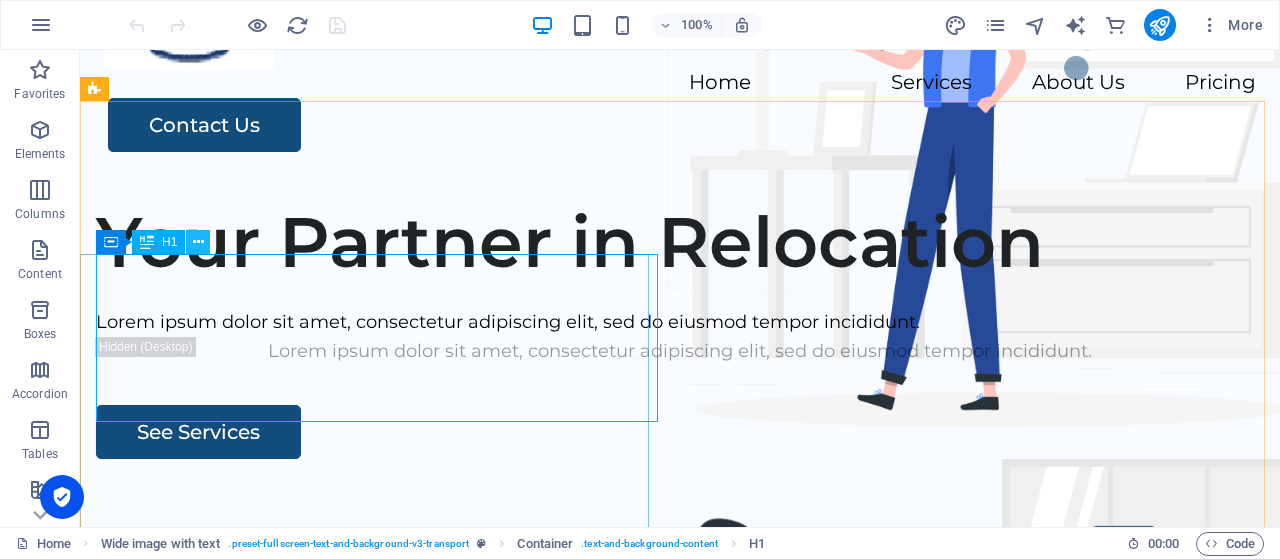 click at bounding box center [198, 242] 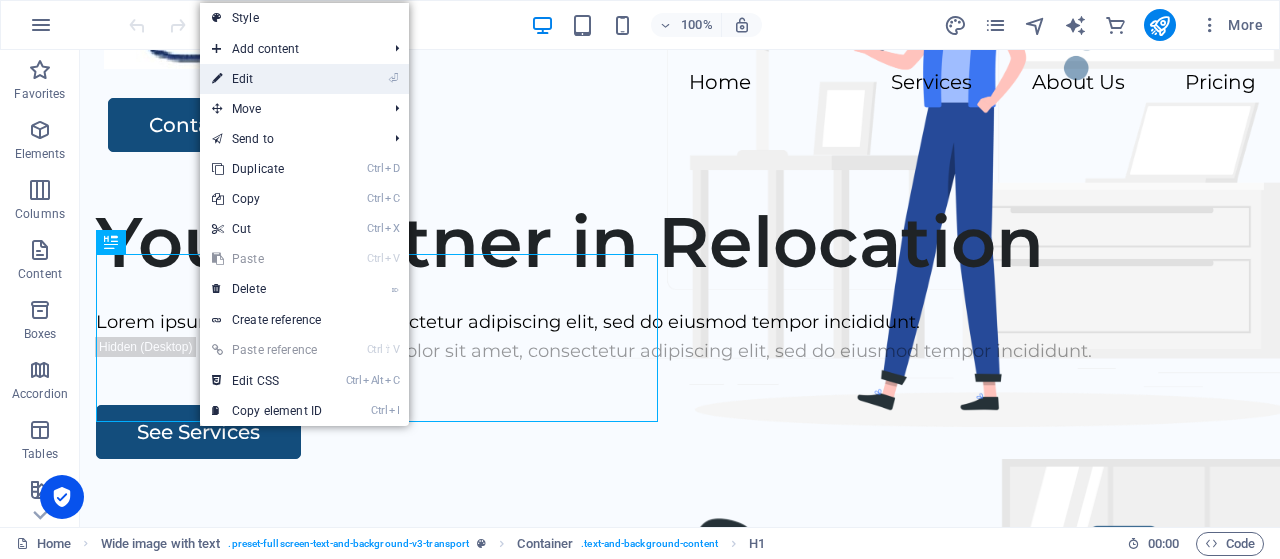 click on "⏎  Edit" at bounding box center [267, 79] 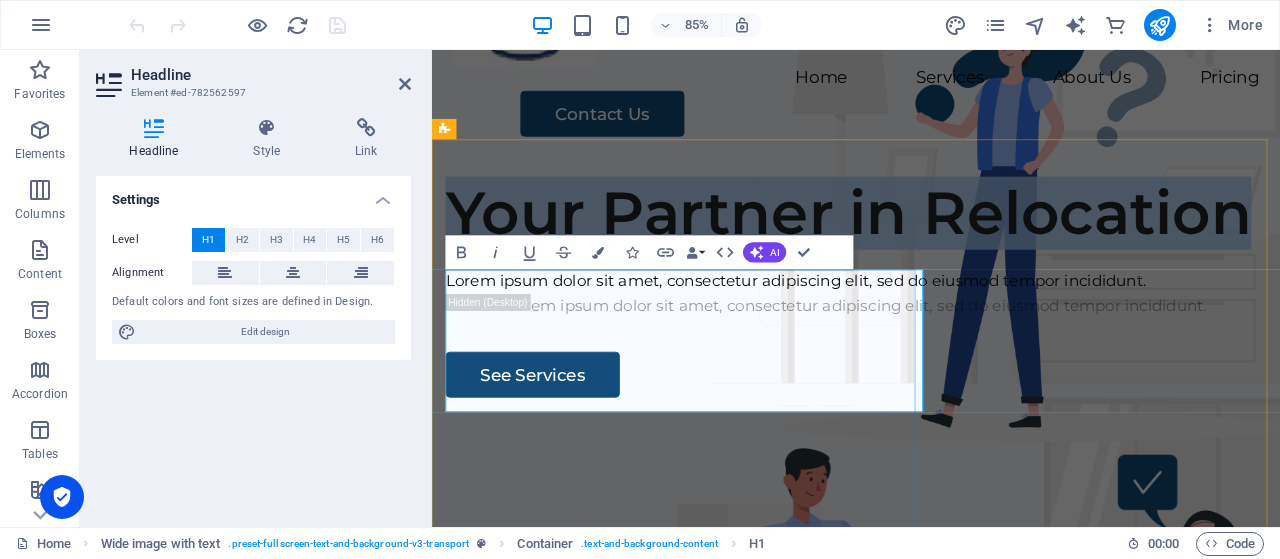 click on "Your Partner in Relocation" at bounding box center (931, 242) 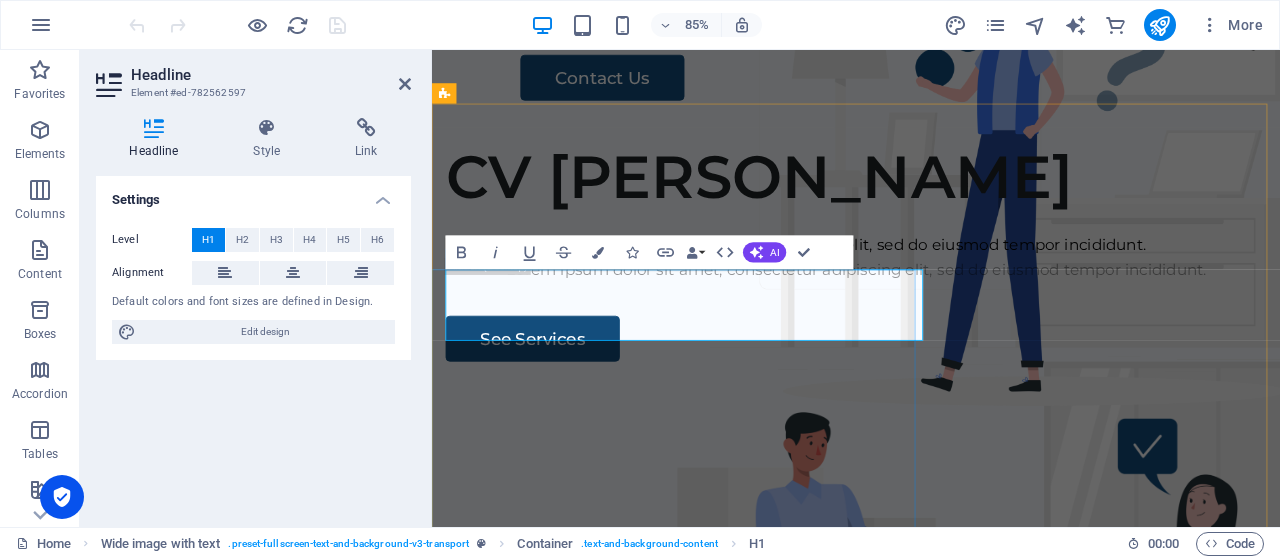 scroll, scrollTop: 100, scrollLeft: 0, axis: vertical 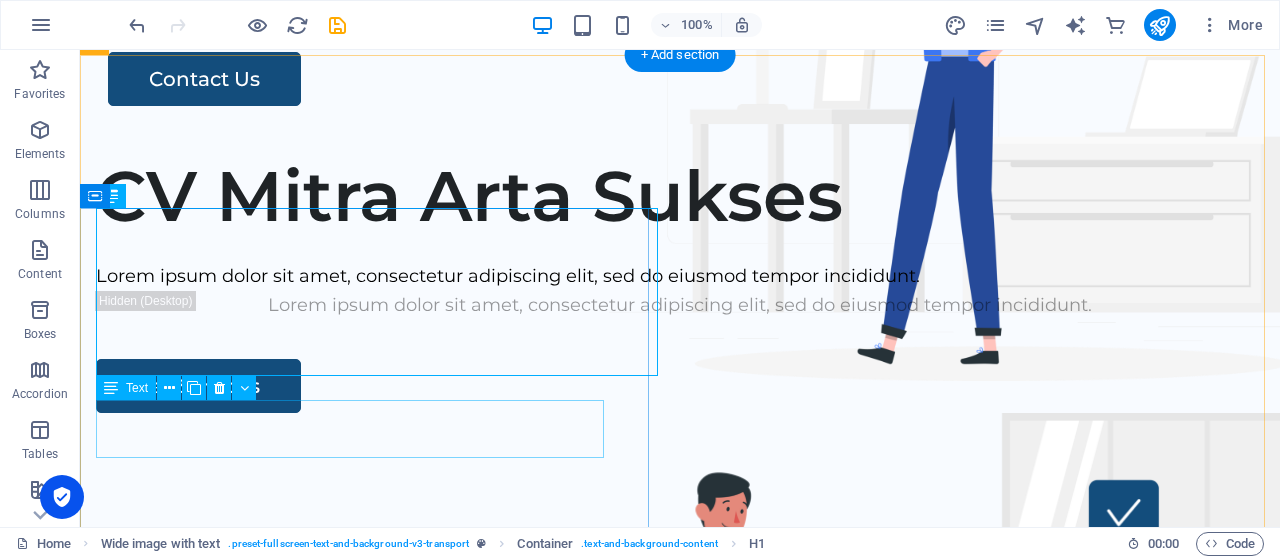 click on "Lorem ipsum dolor sit amet, consectetur adipiscing elit, sed do eiusmod tempor incididunt." at bounding box center [680, 276] 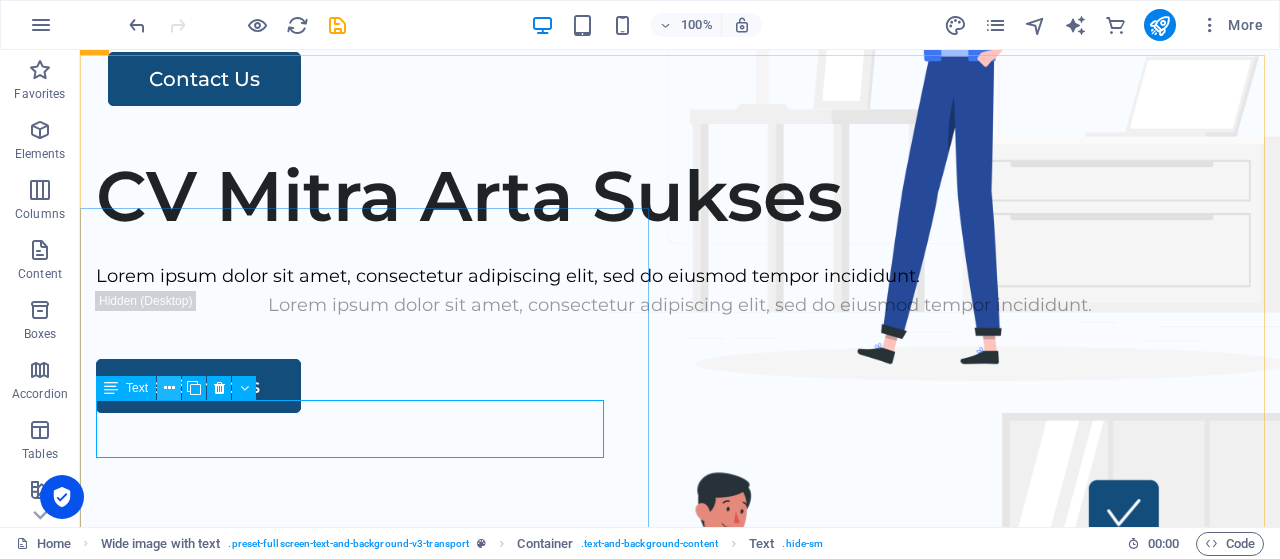 click at bounding box center (169, 388) 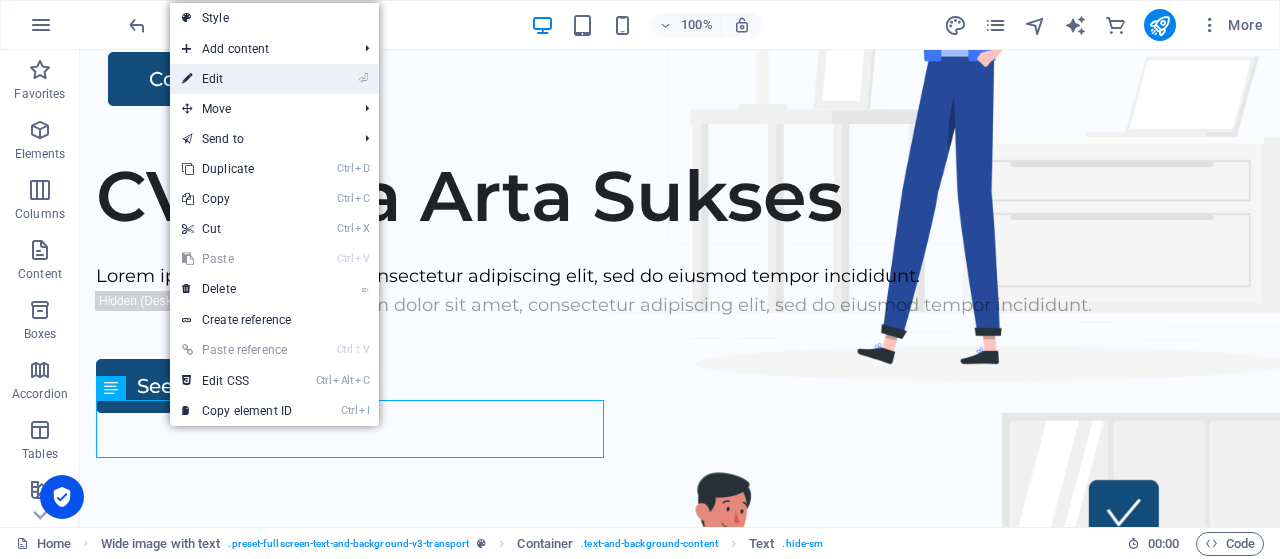 click on "⏎  Edit" at bounding box center (237, 79) 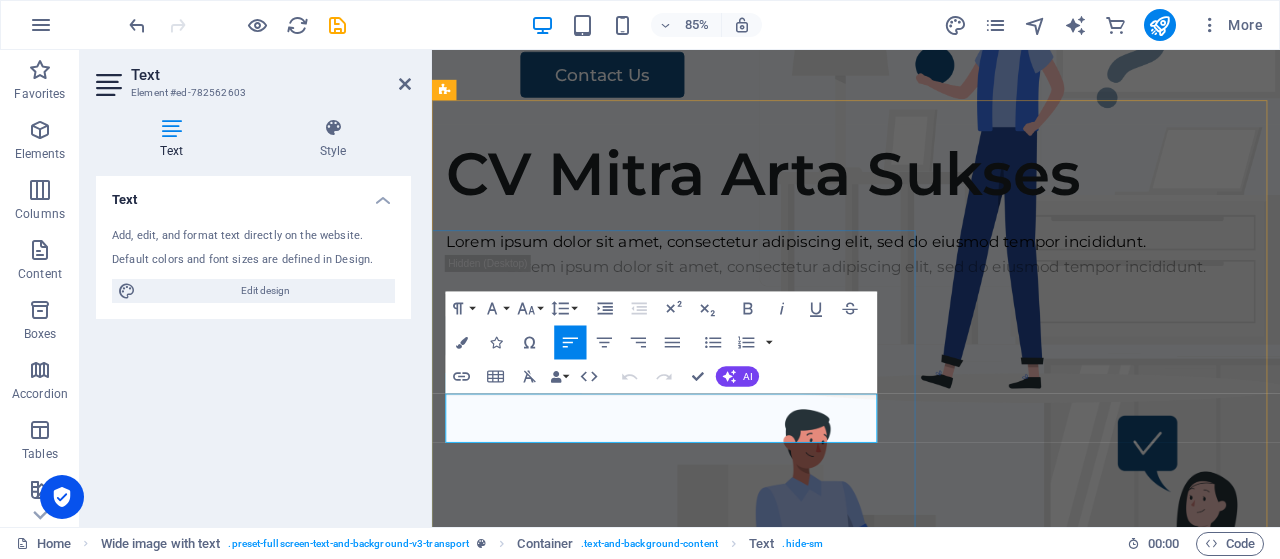 drag, startPoint x: 774, startPoint y: 494, endPoint x: 449, endPoint y: 468, distance: 326.03833 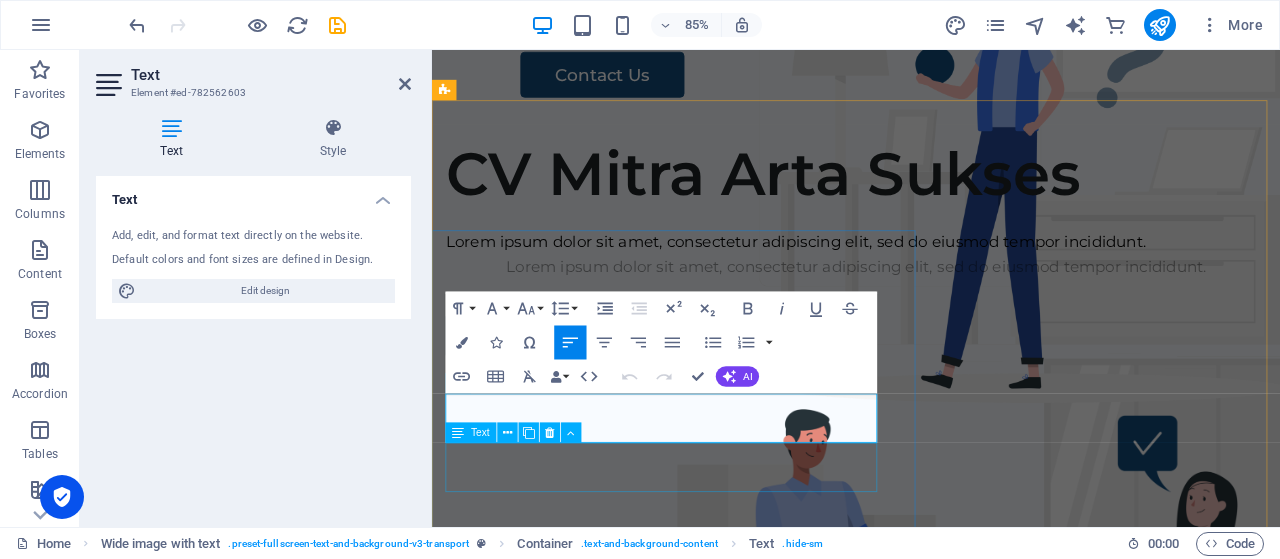type 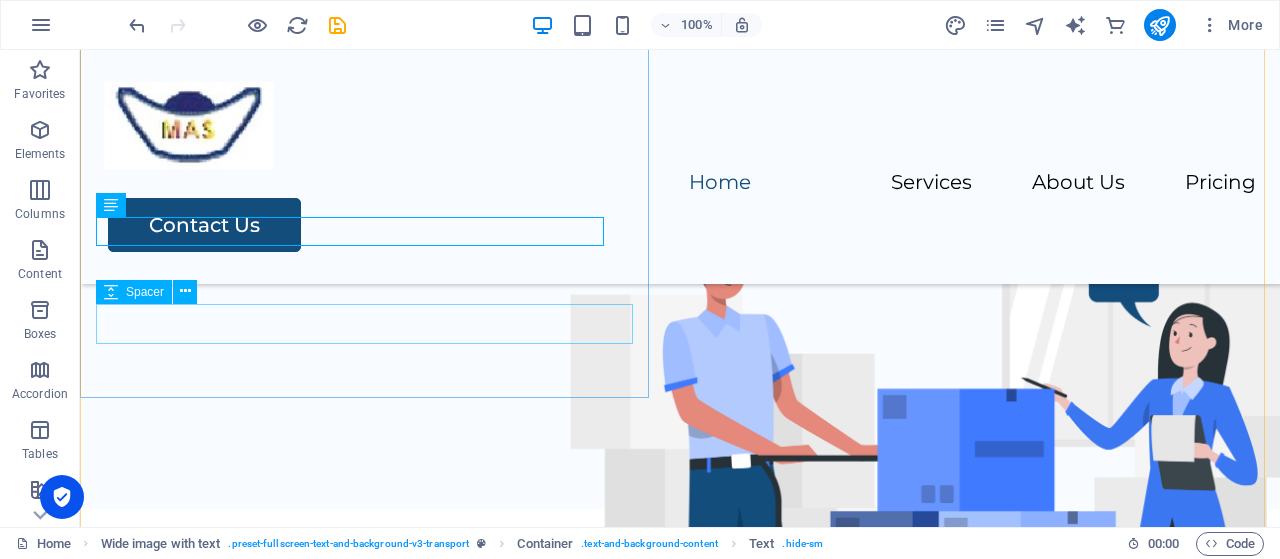 scroll, scrollTop: 207, scrollLeft: 0, axis: vertical 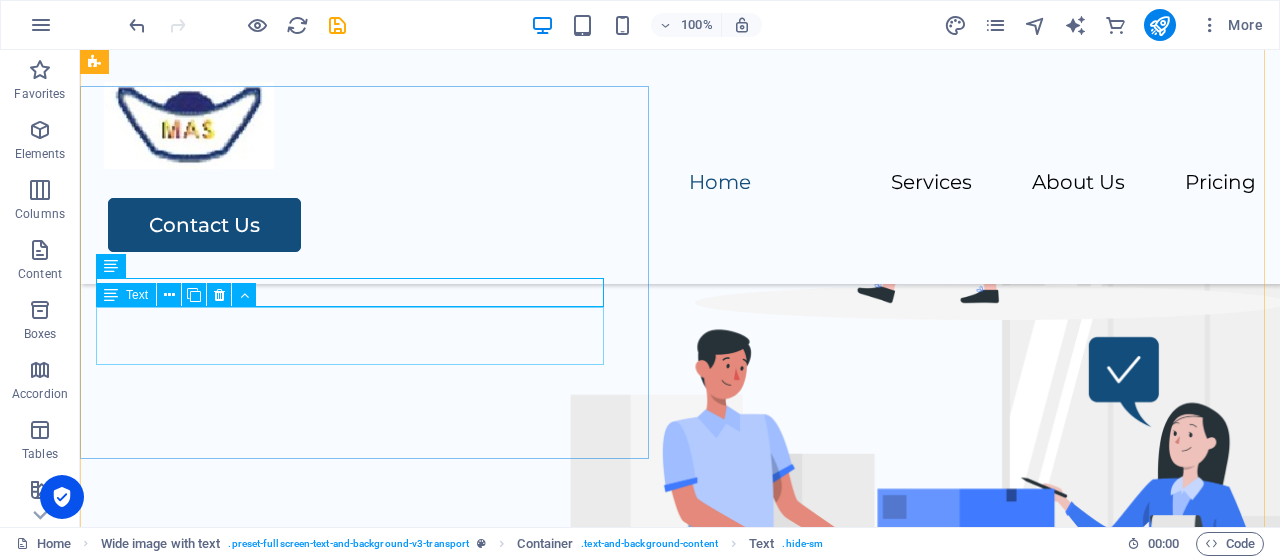 click on "Lorem ipsum dolor sit amet, consectetur adipiscing elit, sed do eiusmod tempor incididunt." at bounding box center [680, 161] 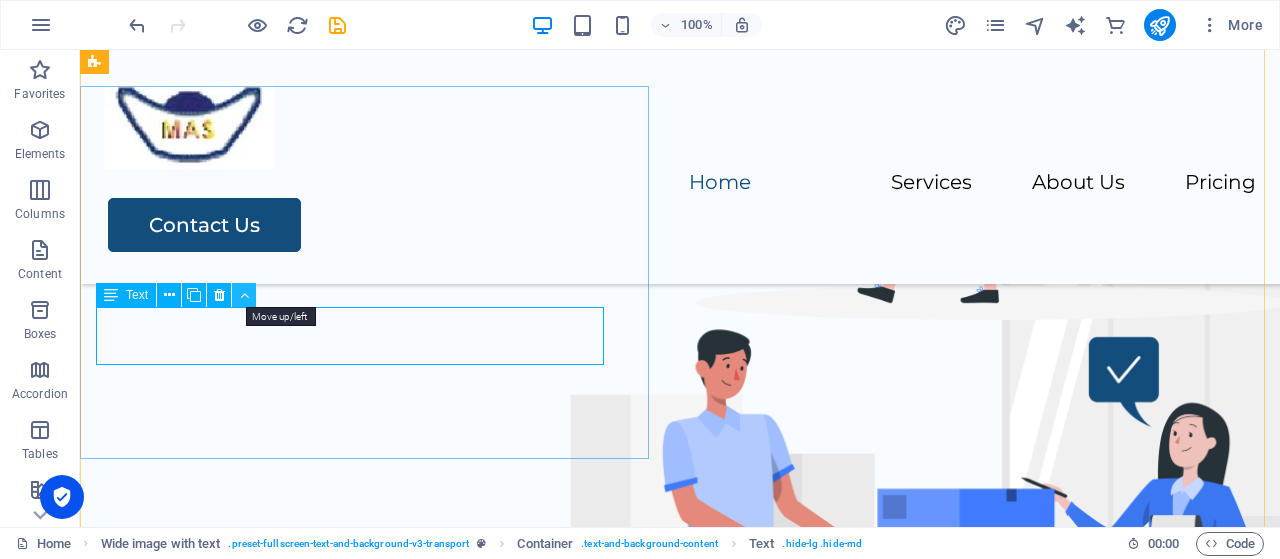 click at bounding box center (244, 295) 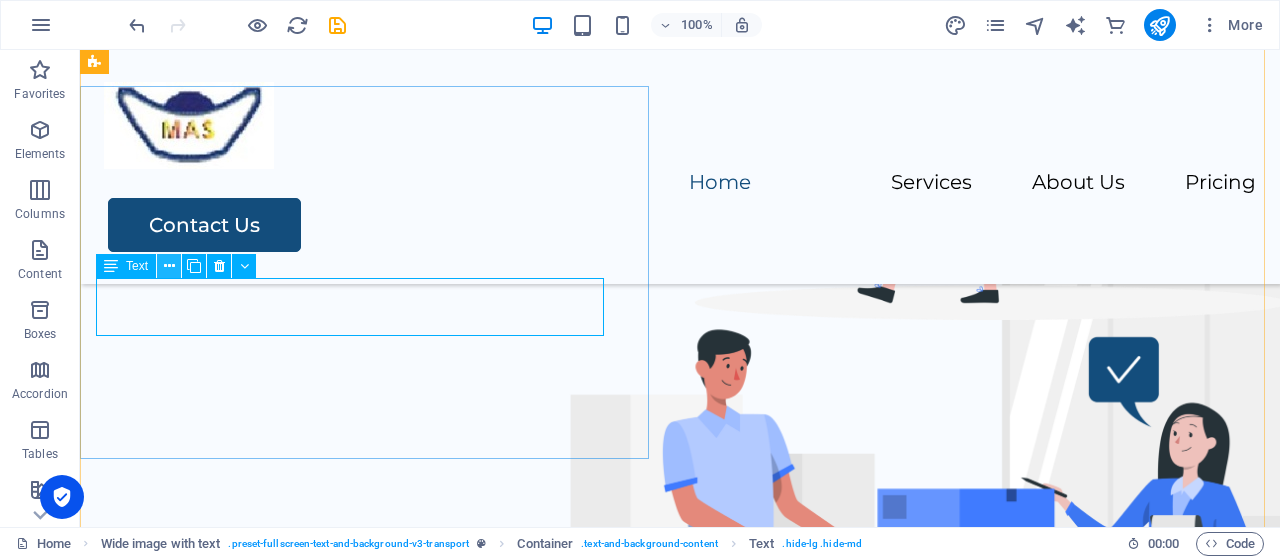 click at bounding box center [169, 266] 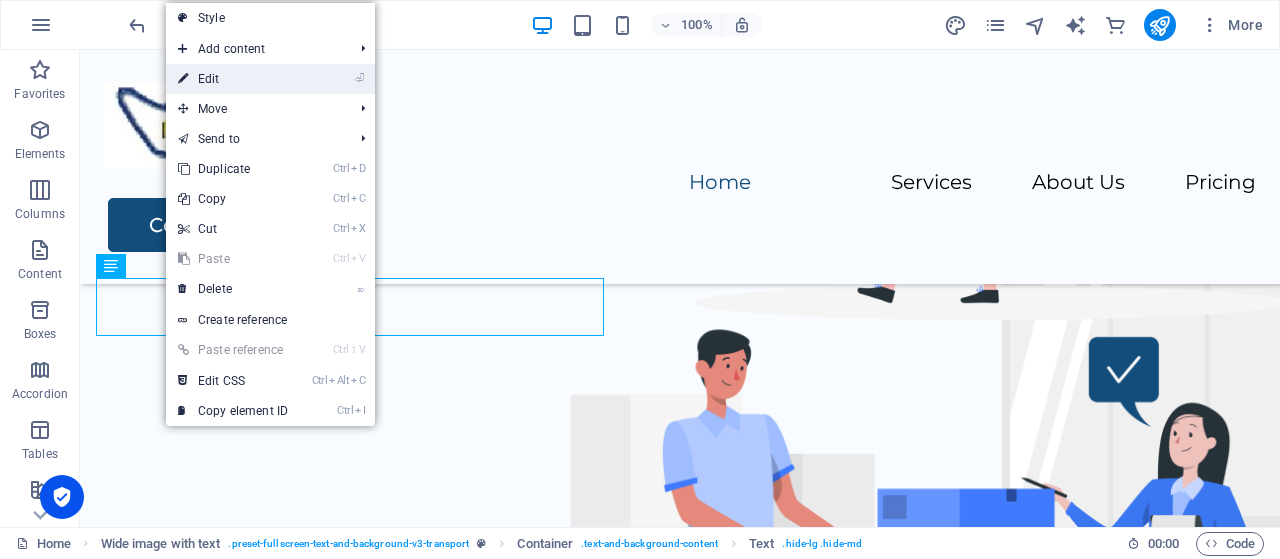 click on "⏎  Edit" at bounding box center [233, 79] 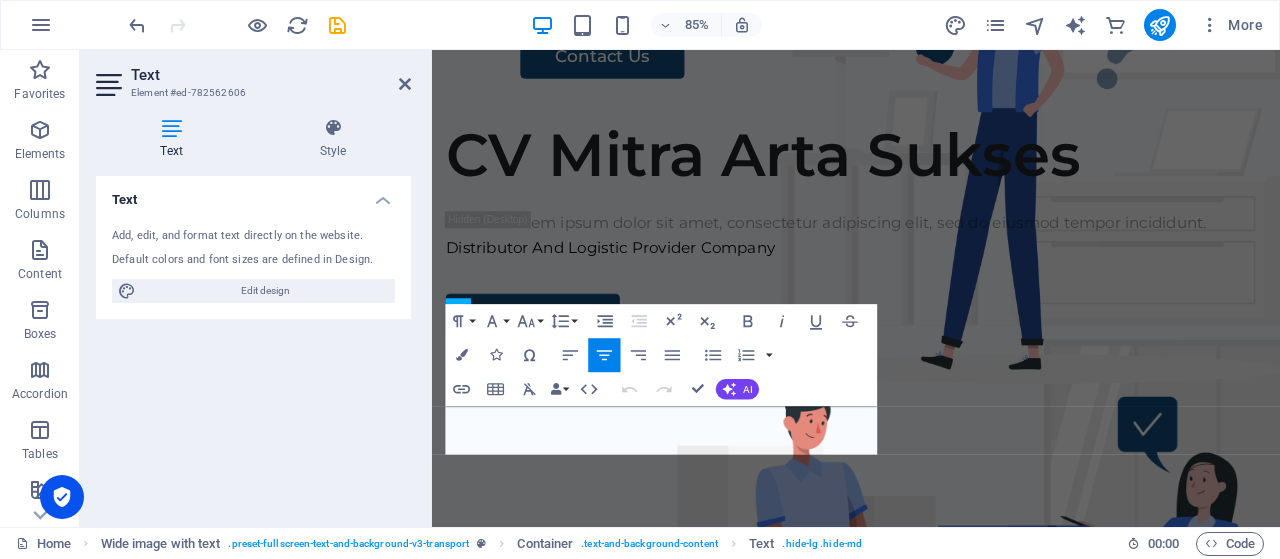 scroll, scrollTop: 134, scrollLeft: 0, axis: vertical 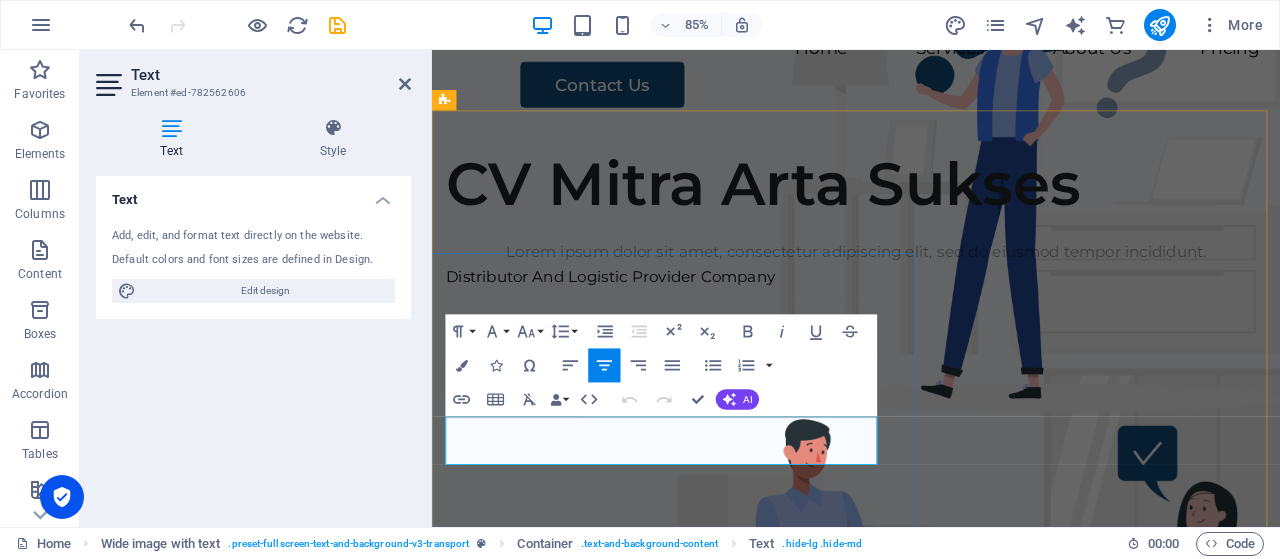 click on "Lorem ipsum dolor sit amet, consectetur adipiscing elit, sed do eiusmod tempor incididunt." at bounding box center (931, 288) 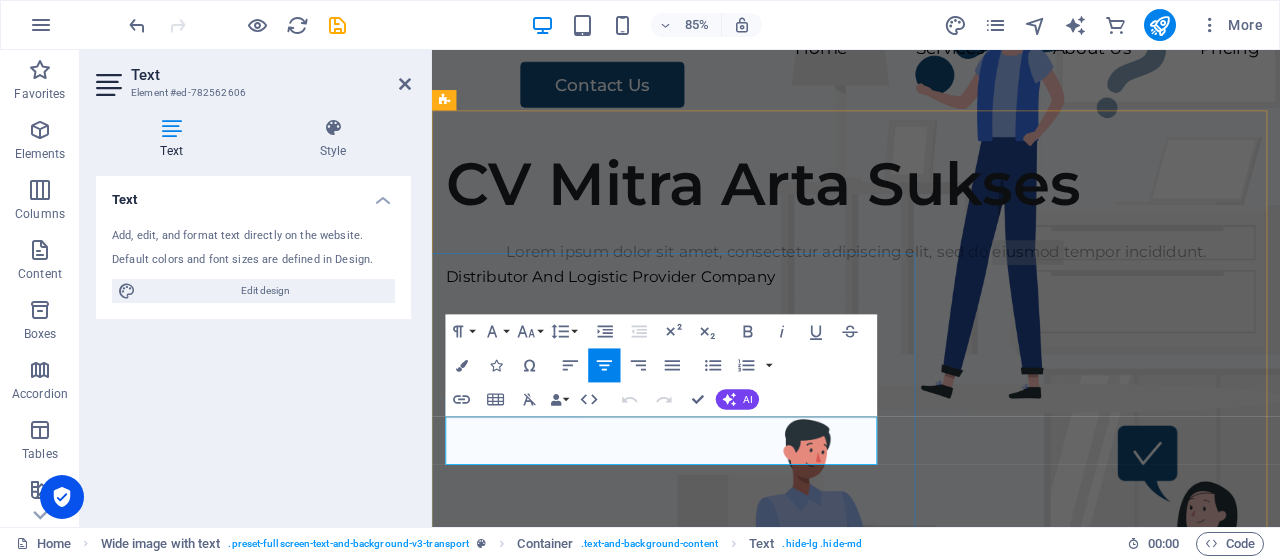 click on "Lorem ipsum dolor sit amet, consectetur adipiscing elit, sed do eiusmod tempor incididunt." at bounding box center (931, 288) 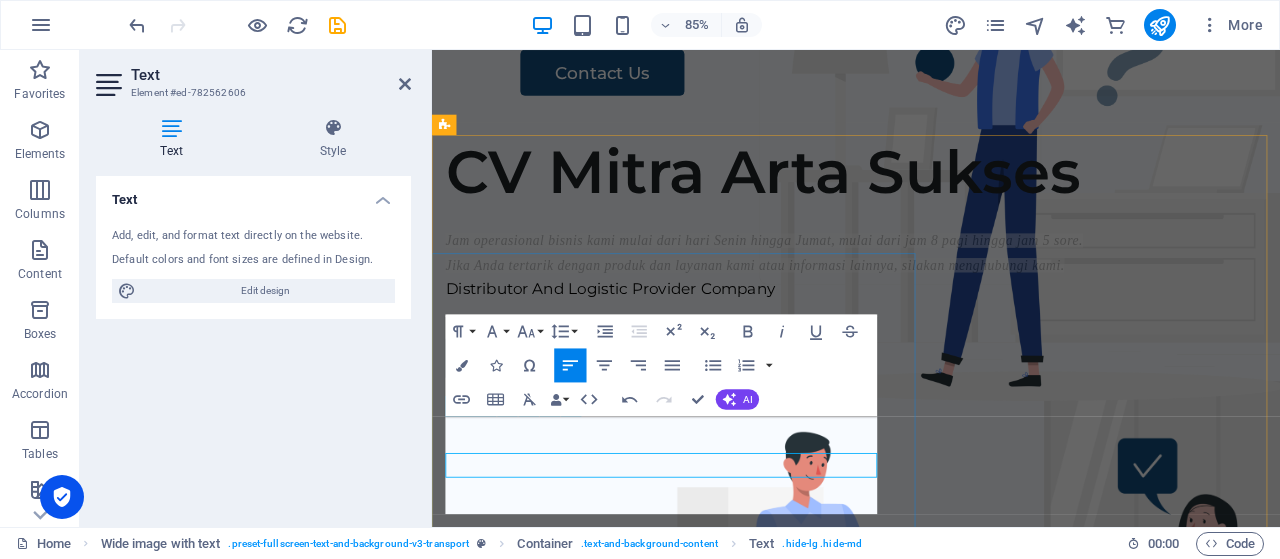 scroll, scrollTop: 105, scrollLeft: 0, axis: vertical 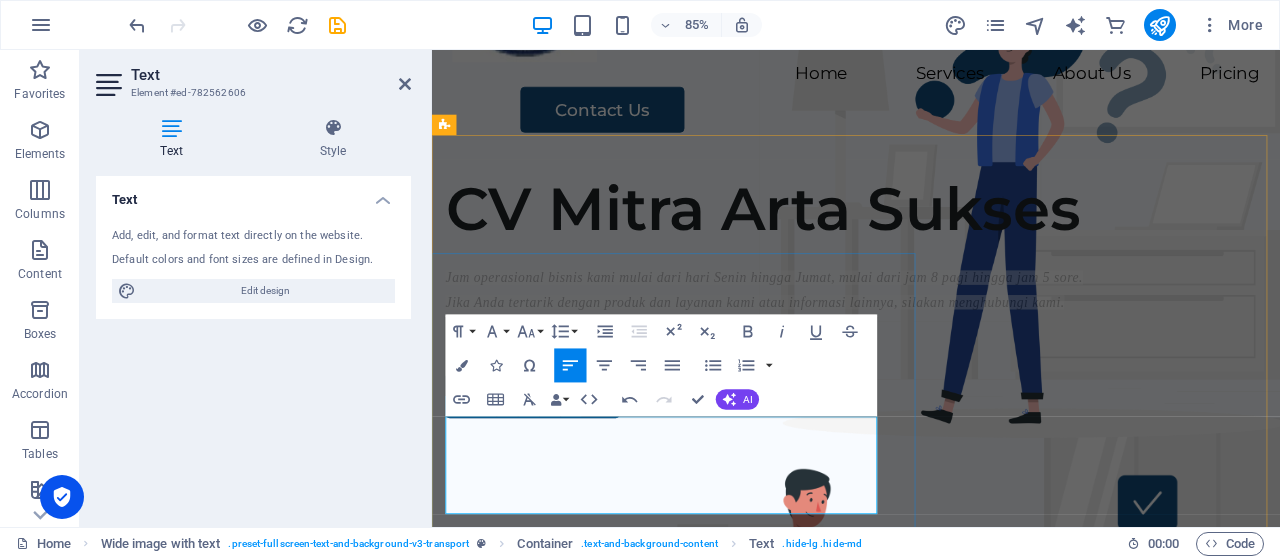 click on "Jika Anda tertarik dengan produk dan layanan kami atau informasi lainnya, silakan menghubungi kami." at bounding box center (812, 346) 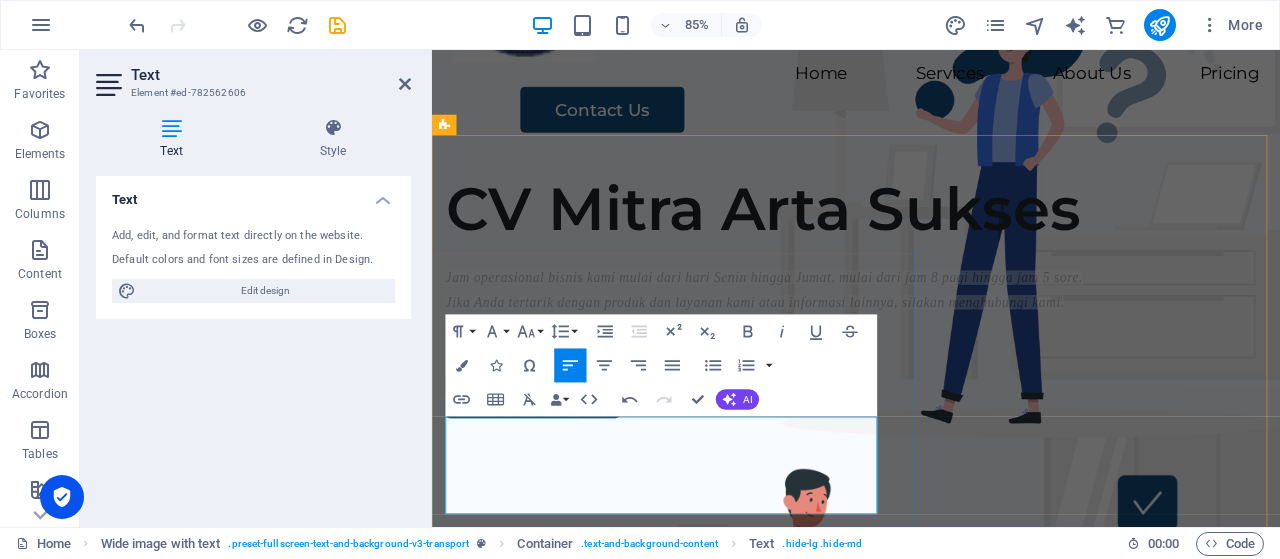 scroll, scrollTop: 119, scrollLeft: 0, axis: vertical 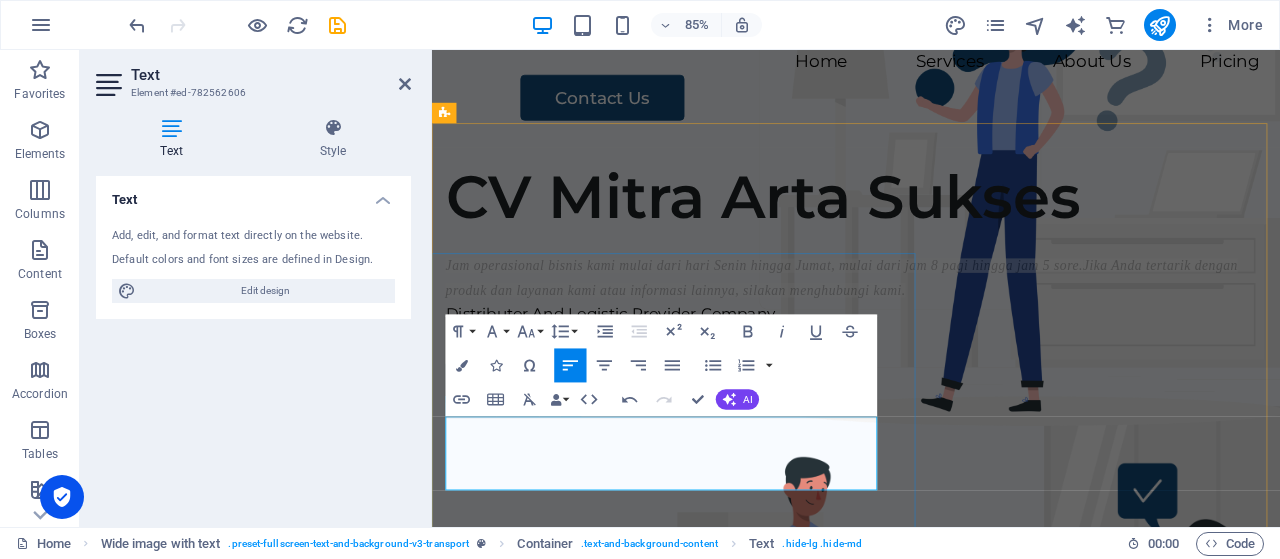 type 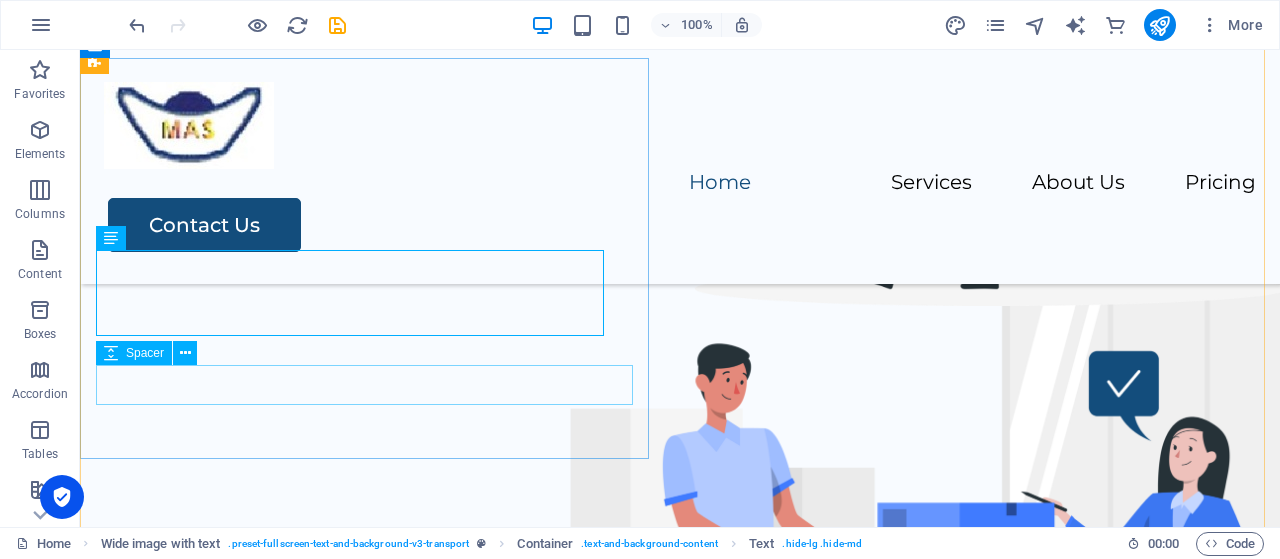 scroll, scrollTop: 265, scrollLeft: 0, axis: vertical 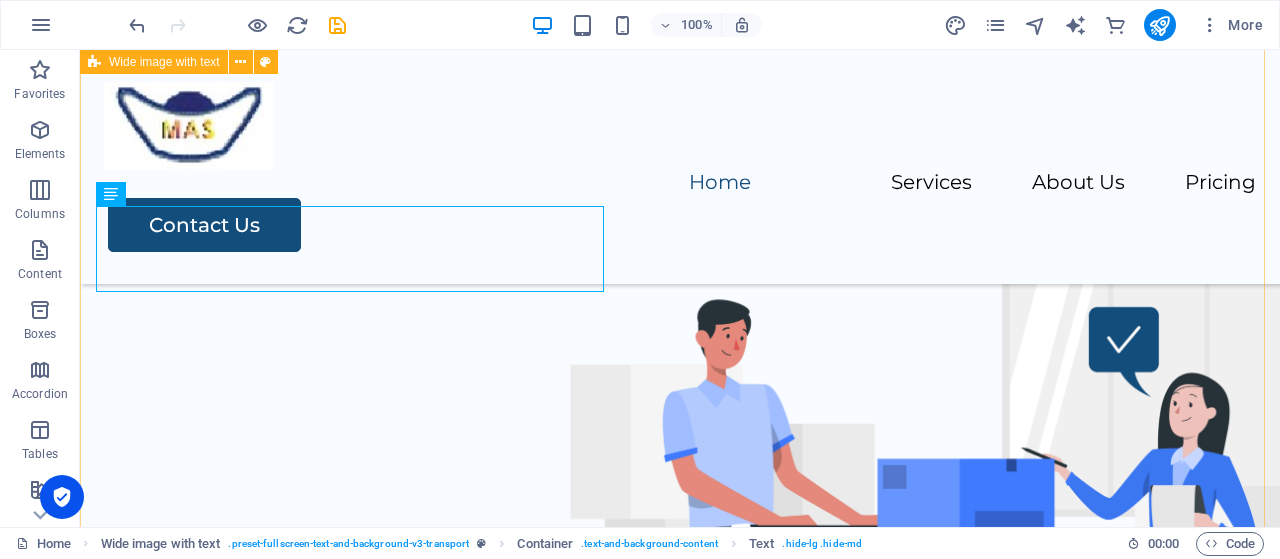 click on "CV Mitra Arta Sukses Jam operasional bisnis kami mulai dari hari Senin hingga Jumat, mulai dari jam 8 pagi hingga jam 5 sore.  Jika Anda tertarik dengan produk dan layanan kami atau informasi lainnya, silakan menghubungi kami. Distributor And Logistic Provider Company See Services" at bounding box center (680, 168) 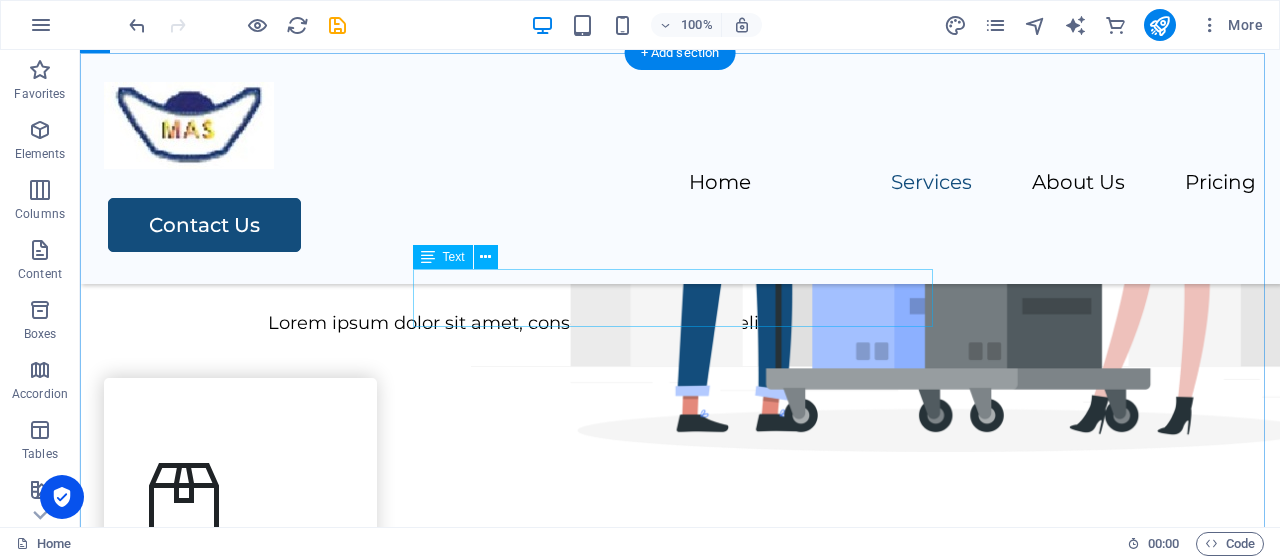 scroll, scrollTop: 765, scrollLeft: 0, axis: vertical 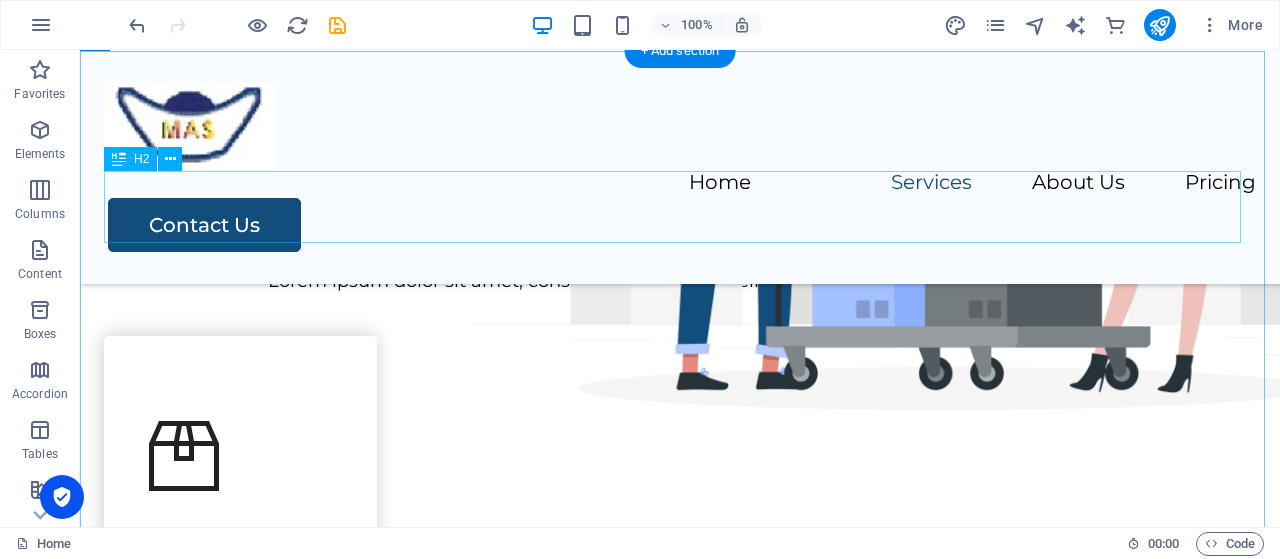 click on "Our Services" at bounding box center [680, 207] 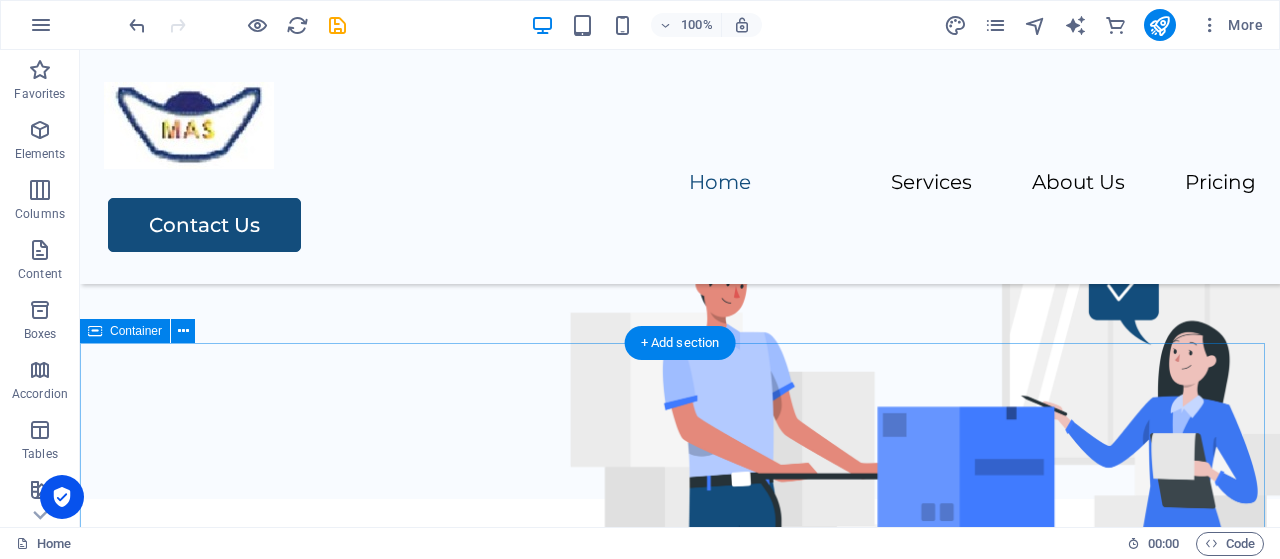 scroll, scrollTop: 265, scrollLeft: 0, axis: vertical 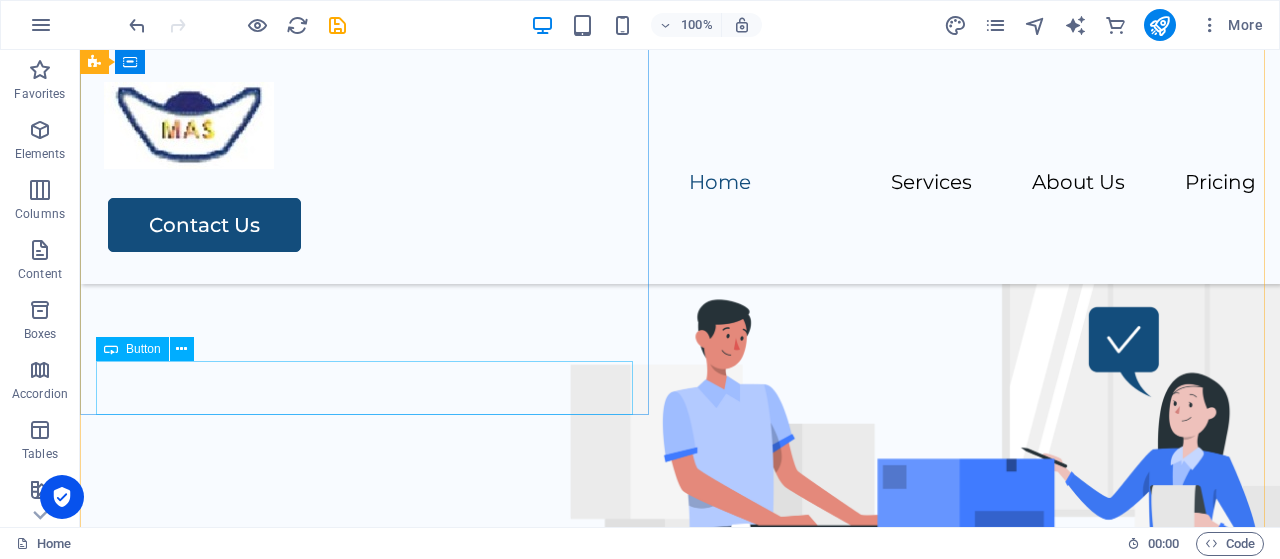click on "See Services" at bounding box center [680, 213] 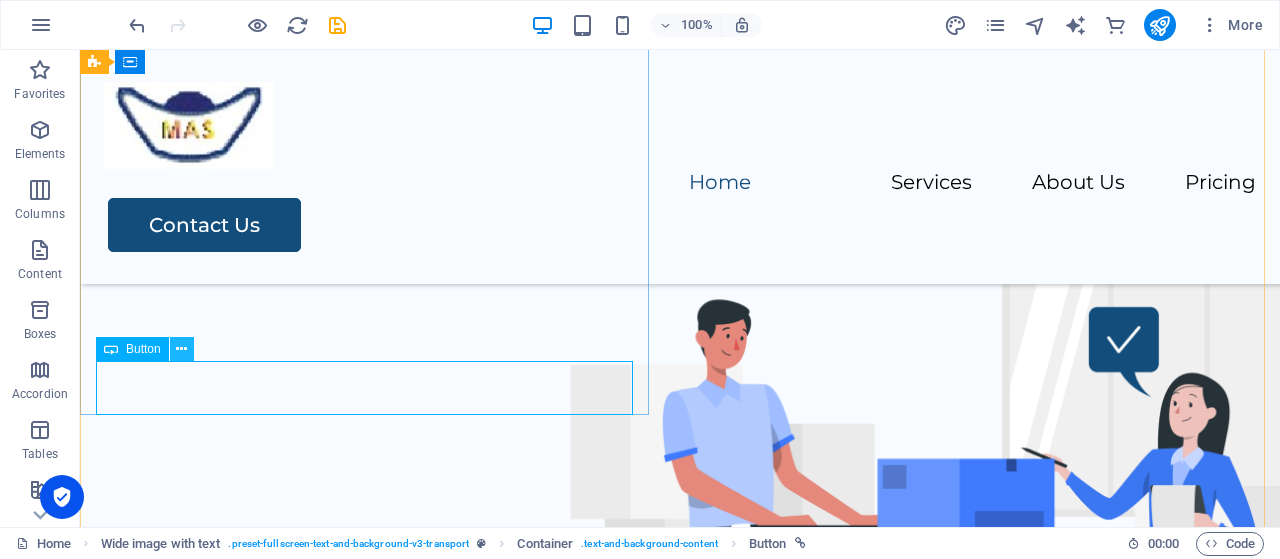 click at bounding box center [181, 349] 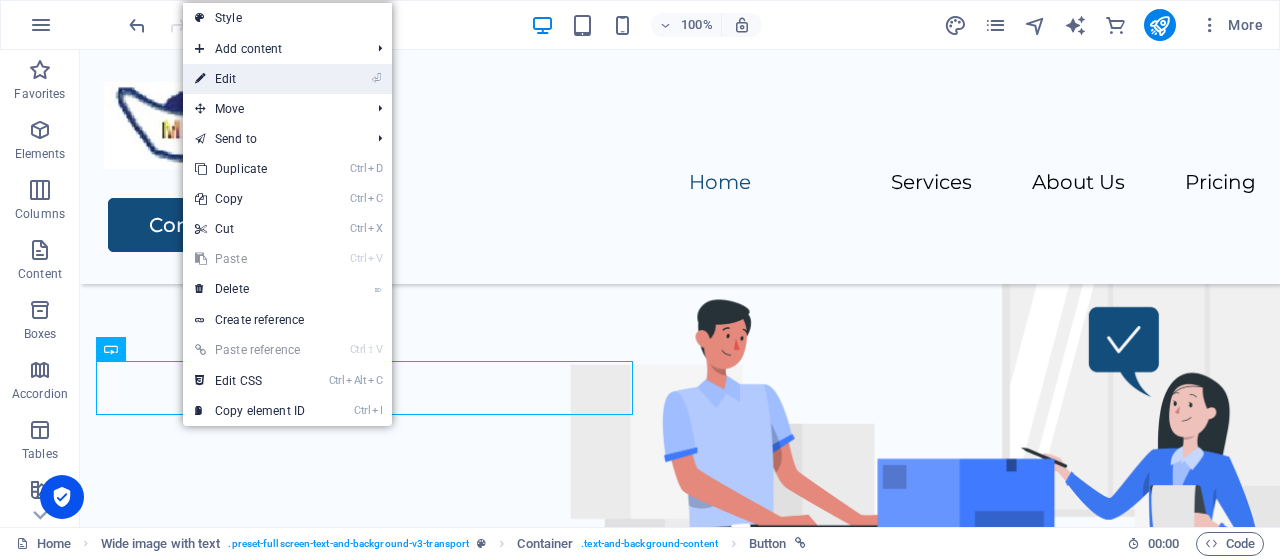 click on "⏎  Edit" at bounding box center (250, 79) 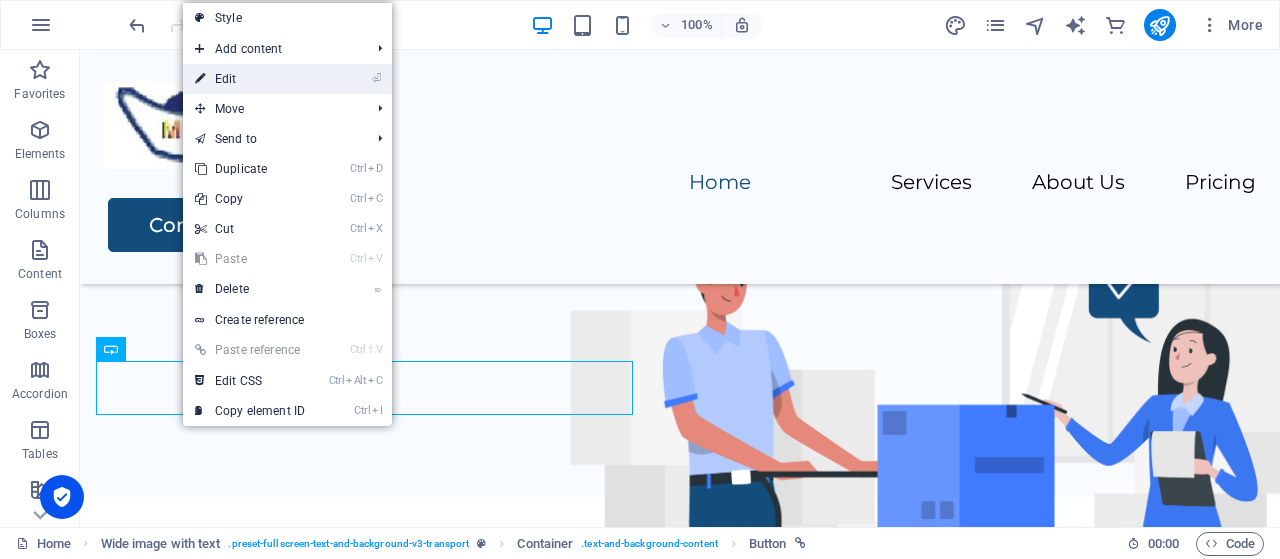 scroll, scrollTop: 292, scrollLeft: 0, axis: vertical 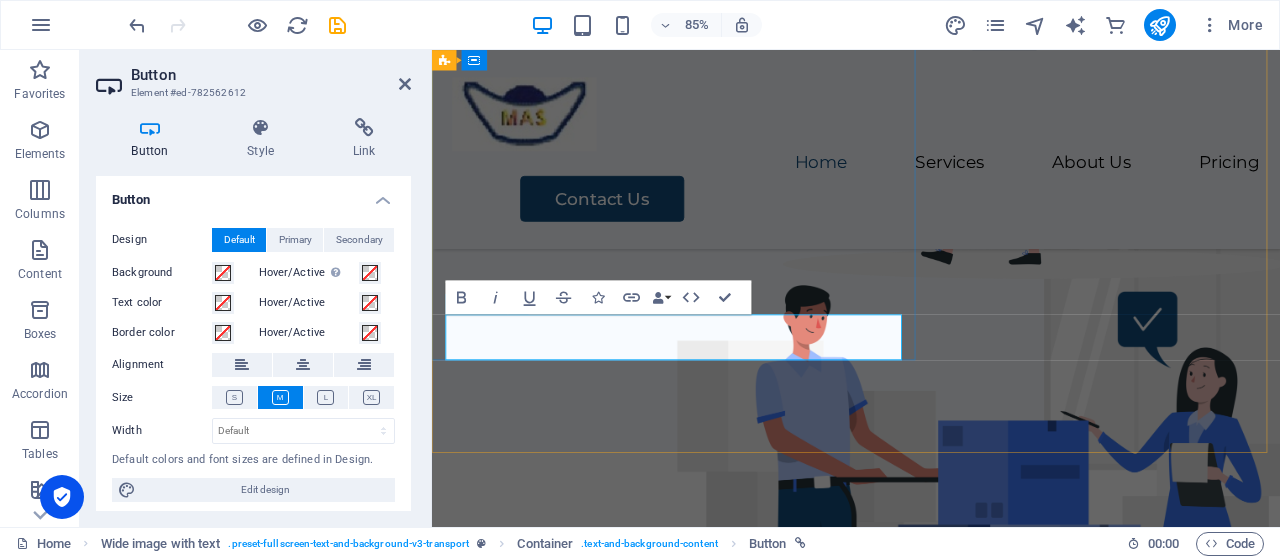 type 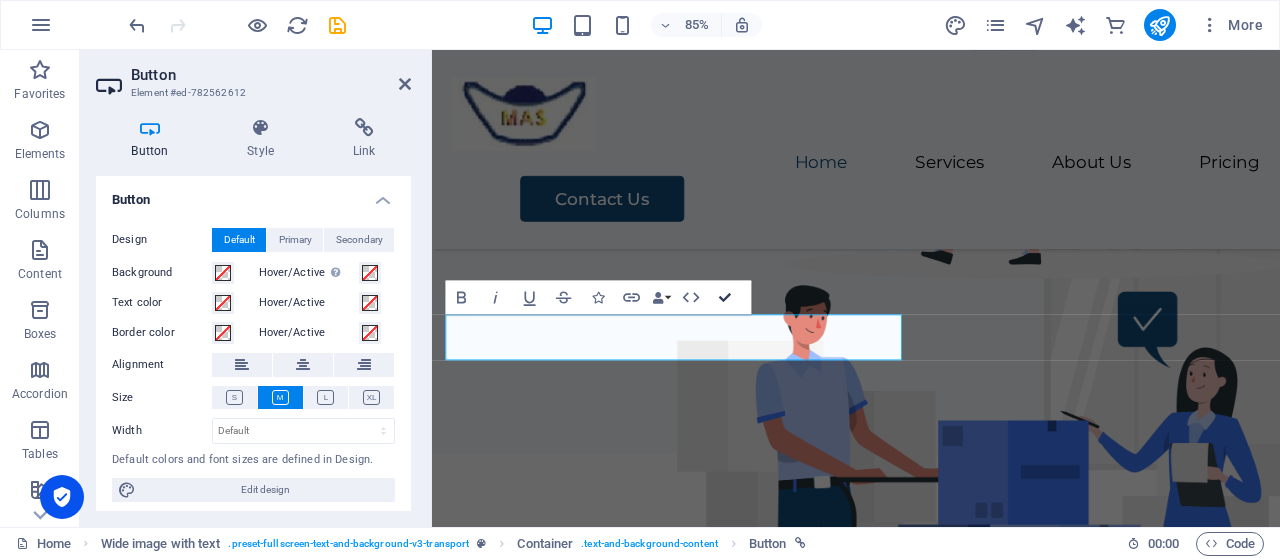 scroll, scrollTop: 265, scrollLeft: 0, axis: vertical 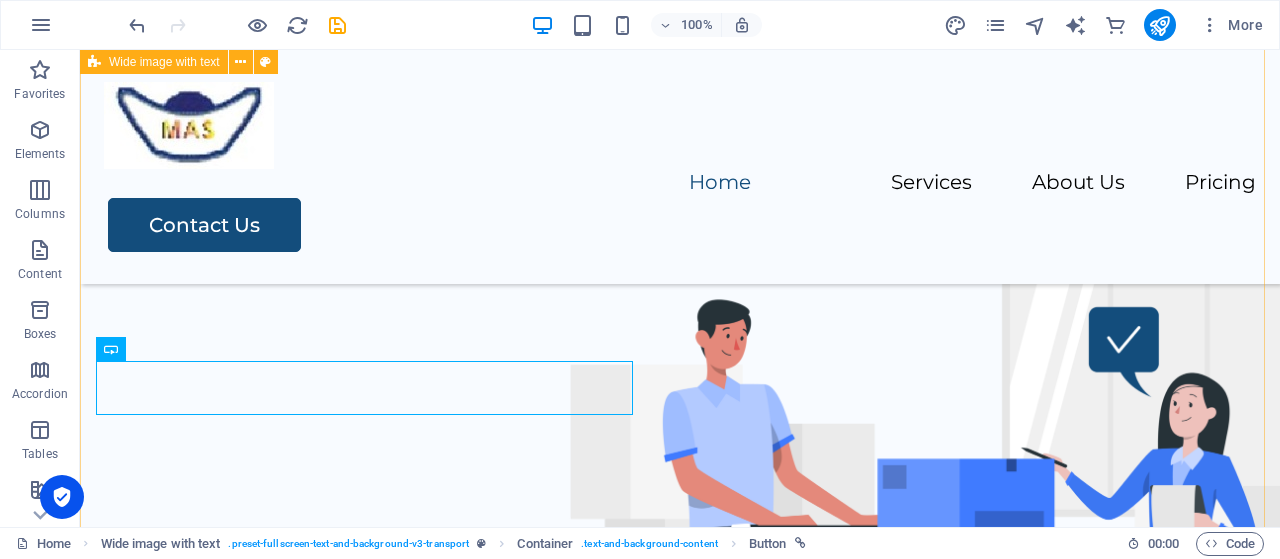 click on "CV Mitra Arta Sukses Jam operasional bisnis kami mulai dari hari Senin hingga Jumat, mulai dari jam 8 pagi hingga jam 5 sore.  Jika Anda tertarik dengan produk dan layanan kami atau informasi lainnya, silakan menghubungi kami. Distributor And Logistic Provider Company Layanan Kami" at bounding box center [680, 168] 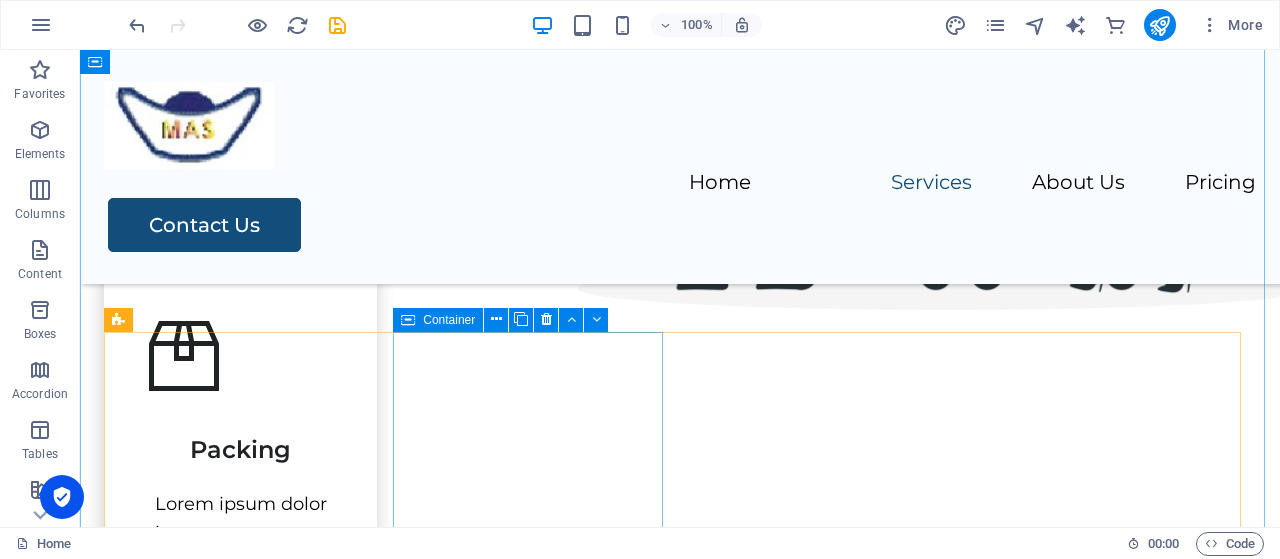 scroll, scrollTop: 665, scrollLeft: 0, axis: vertical 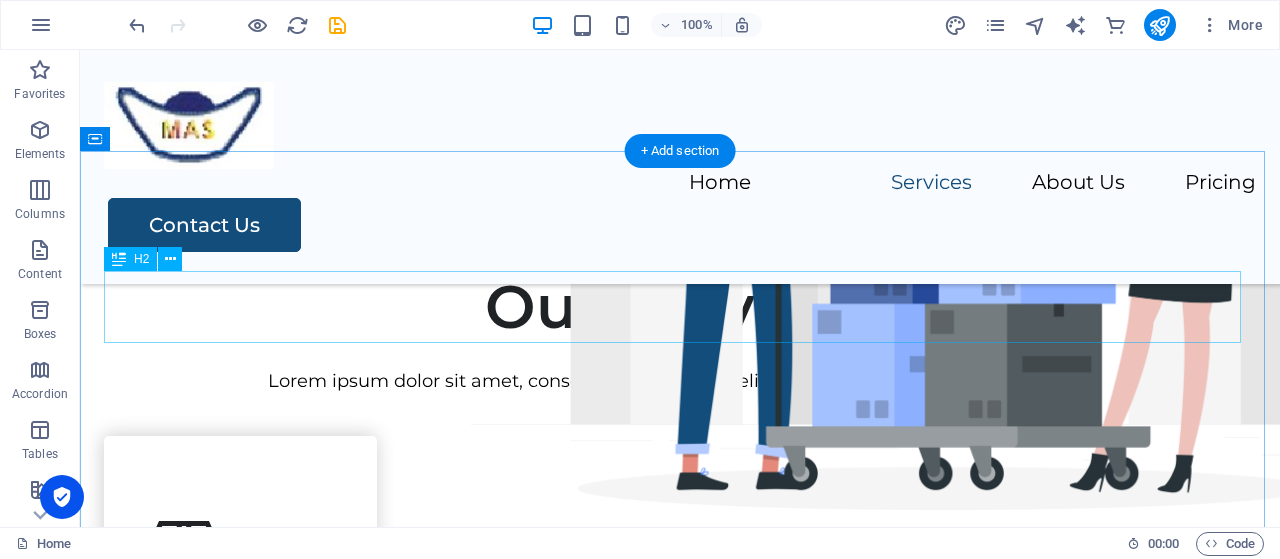 click on "Our Services" at bounding box center (680, 307) 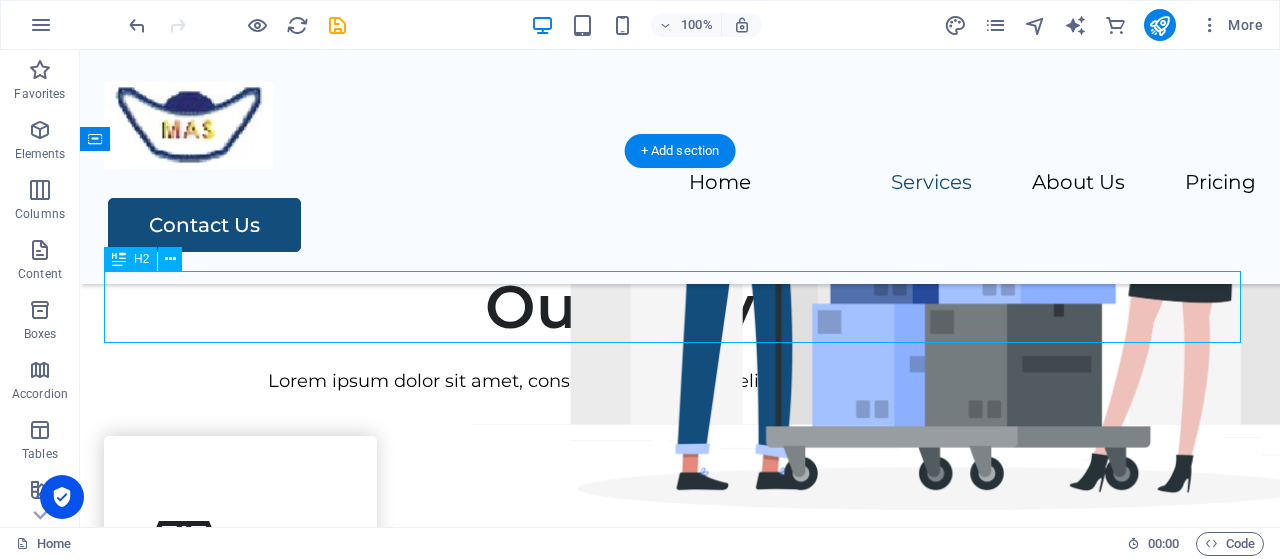 click on "Our Services" at bounding box center (680, 307) 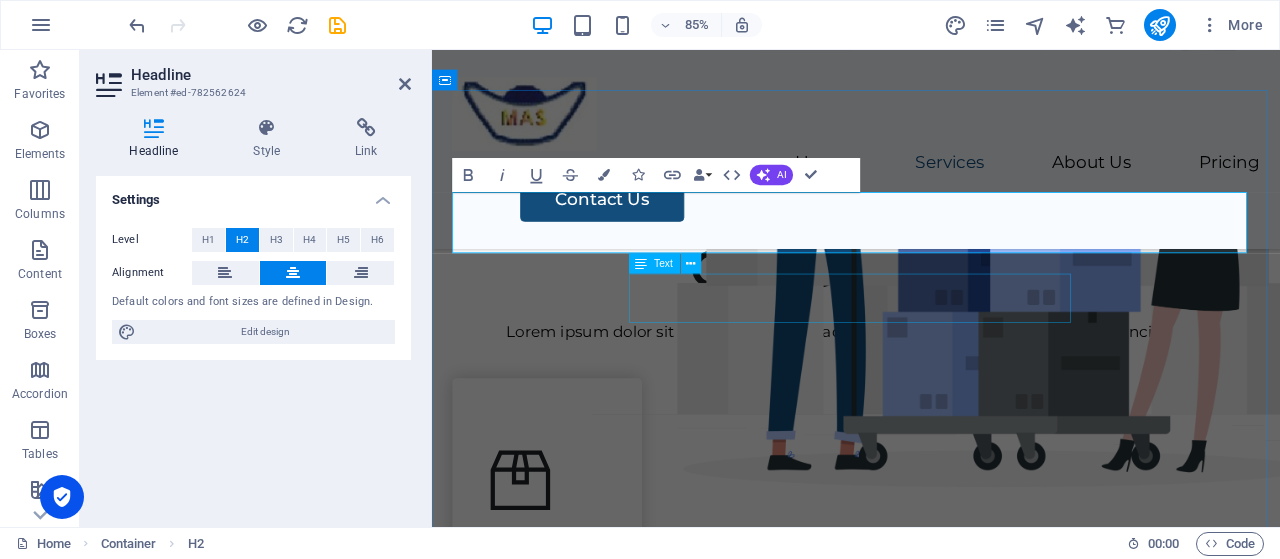 scroll, scrollTop: 719, scrollLeft: 0, axis: vertical 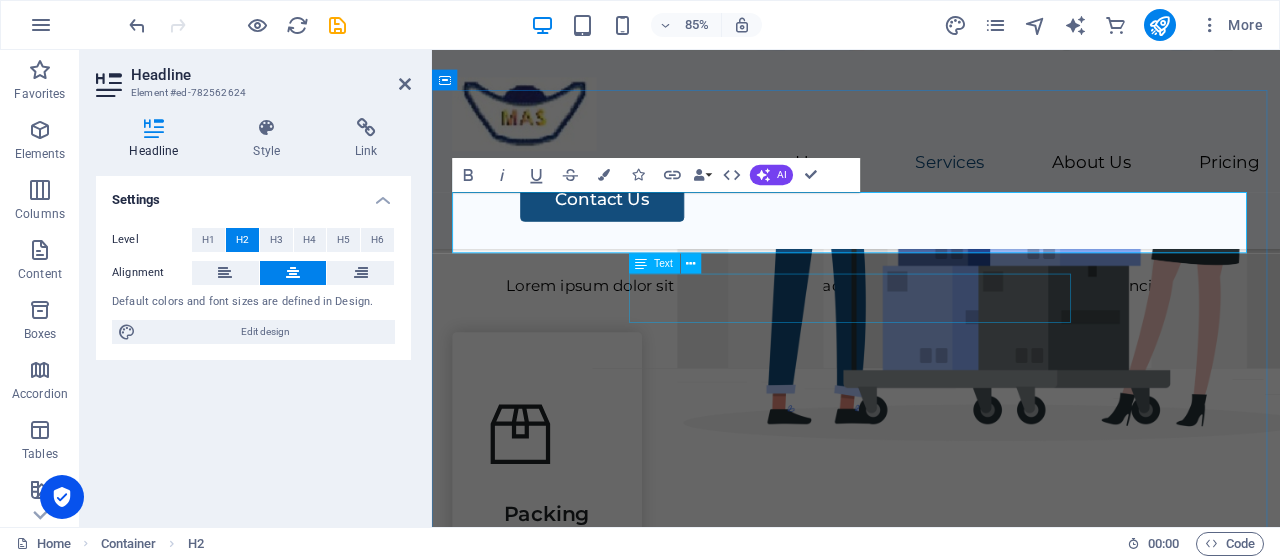 click on "Lorem ipsum dolor sit amet, consectetur adipiscing elit, sed do eiusmod tempor incididunt." at bounding box center [931, 327] 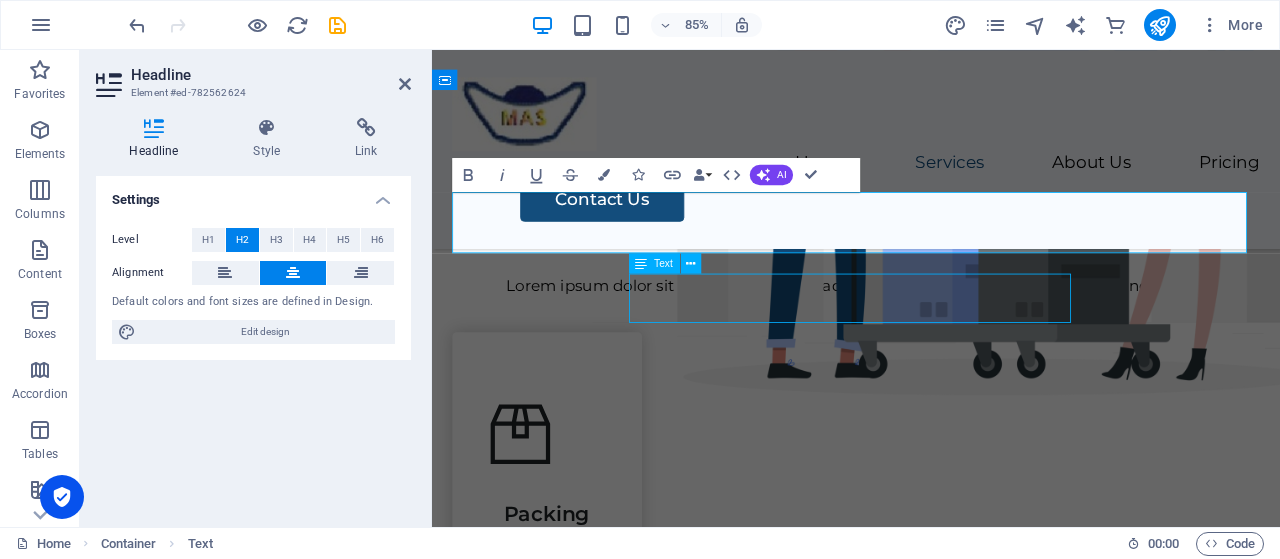 scroll, scrollTop: 665, scrollLeft: 0, axis: vertical 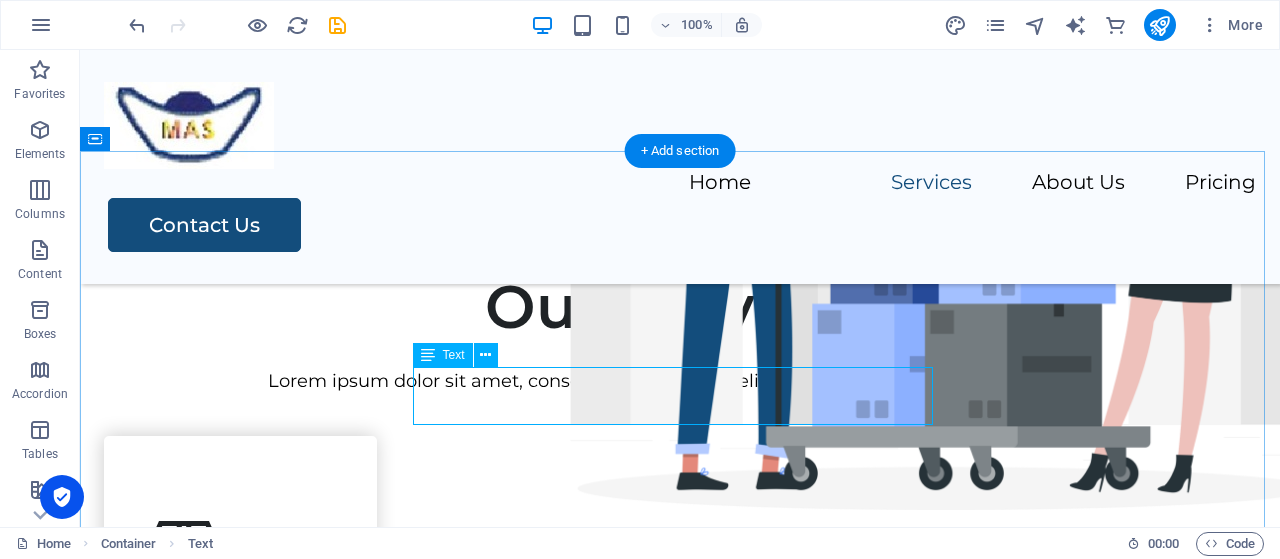 click on "Lorem ipsum dolor sit amet, consectetur adipiscing elit, sed do eiusmod tempor incididunt." at bounding box center [680, 381] 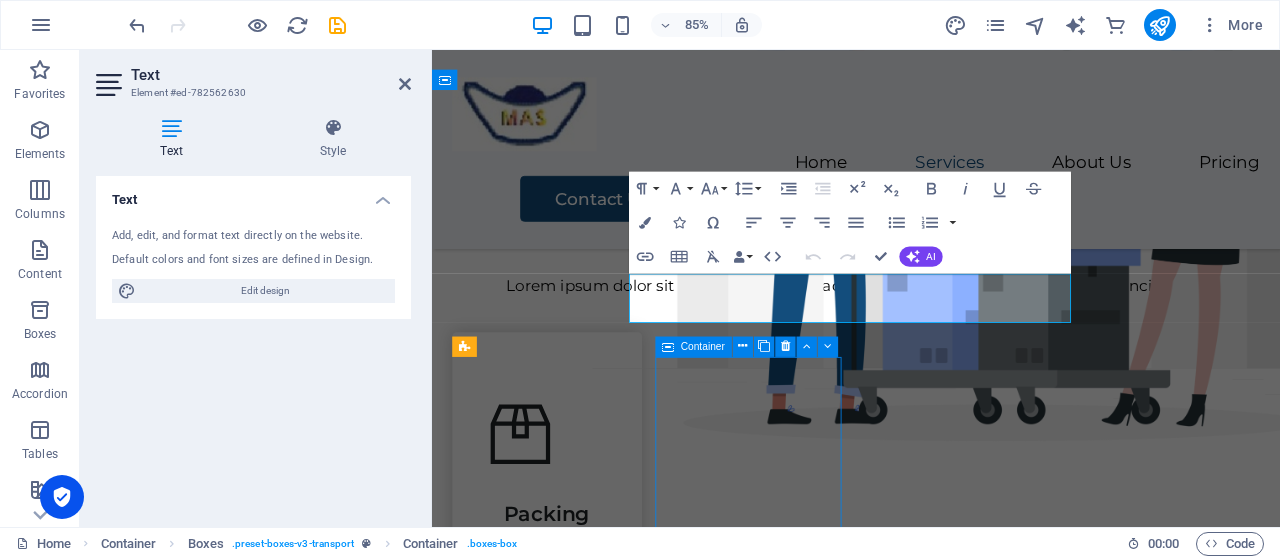 scroll, scrollTop: 665, scrollLeft: 0, axis: vertical 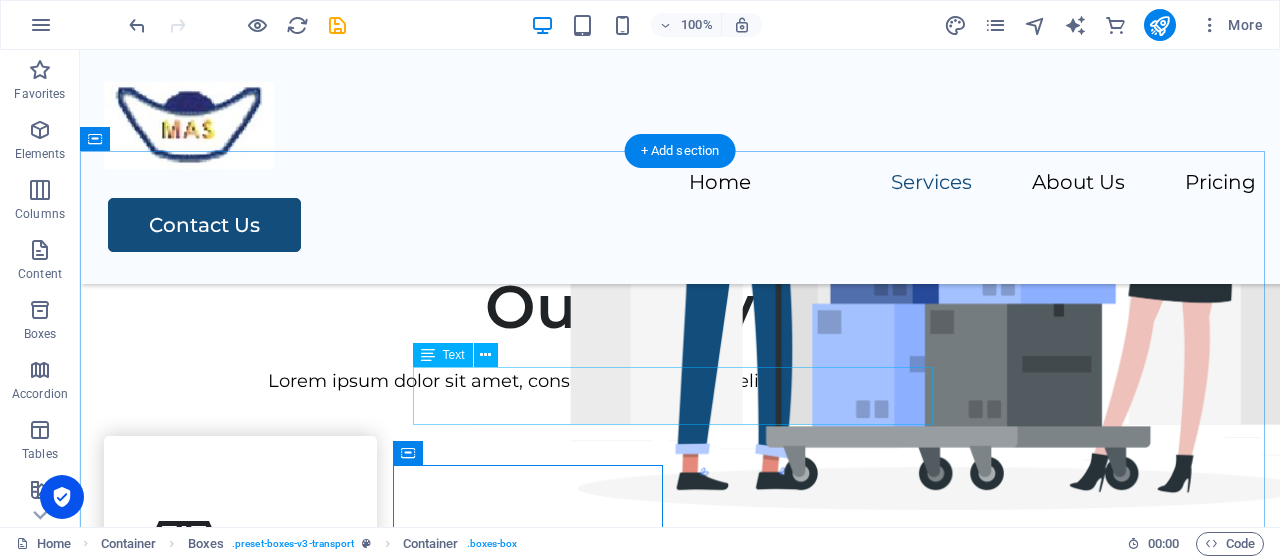 click on "Lorem ipsum dolor sit amet, consectetur adipiscing elit, sed do eiusmod tempor incididunt." at bounding box center (680, 381) 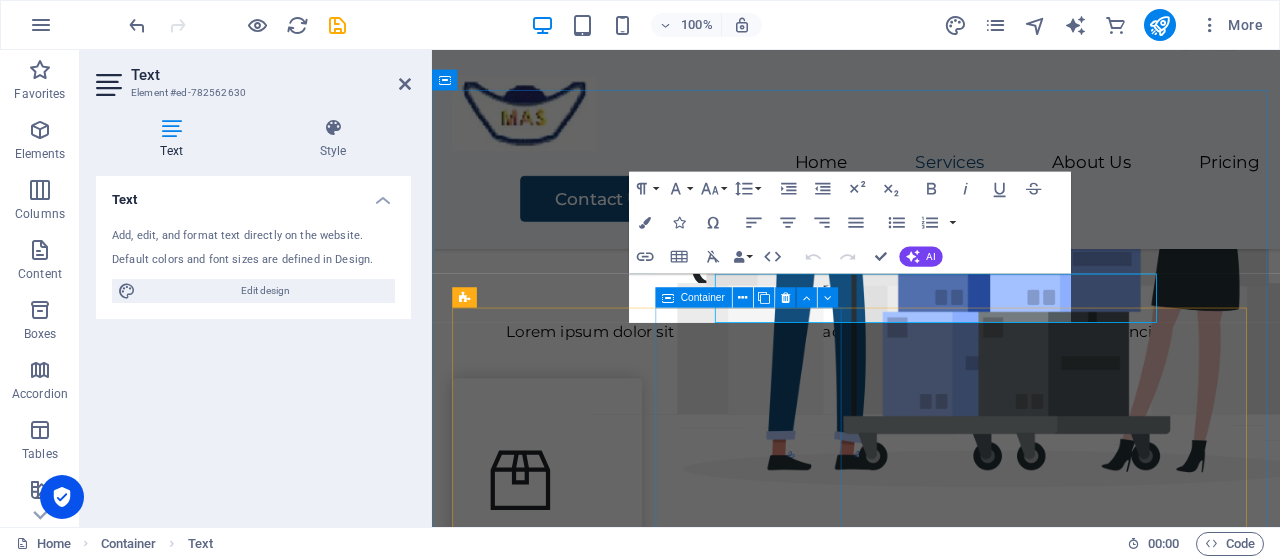 scroll, scrollTop: 719, scrollLeft: 0, axis: vertical 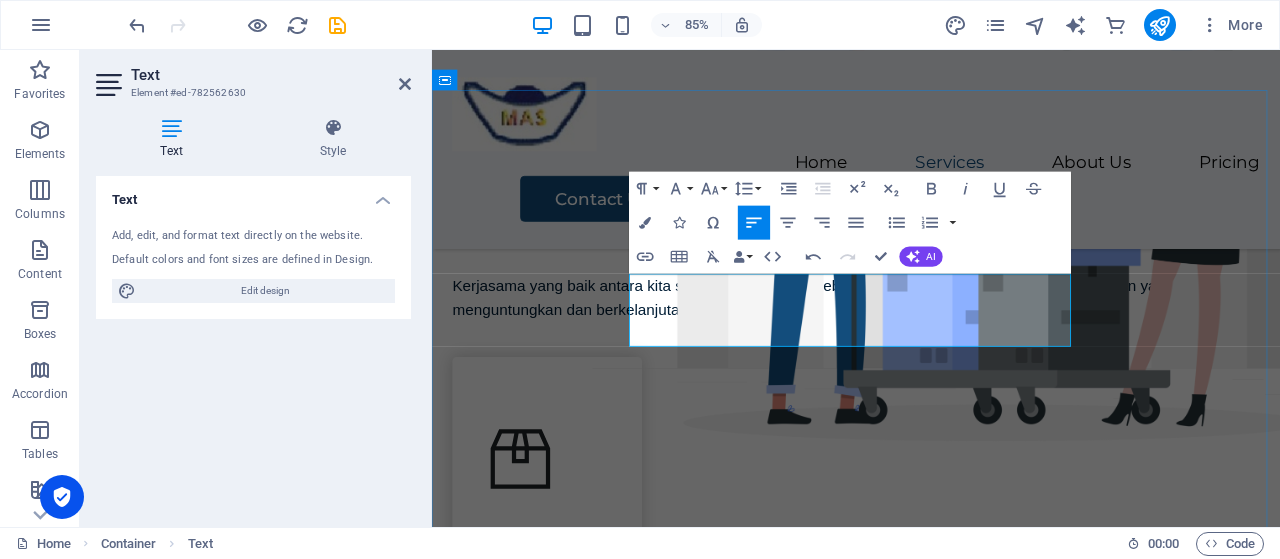click on "Kerjasama yang baik antara kita semua adalah kunci keberhasilan." at bounding box center [723, 327] 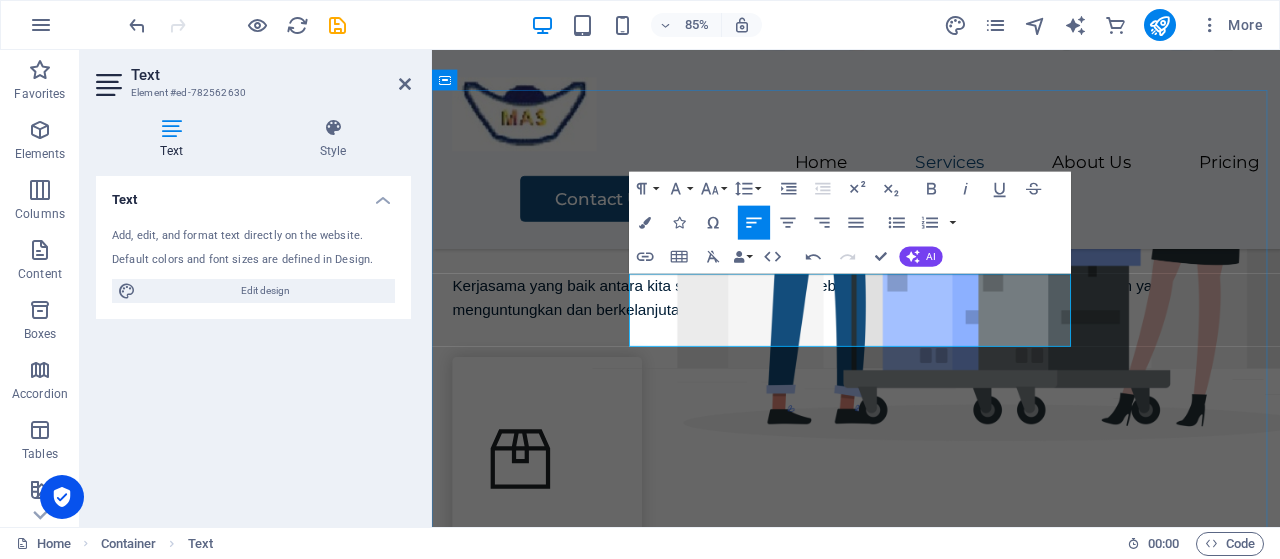 type 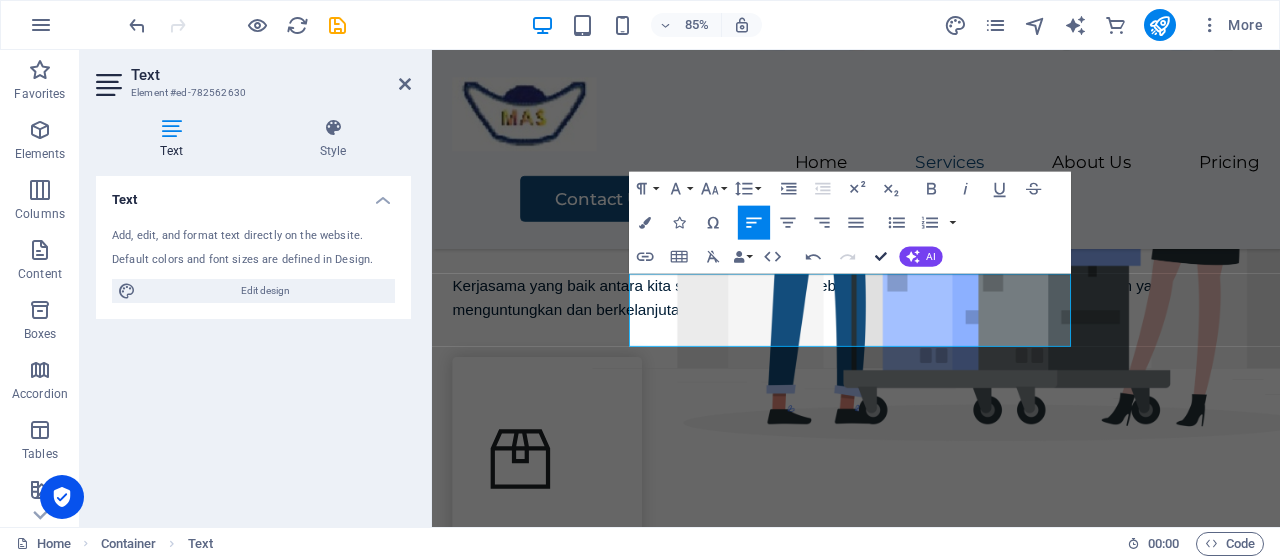 drag, startPoint x: 881, startPoint y: 261, endPoint x: 824, endPoint y: 249, distance: 58.249462 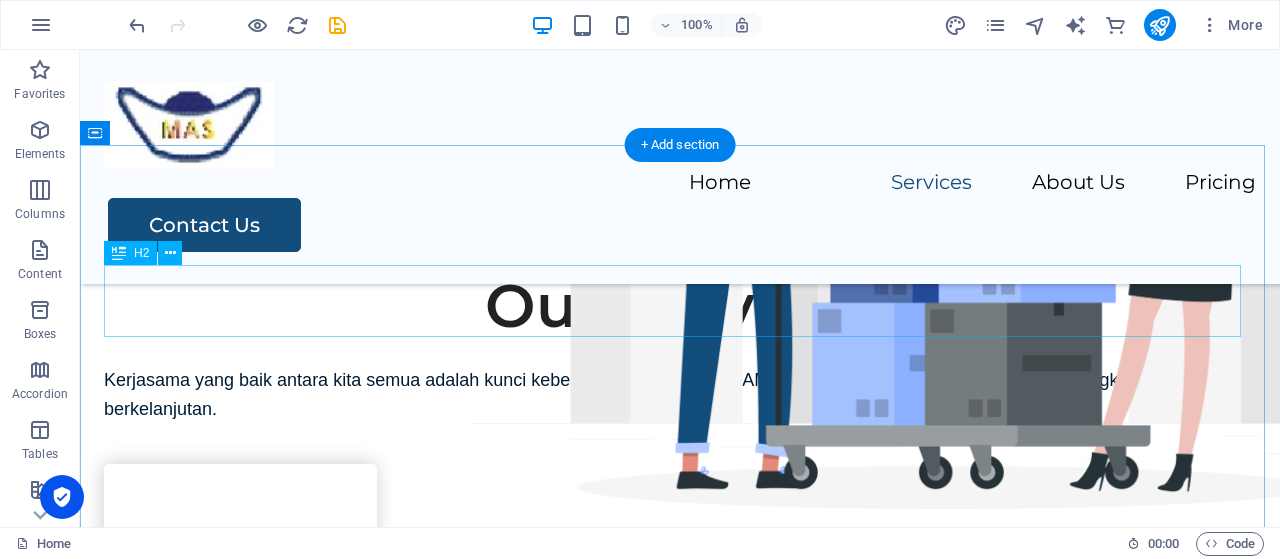 scroll, scrollTop: 665, scrollLeft: 0, axis: vertical 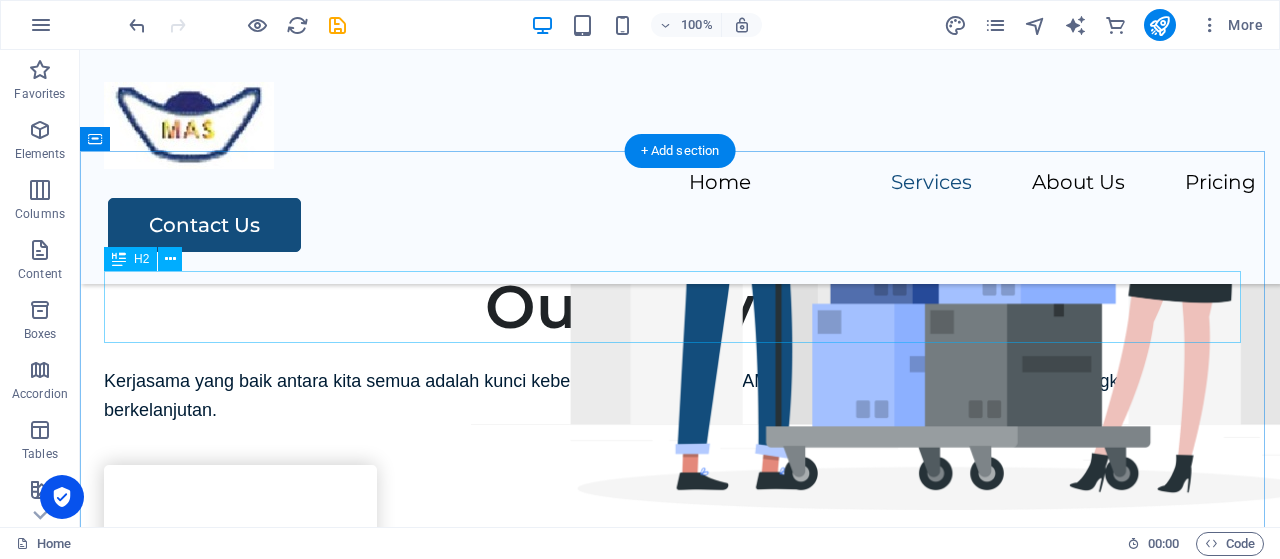 click on "Our Services" at bounding box center (680, 307) 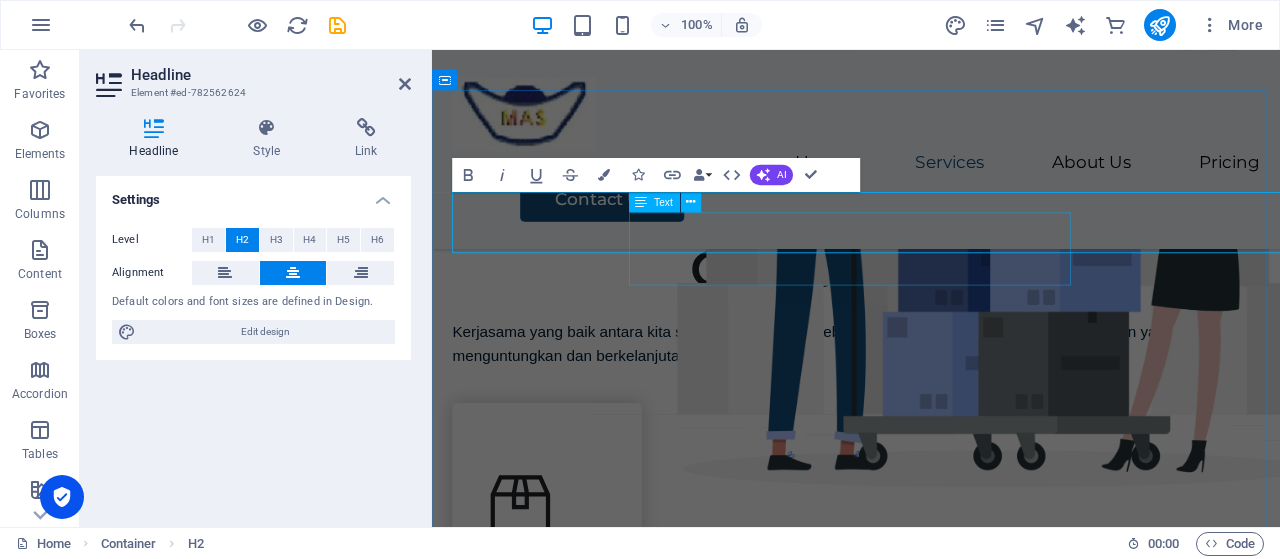 scroll, scrollTop: 719, scrollLeft: 0, axis: vertical 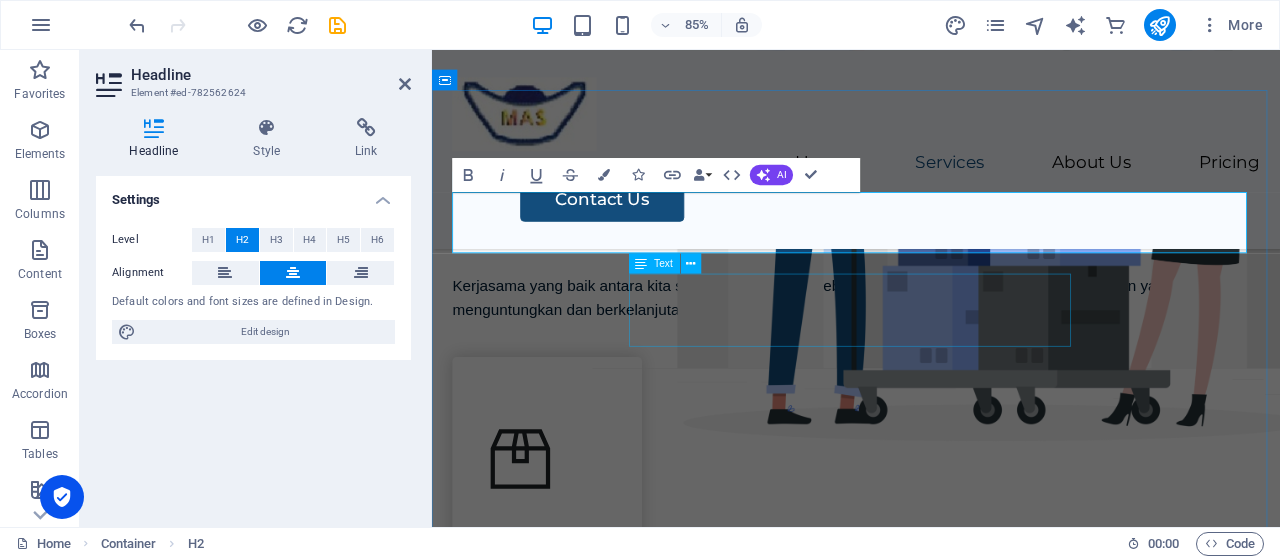 type 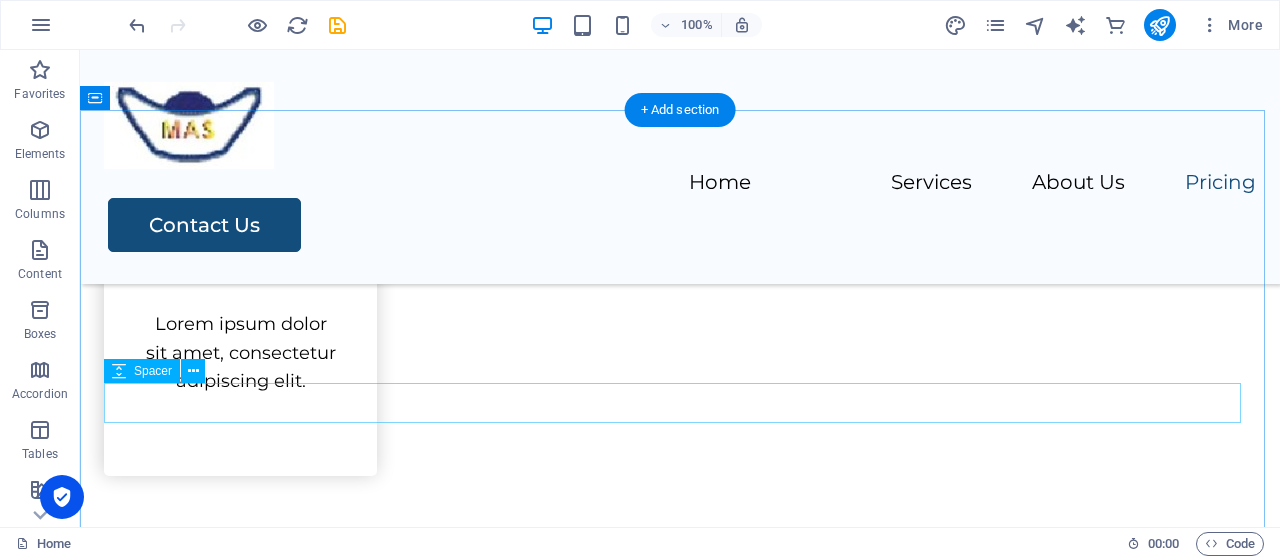 scroll, scrollTop: 2565, scrollLeft: 0, axis: vertical 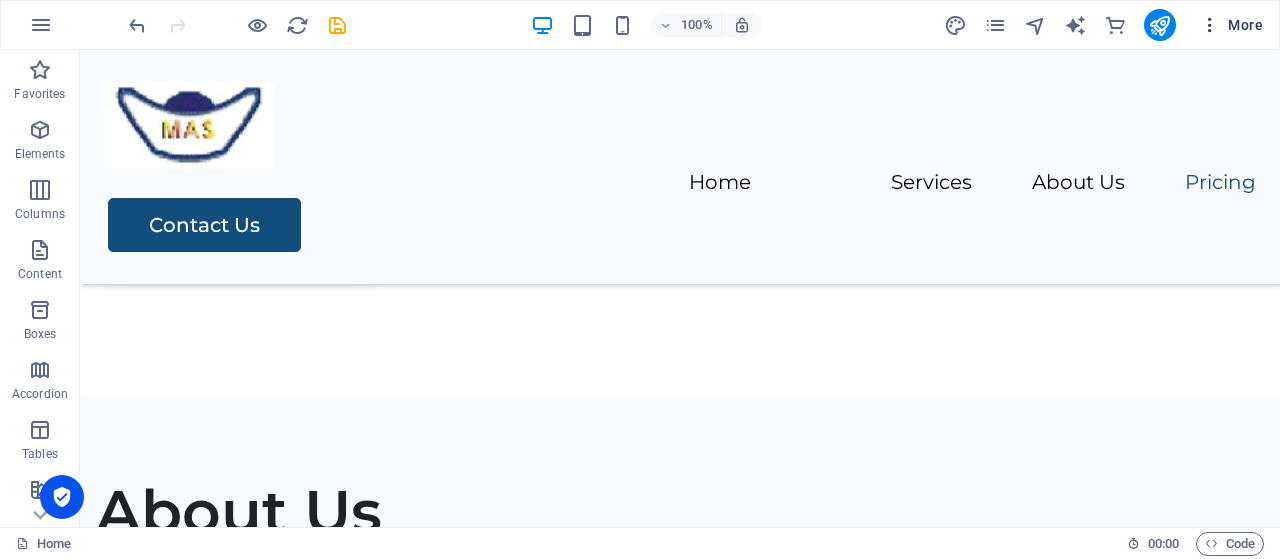 click on "More" at bounding box center [1231, 25] 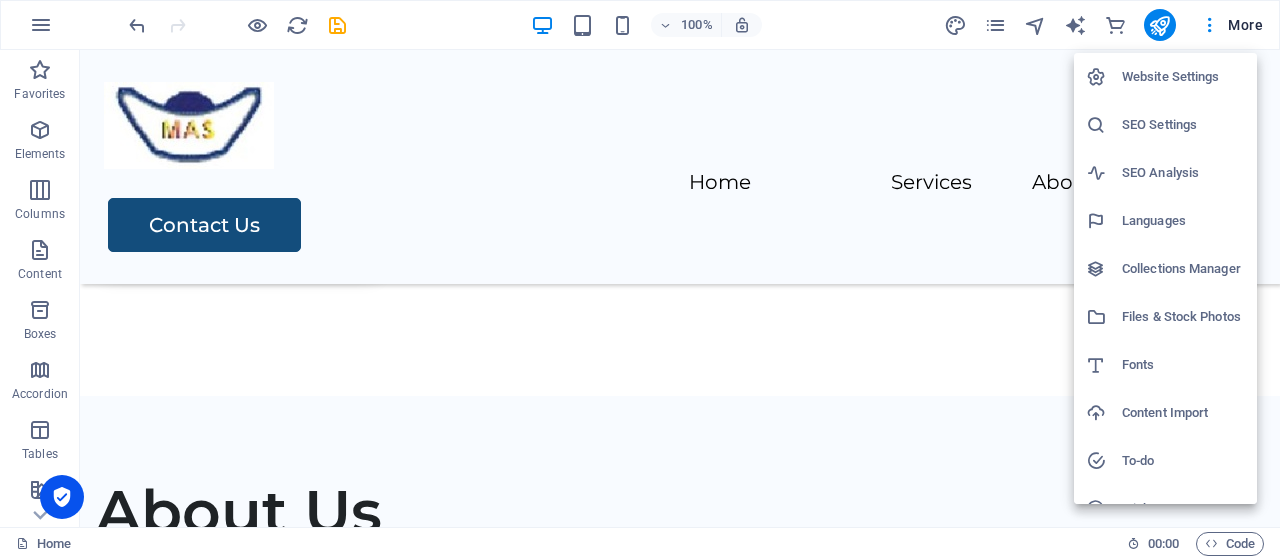 click at bounding box center (640, 279) 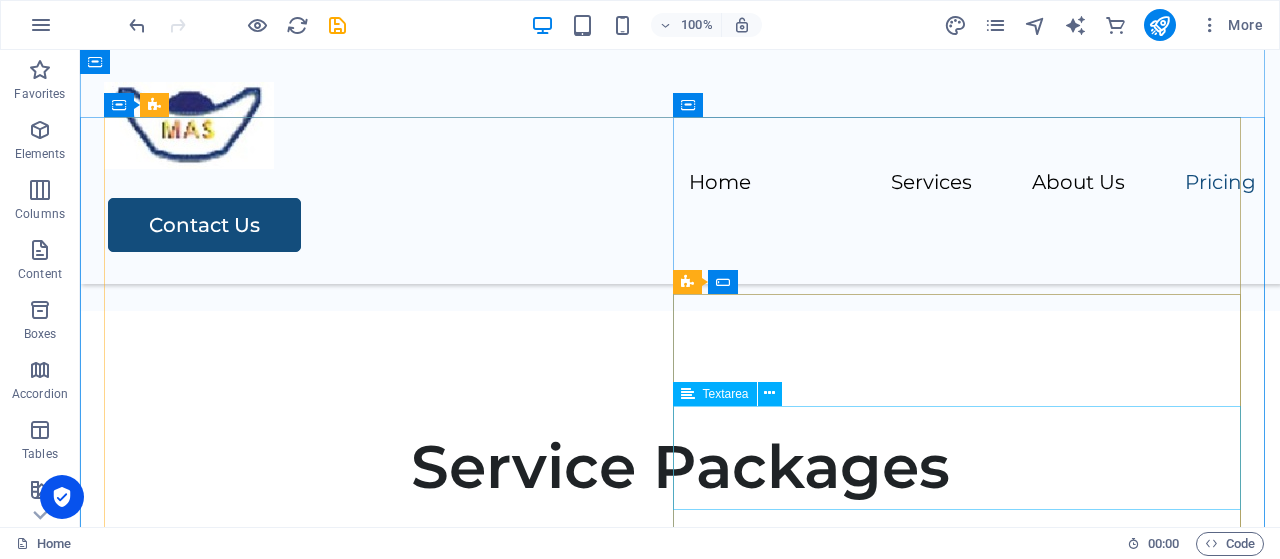 scroll, scrollTop: 3565, scrollLeft: 0, axis: vertical 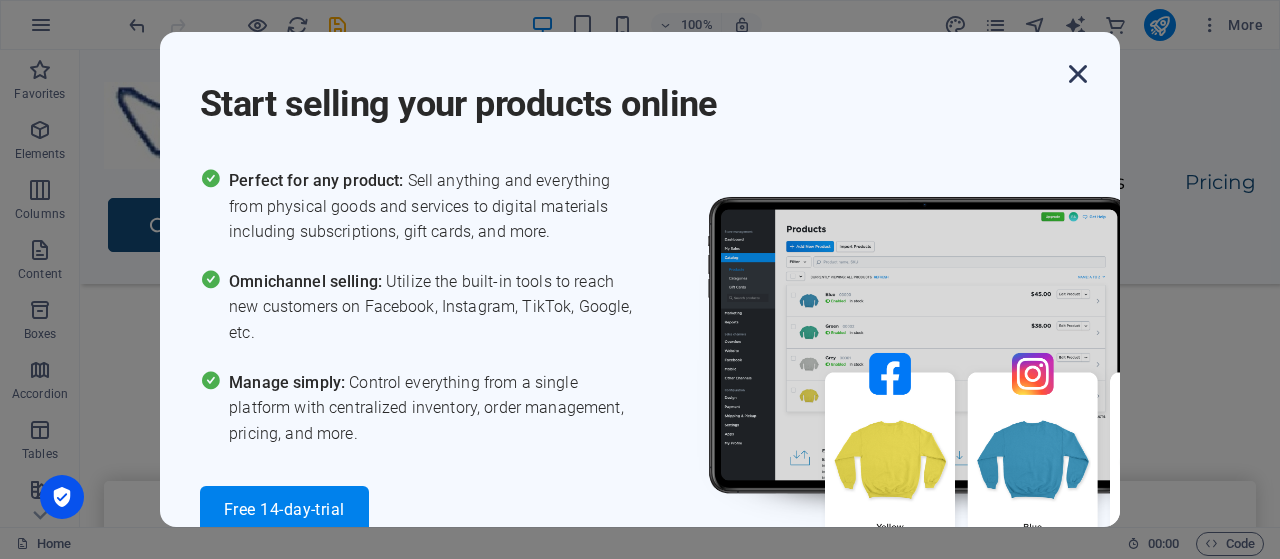 click at bounding box center [1078, 74] 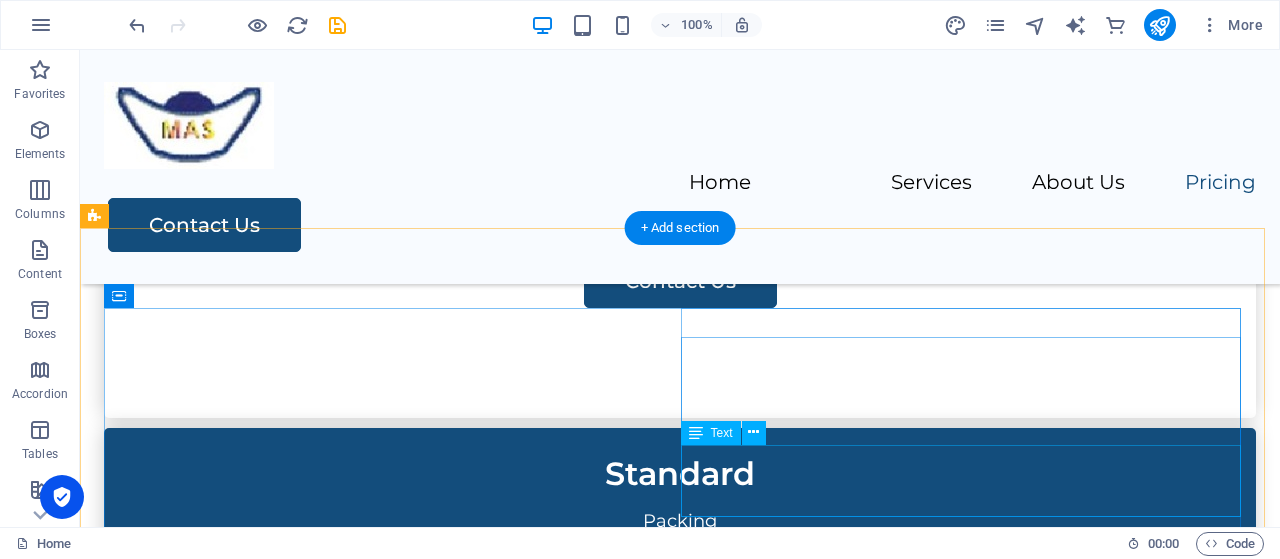 scroll, scrollTop: 3970, scrollLeft: 0, axis: vertical 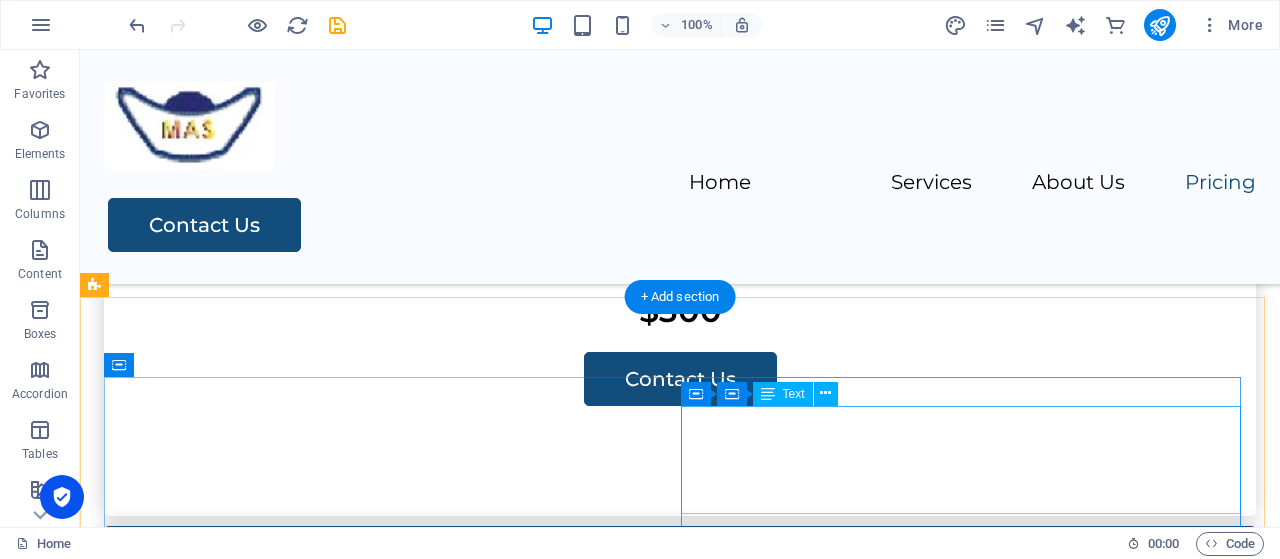 click on "HOME SERVICES ABOUT US" at bounding box center [388, 3252] 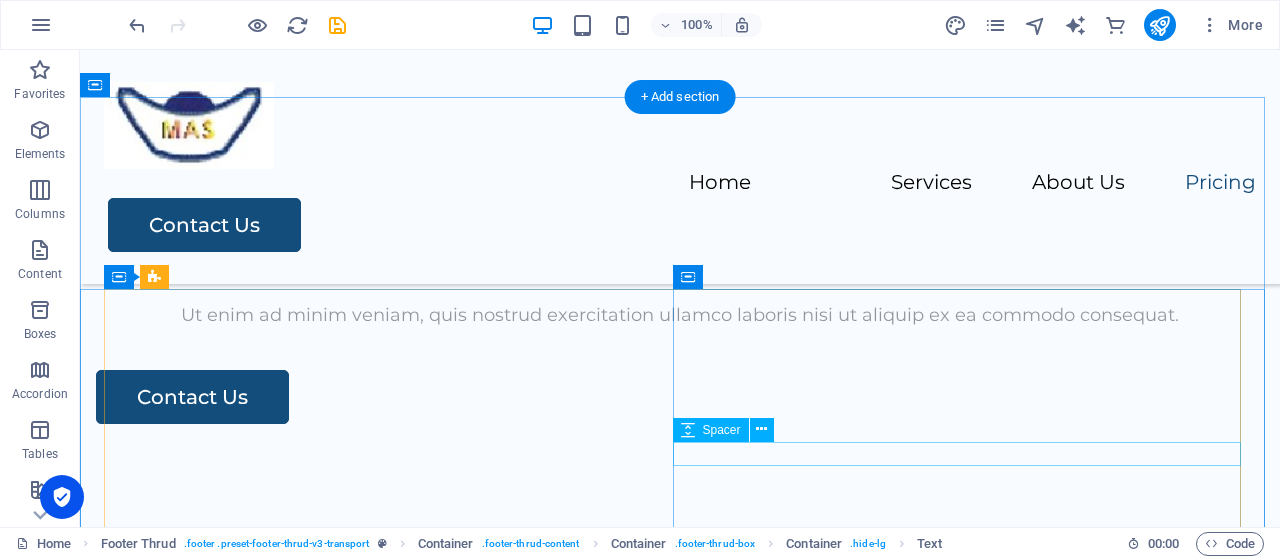 scroll, scrollTop: 2970, scrollLeft: 0, axis: vertical 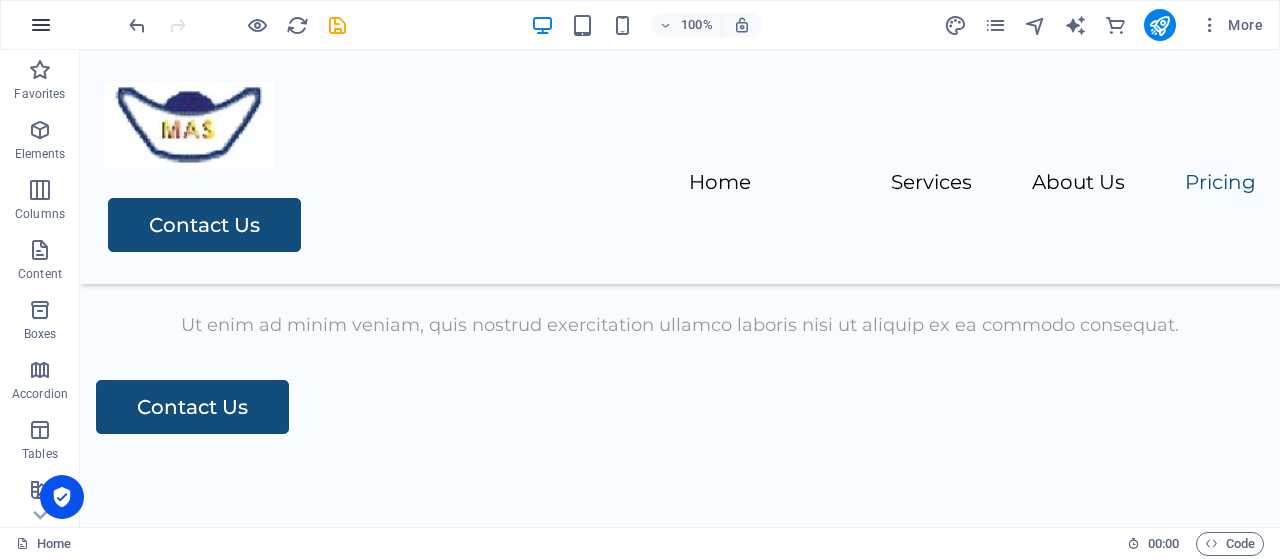 click at bounding box center [41, 25] 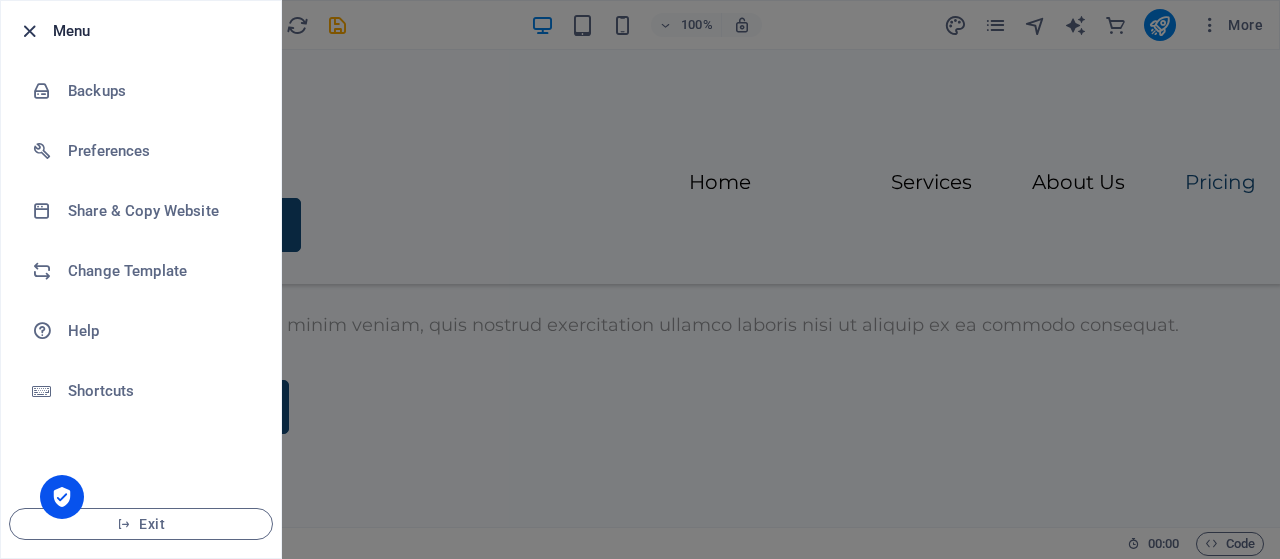 click at bounding box center [29, 31] 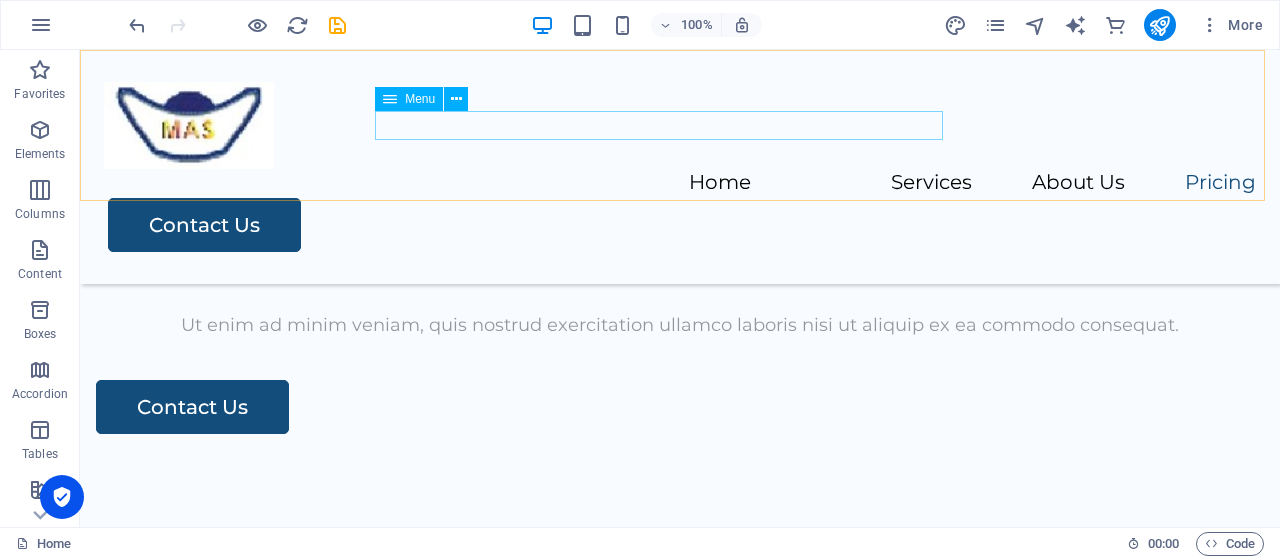 click on "Home Services About Us Pricing" at bounding box center [680, 183] 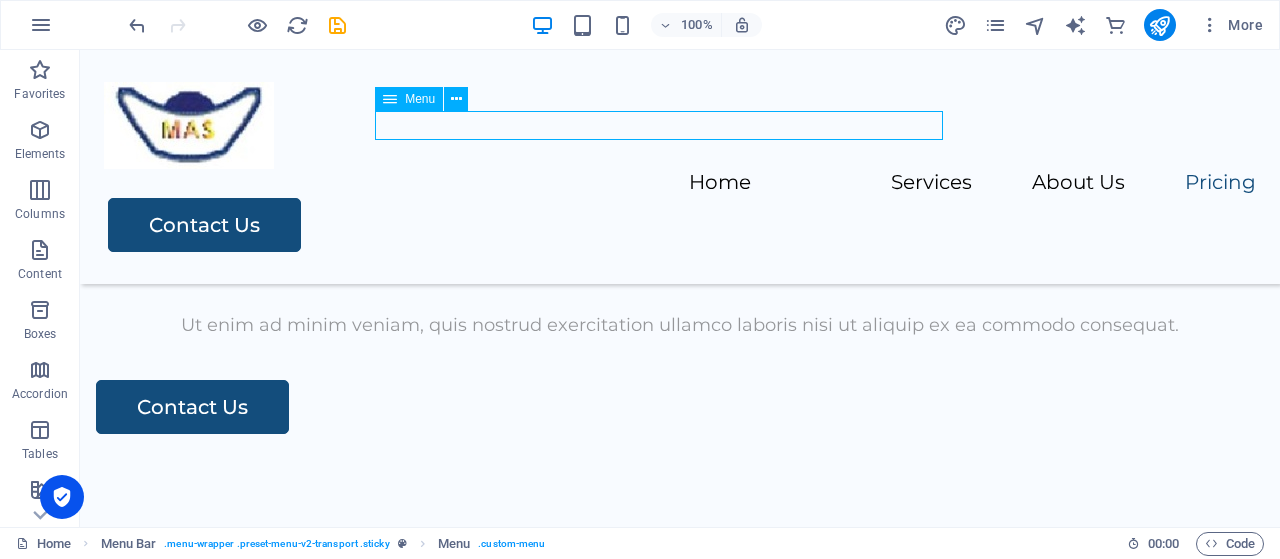 click on "Home Services About Us Pricing" at bounding box center [680, 183] 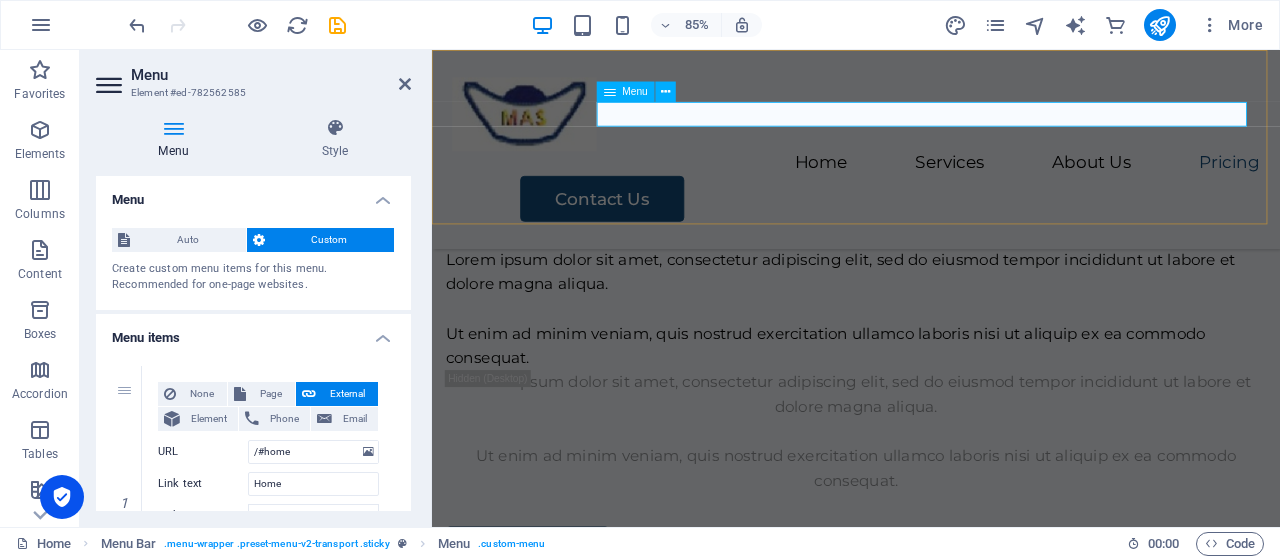 click on "Home Services About Us Pricing" at bounding box center (931, 183) 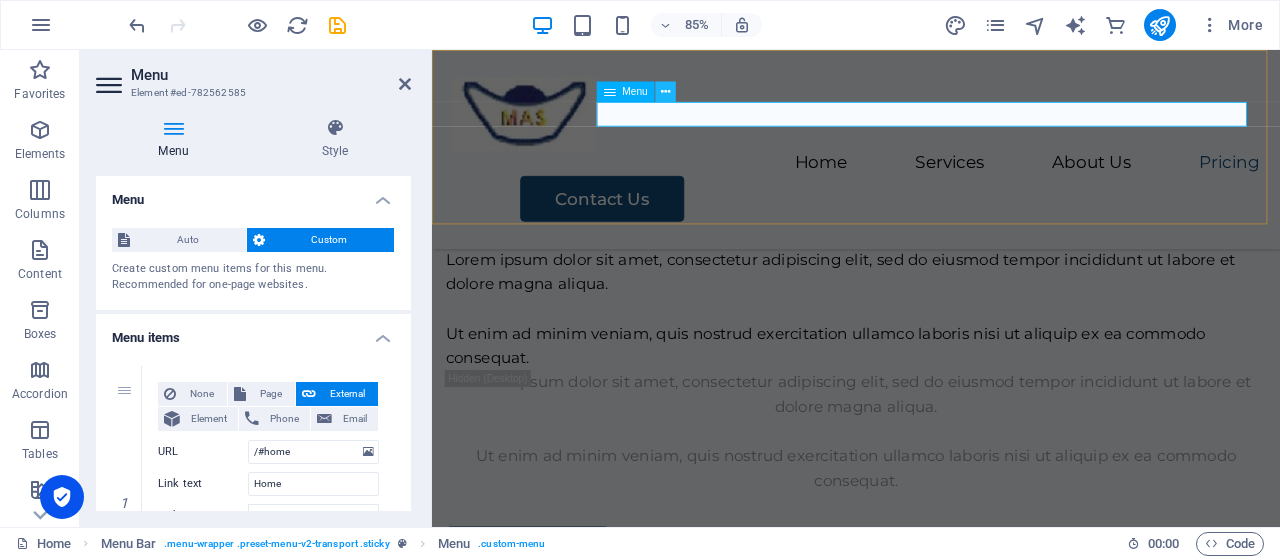 click at bounding box center (665, 92) 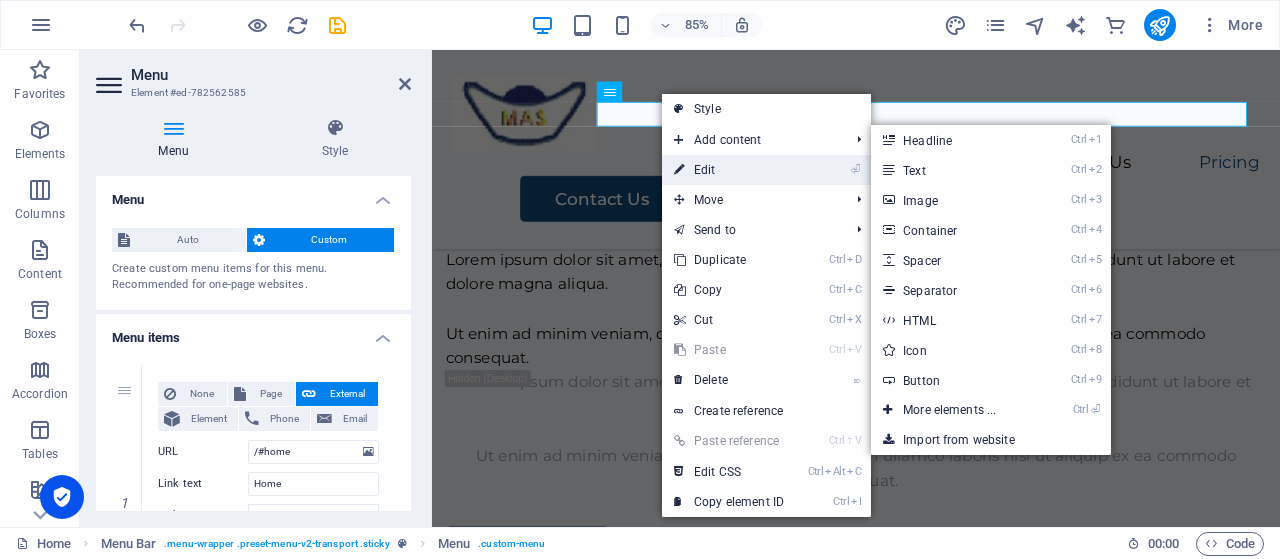 click on "⏎  Edit" at bounding box center [729, 170] 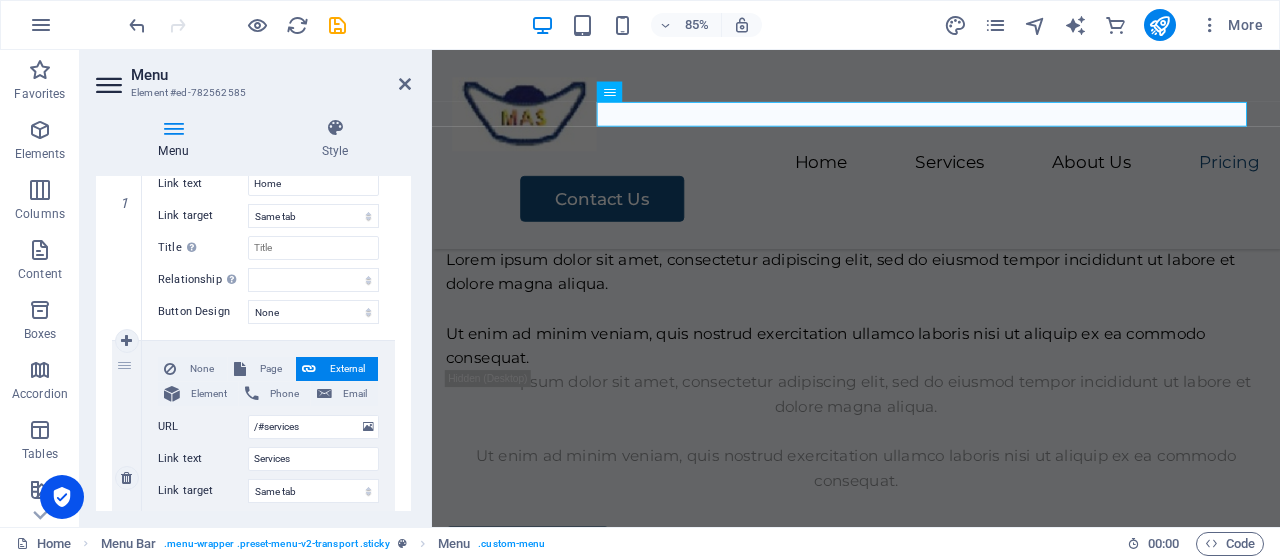 scroll, scrollTop: 200, scrollLeft: 0, axis: vertical 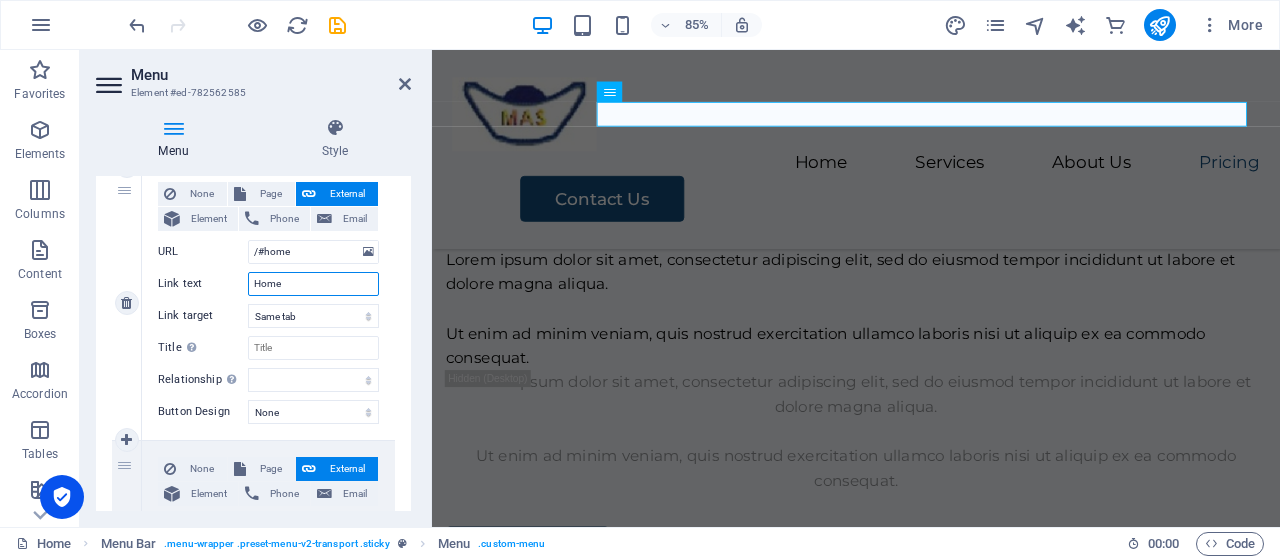 click on "Home" at bounding box center [313, 284] 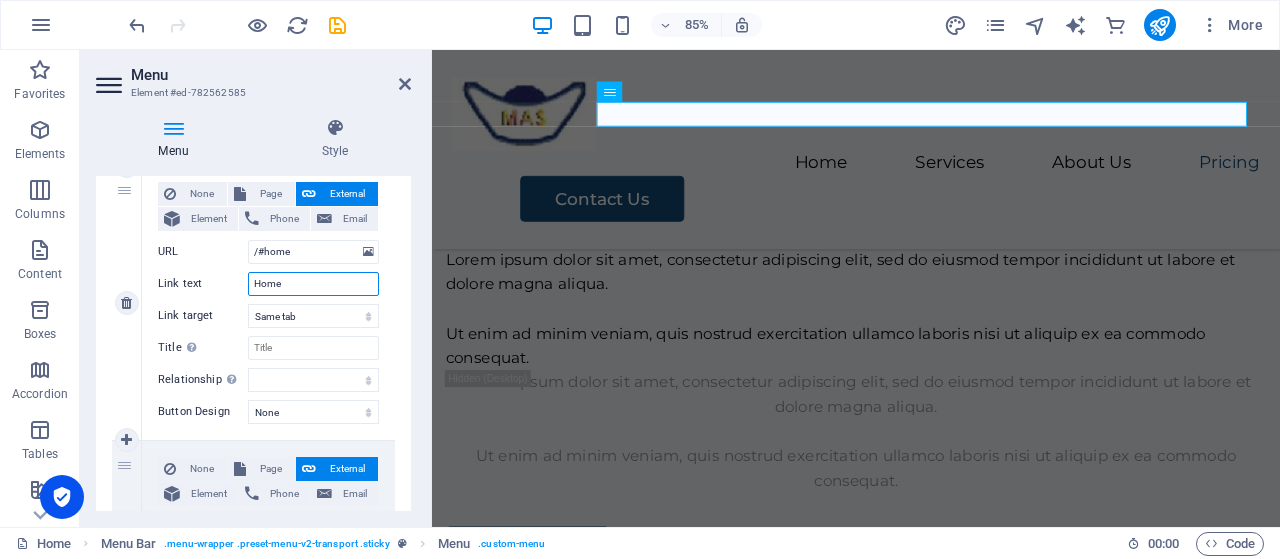 type on "H" 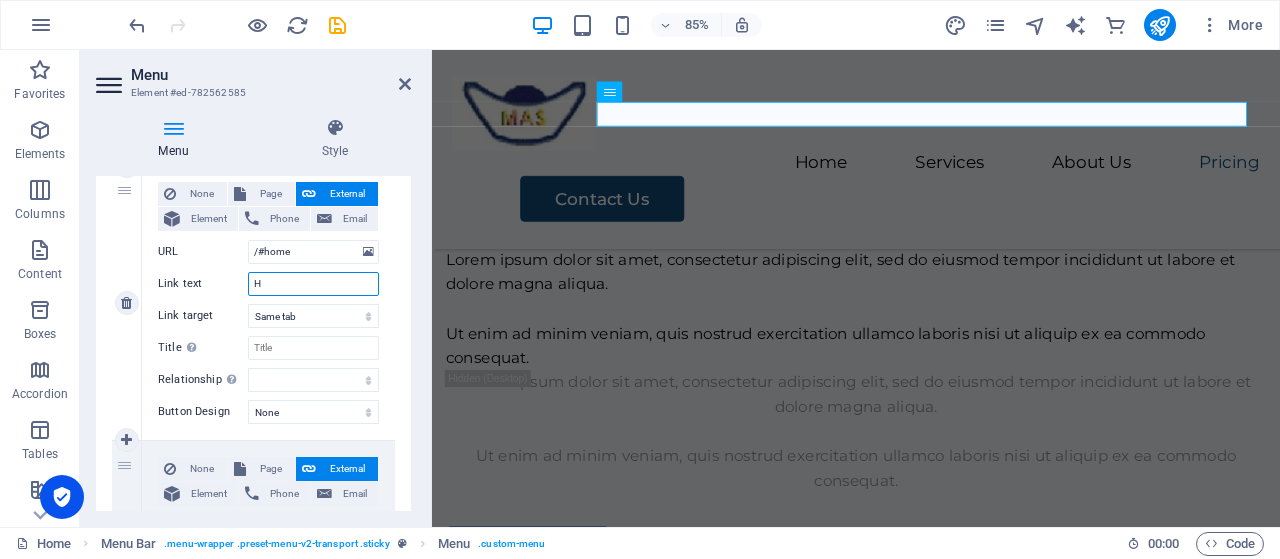 select 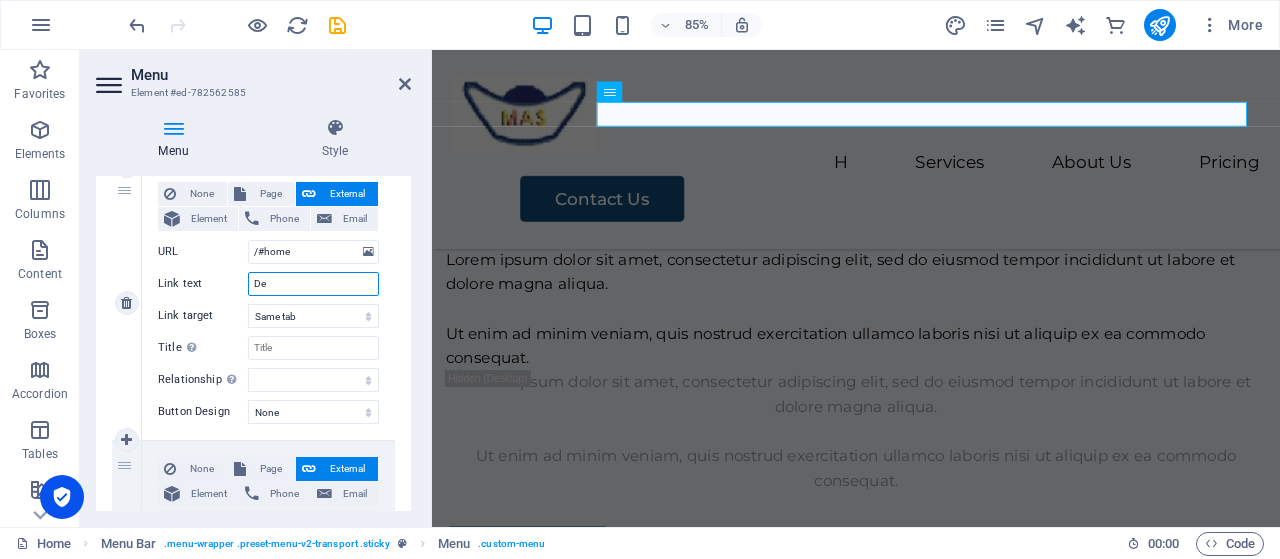 type on "Dep" 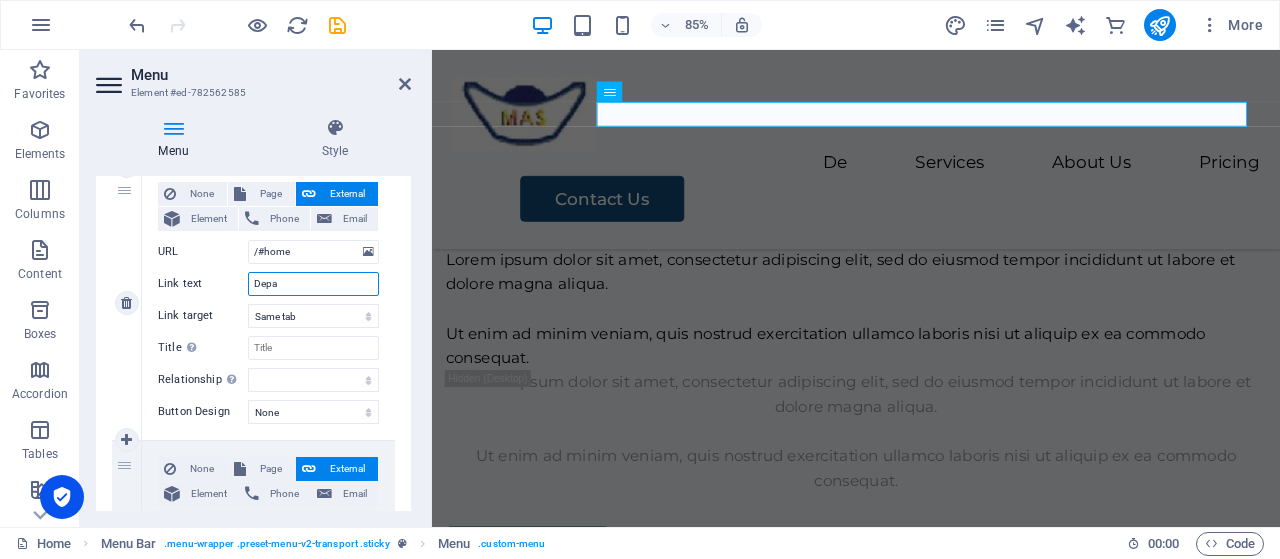 type on "Depan" 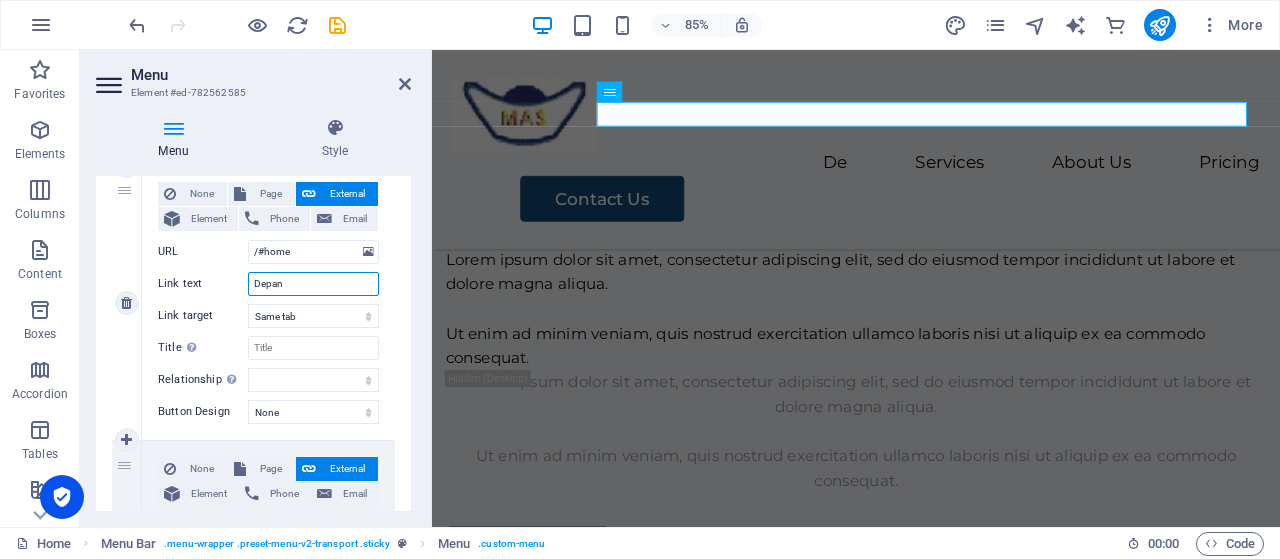 select 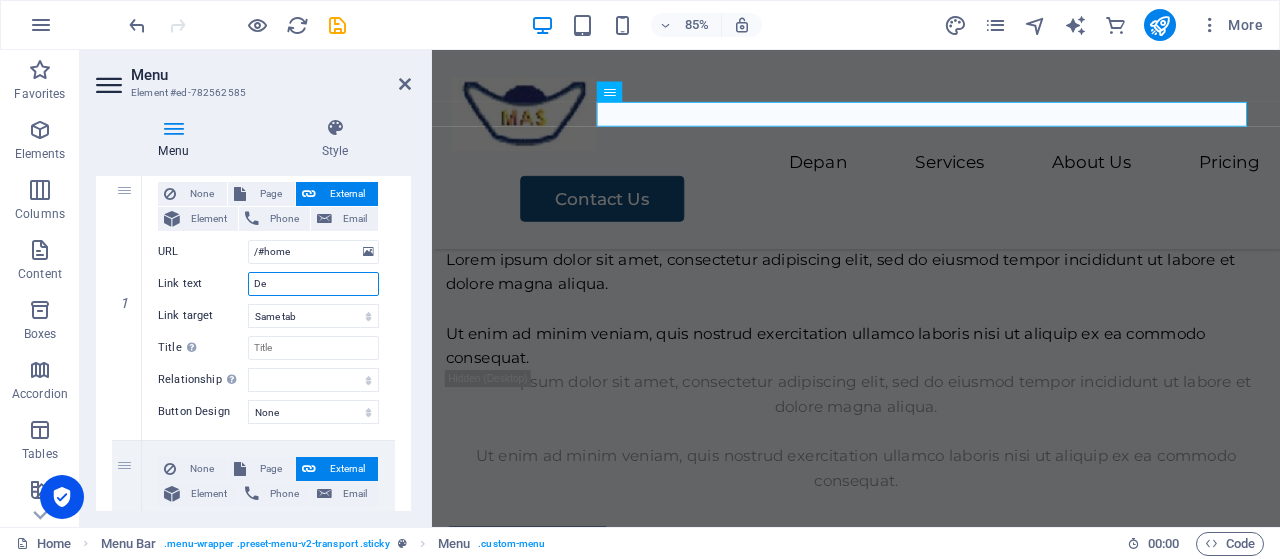 type on "D" 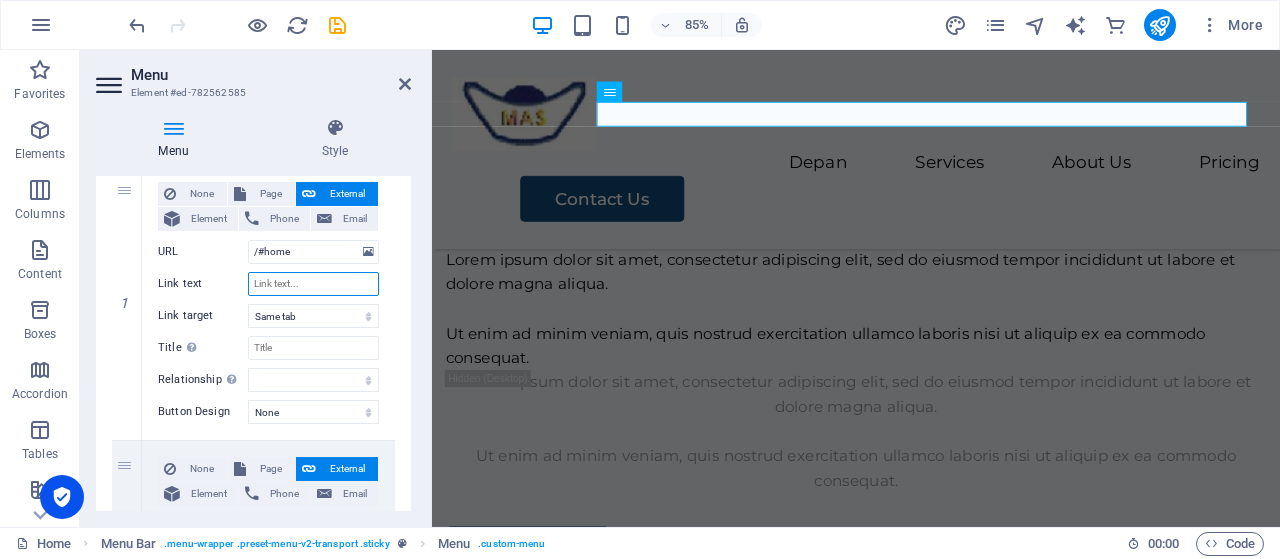 type on "C" 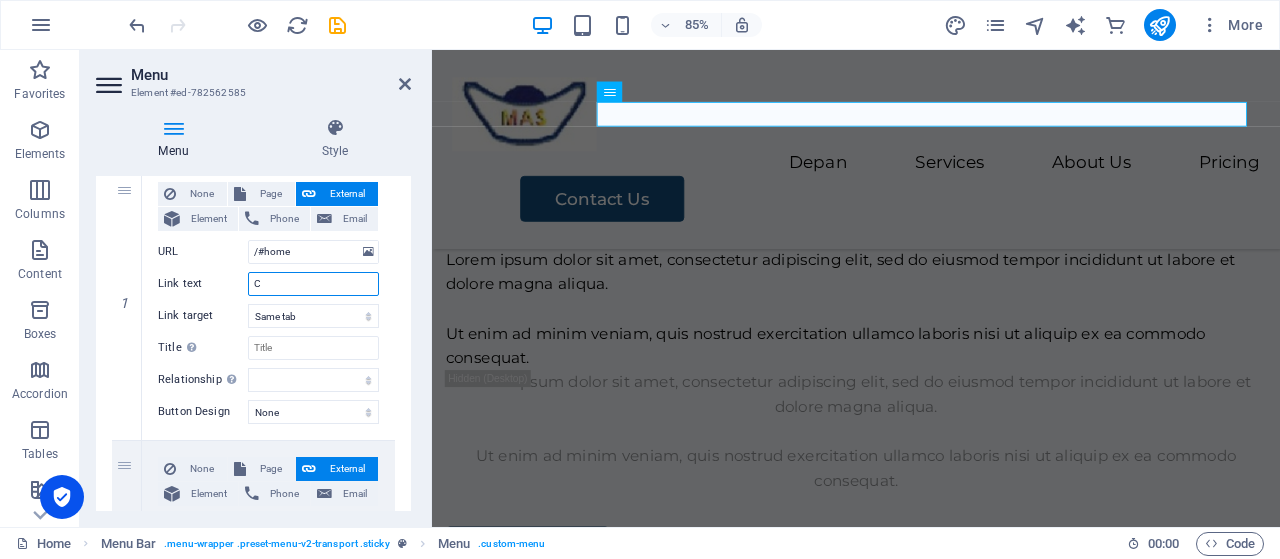 select 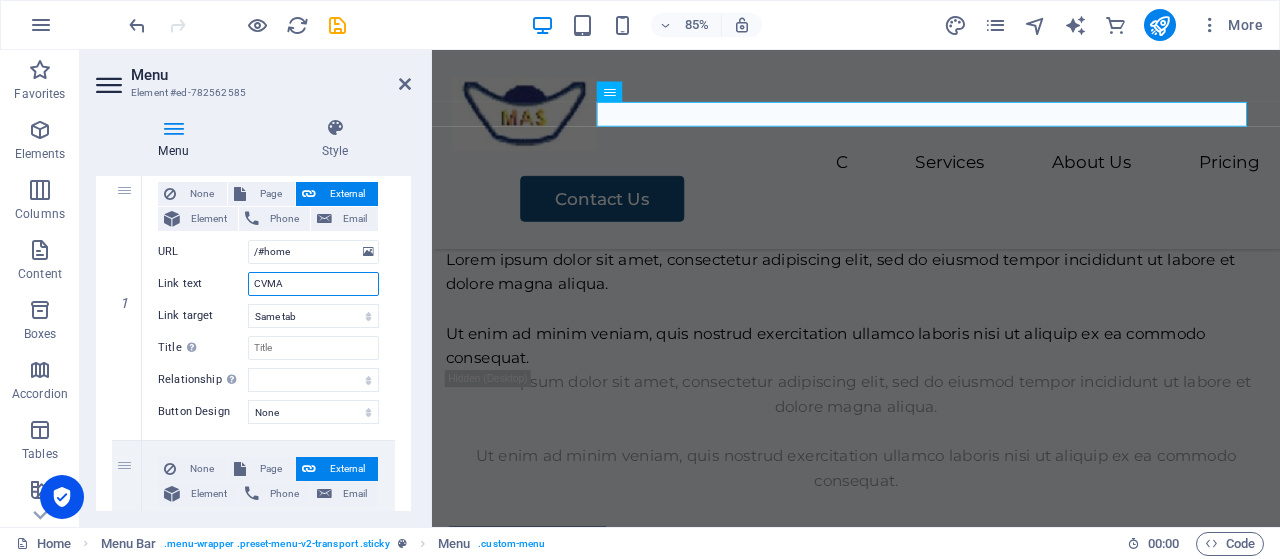 type on "CVMAS" 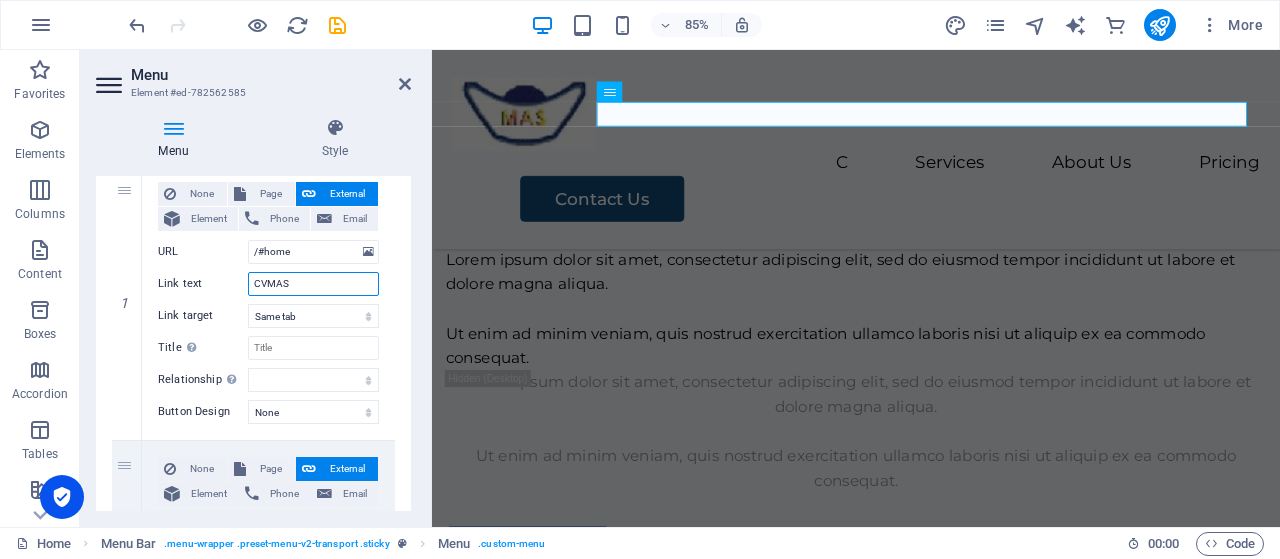 select 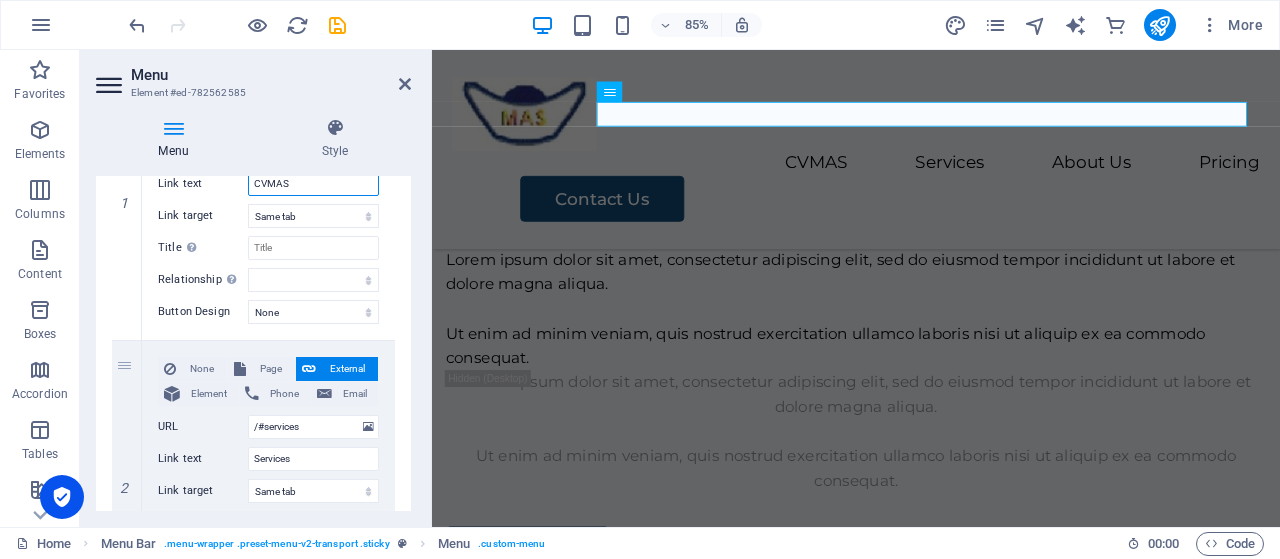 scroll, scrollTop: 400, scrollLeft: 0, axis: vertical 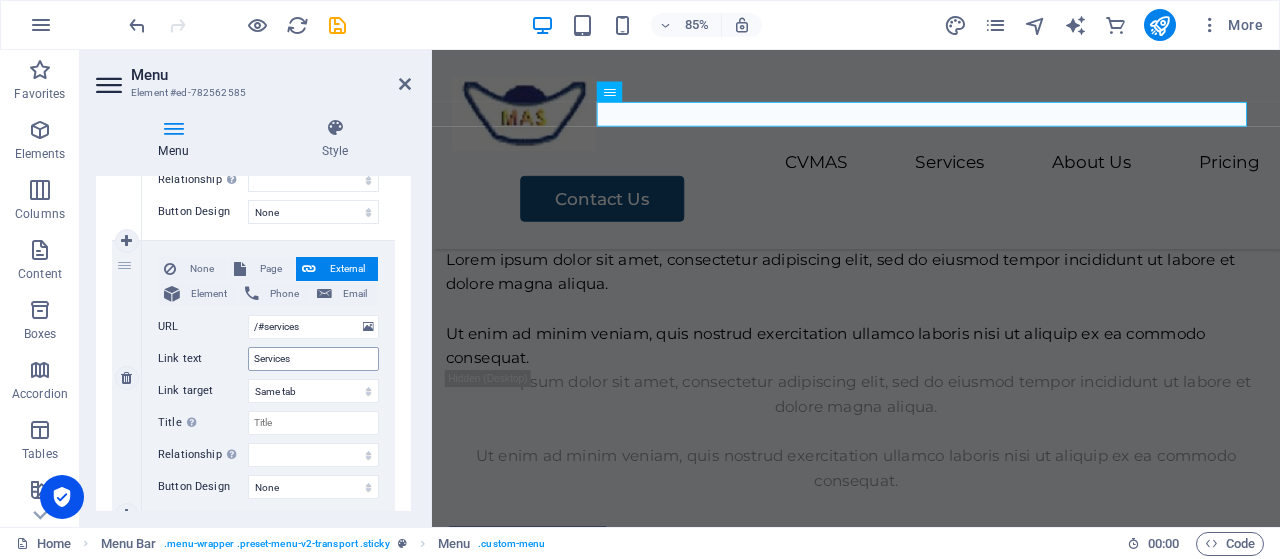 type on "CVMAS" 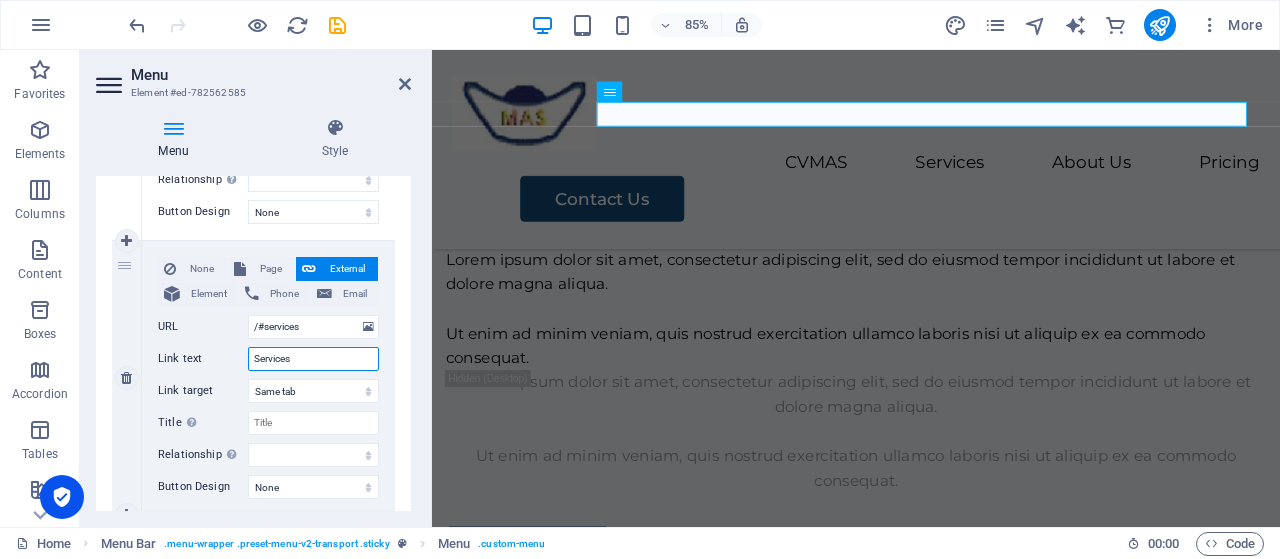 click on "Services" at bounding box center [313, 359] 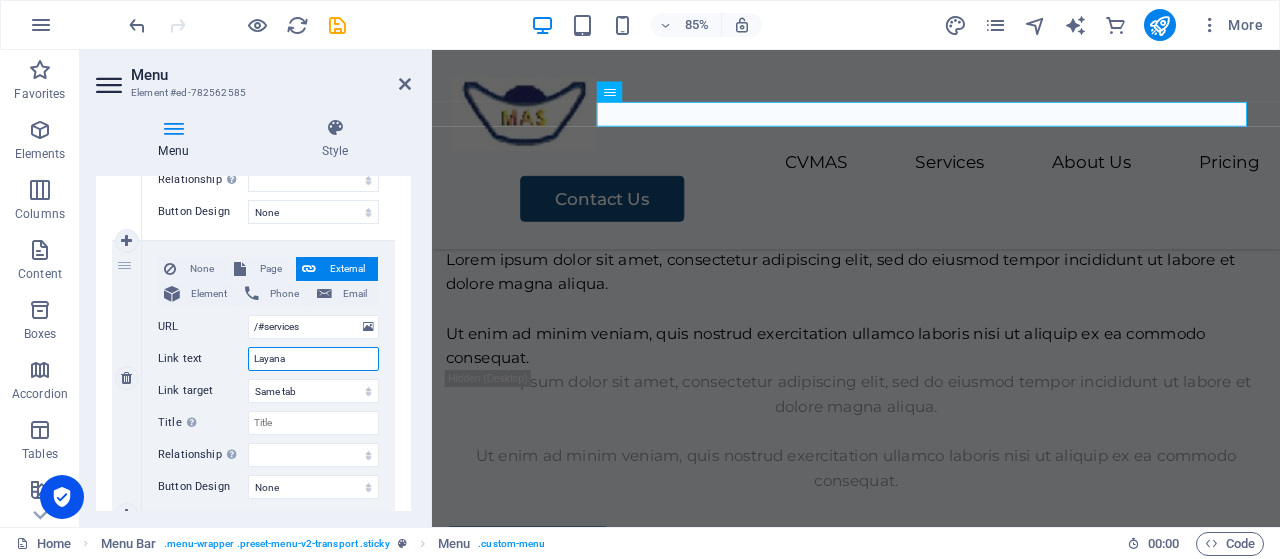 type on "Layanan" 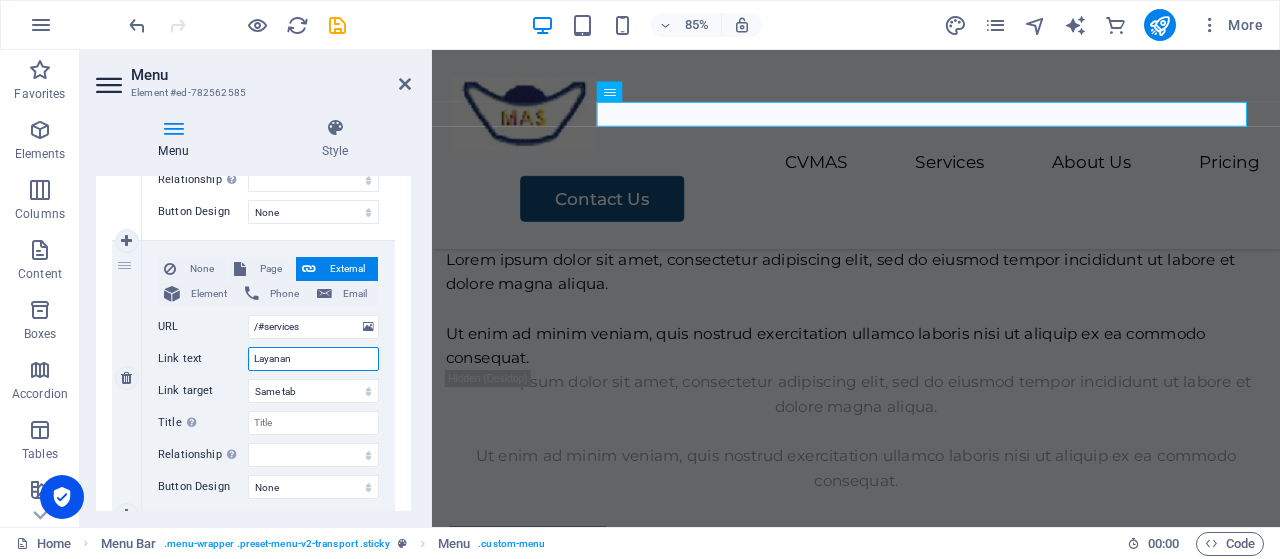 select 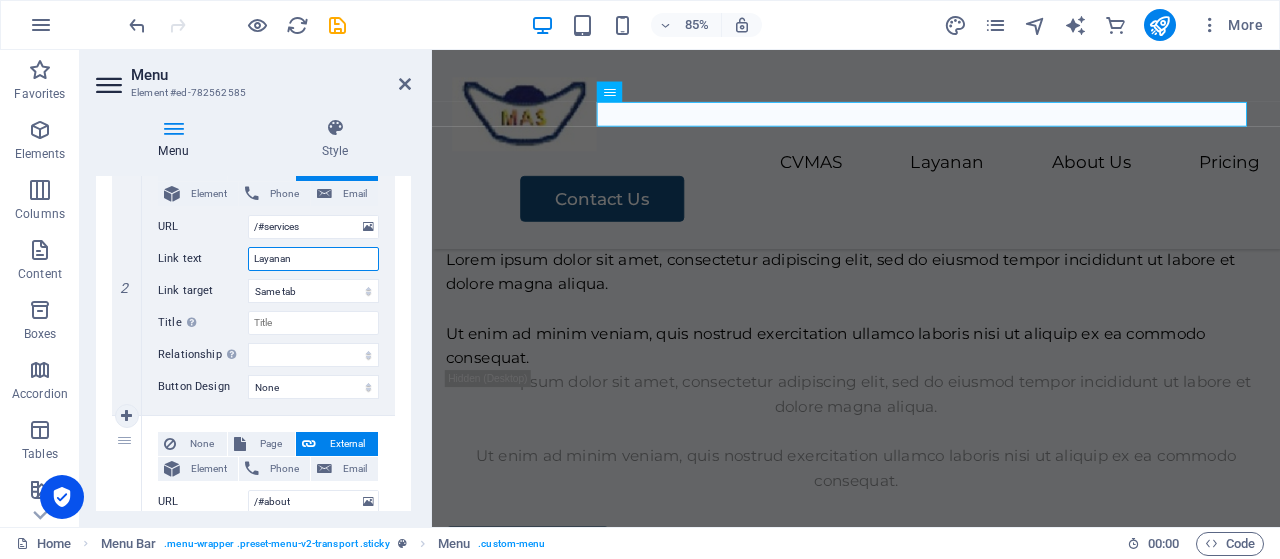 scroll, scrollTop: 600, scrollLeft: 0, axis: vertical 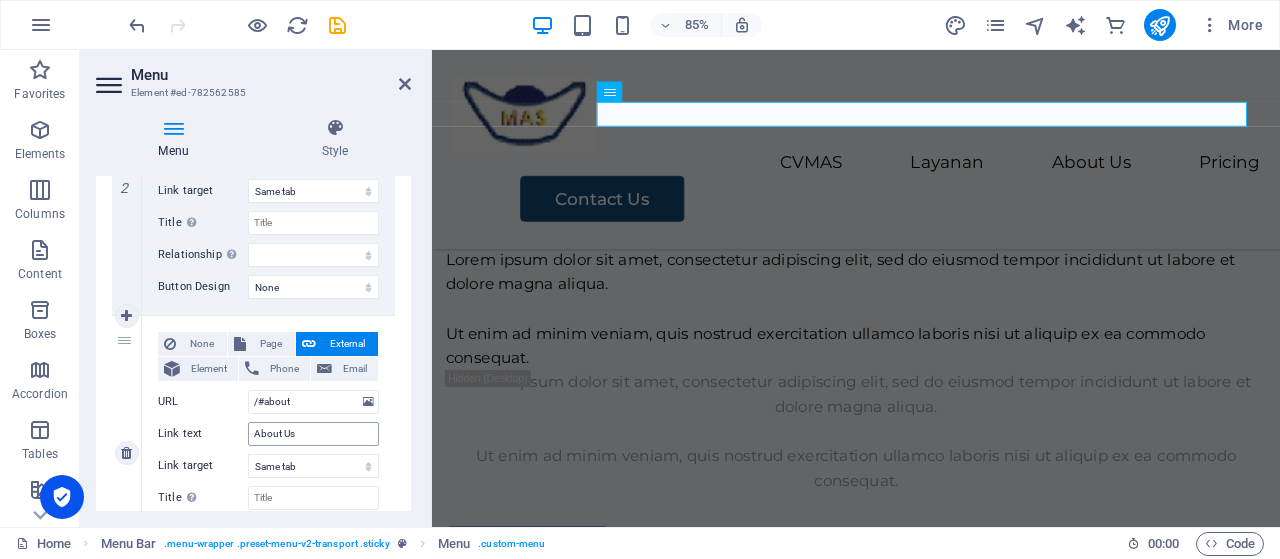 type on "Layanan" 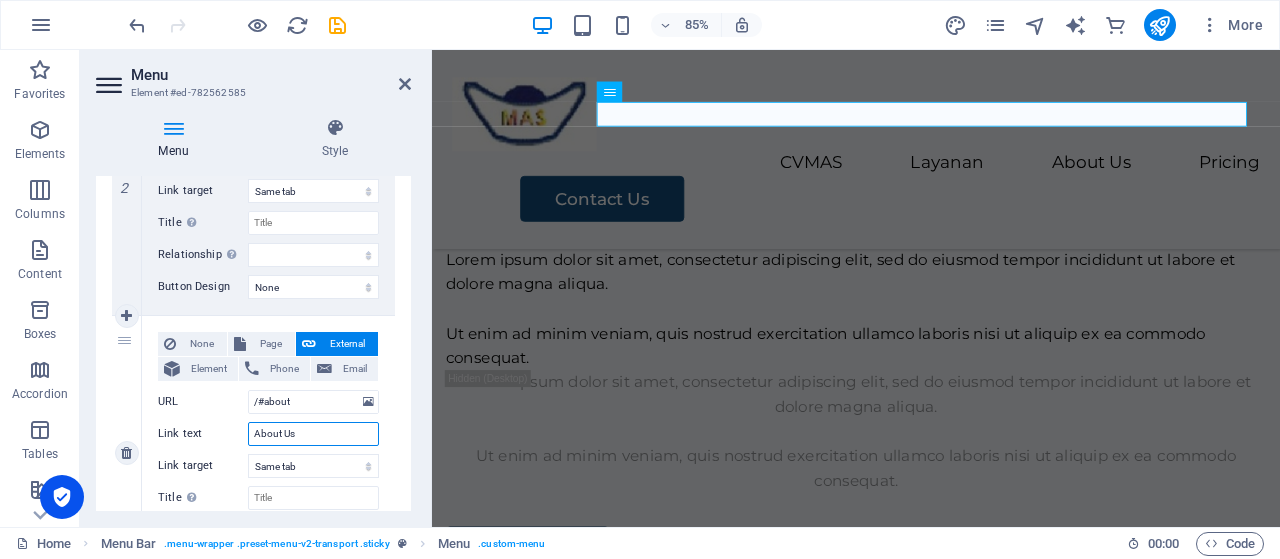 click on "About Us" at bounding box center (313, 434) 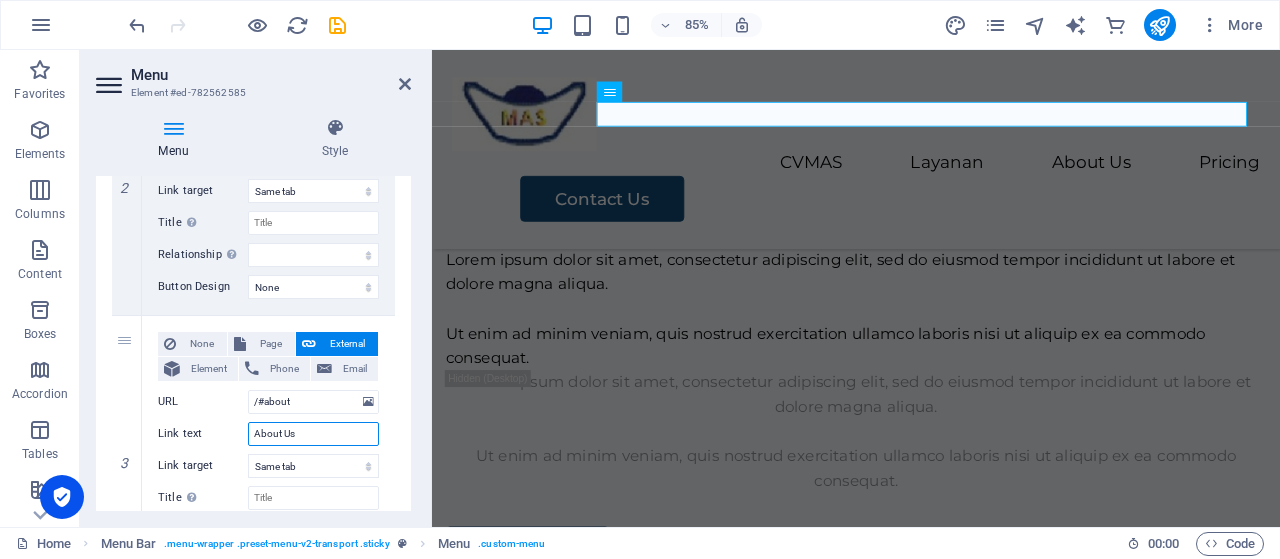 type on "K" 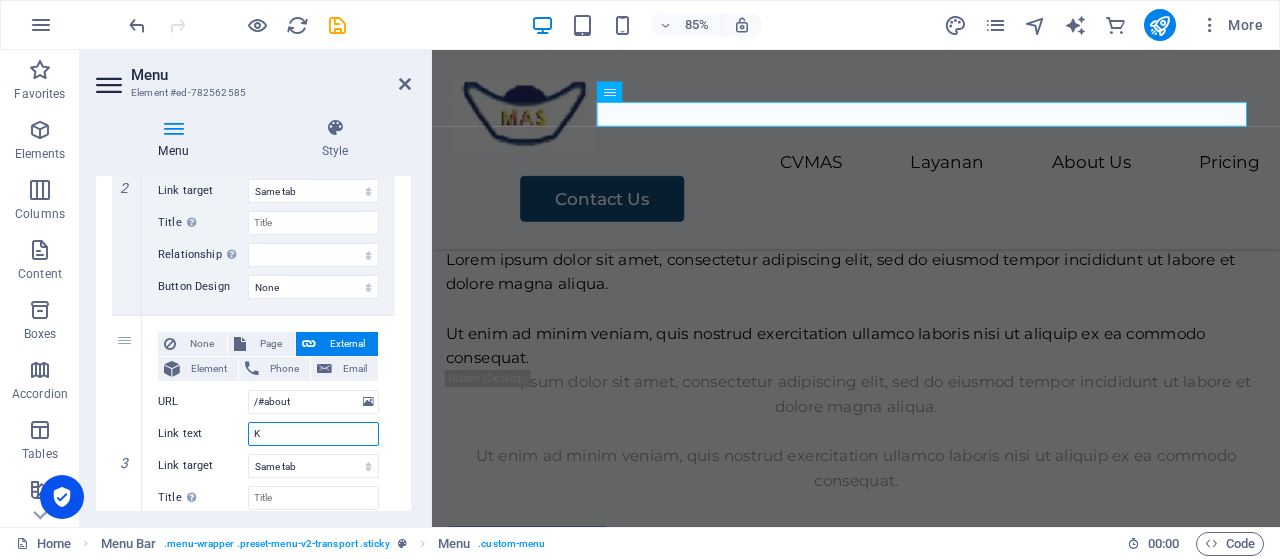 select 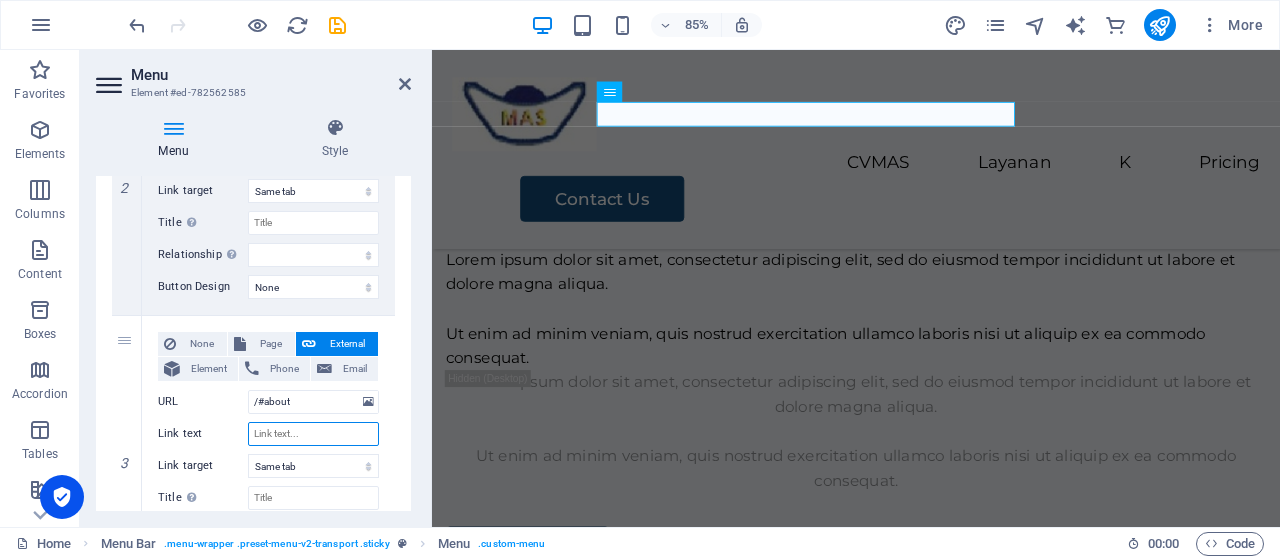 type on "T" 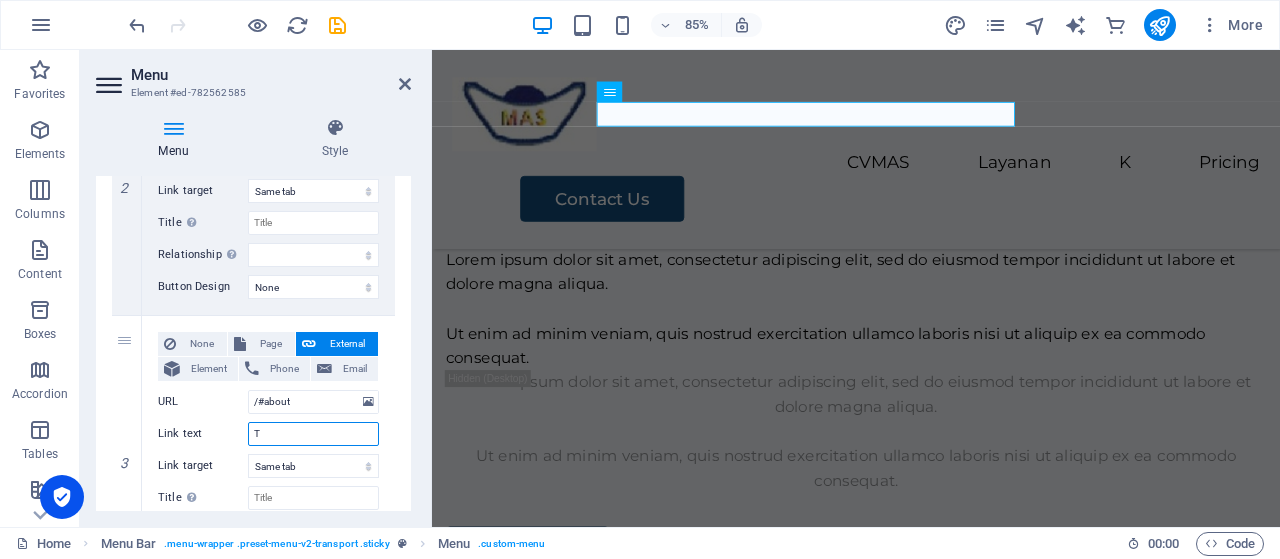 select 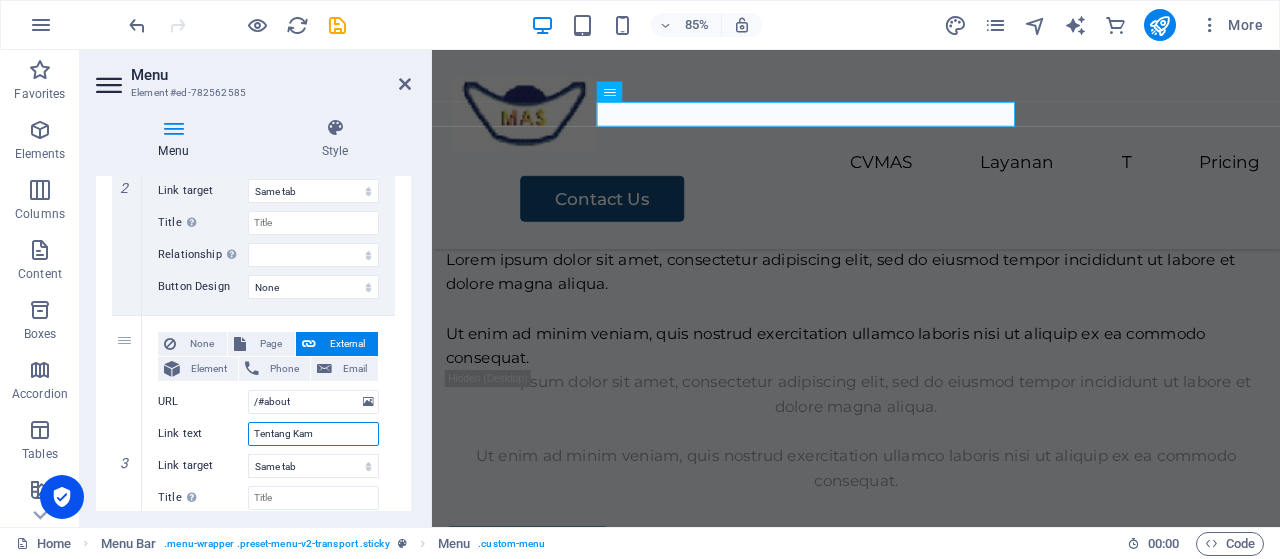 type on "Tentang Kami" 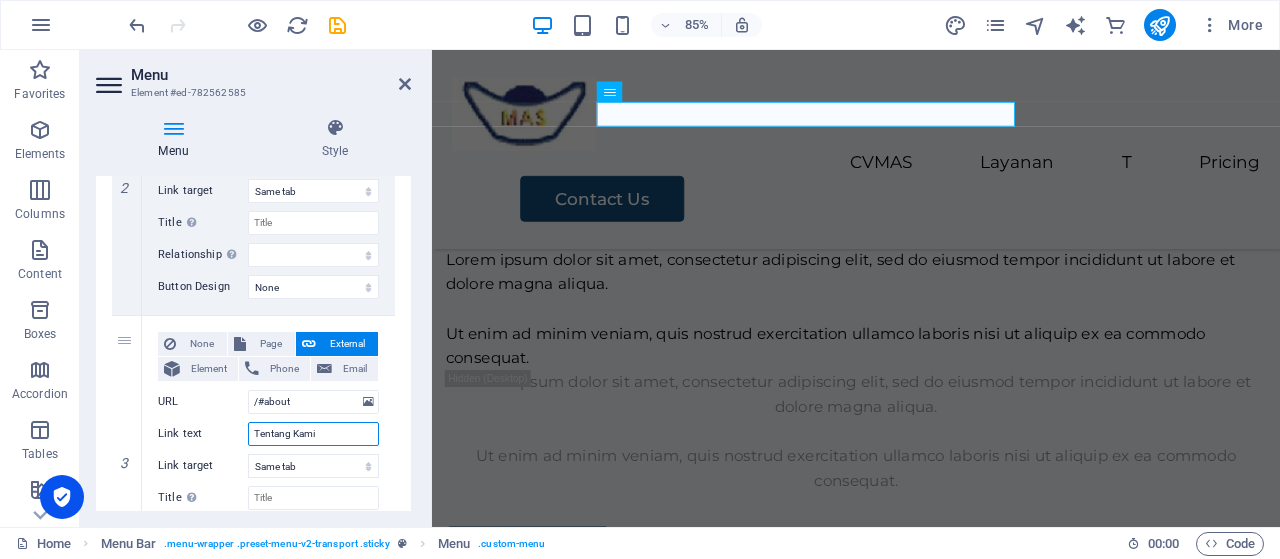 select 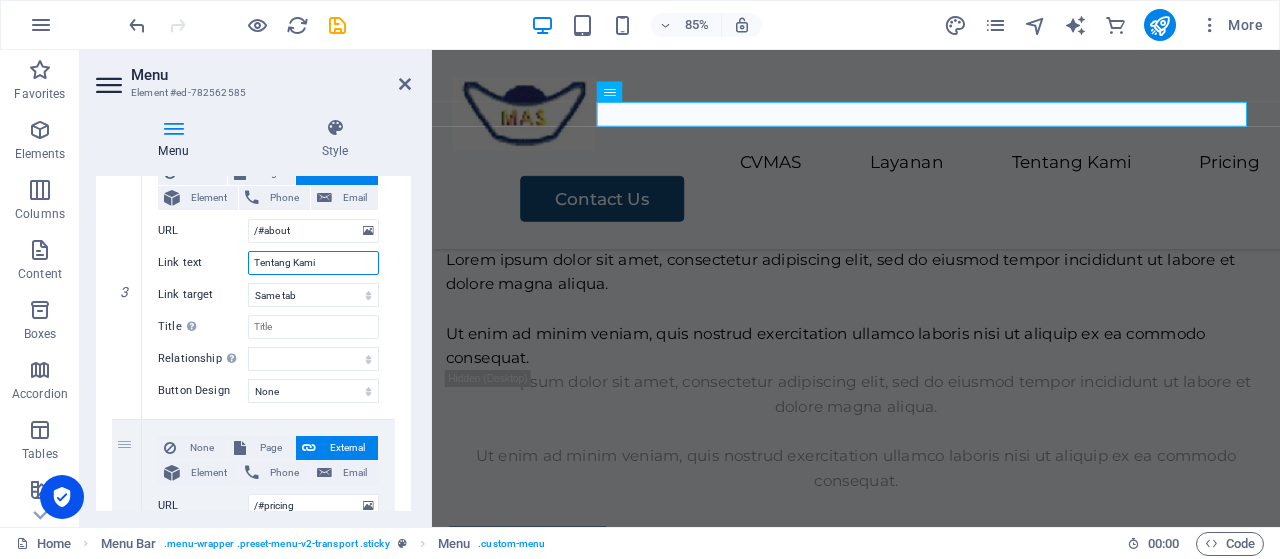 scroll, scrollTop: 900, scrollLeft: 0, axis: vertical 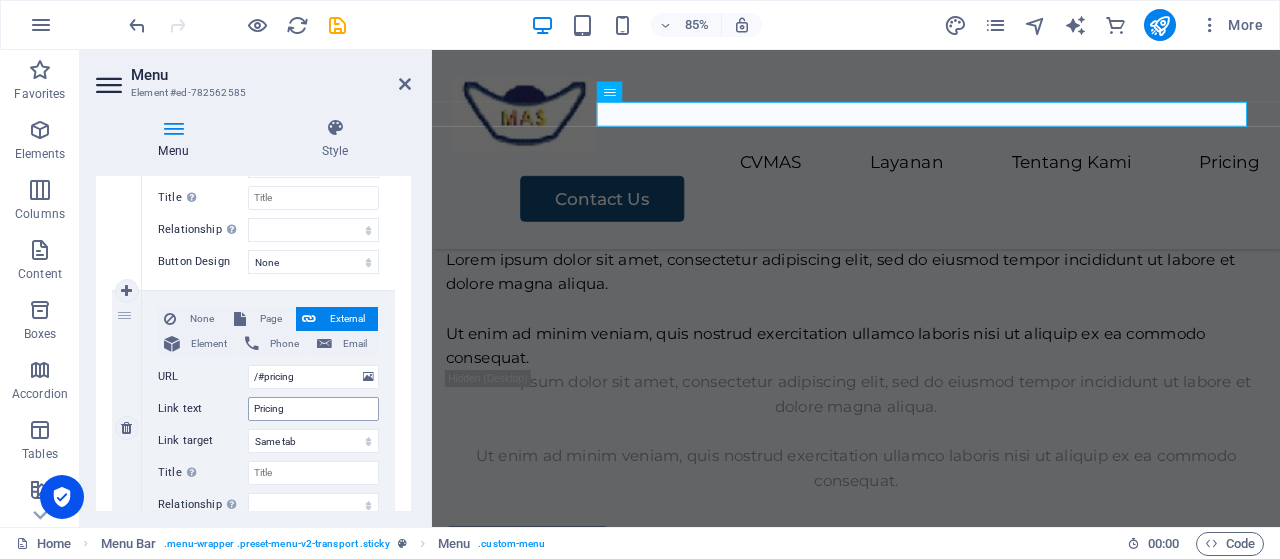 type on "Tentang Kami" 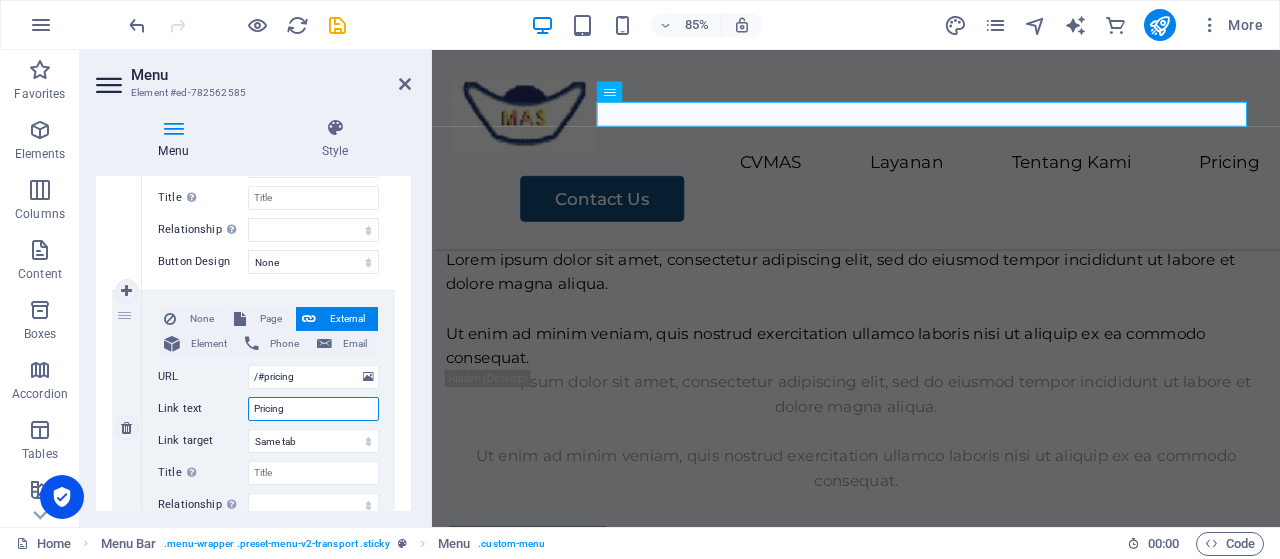 click on "Pricing" at bounding box center [313, 409] 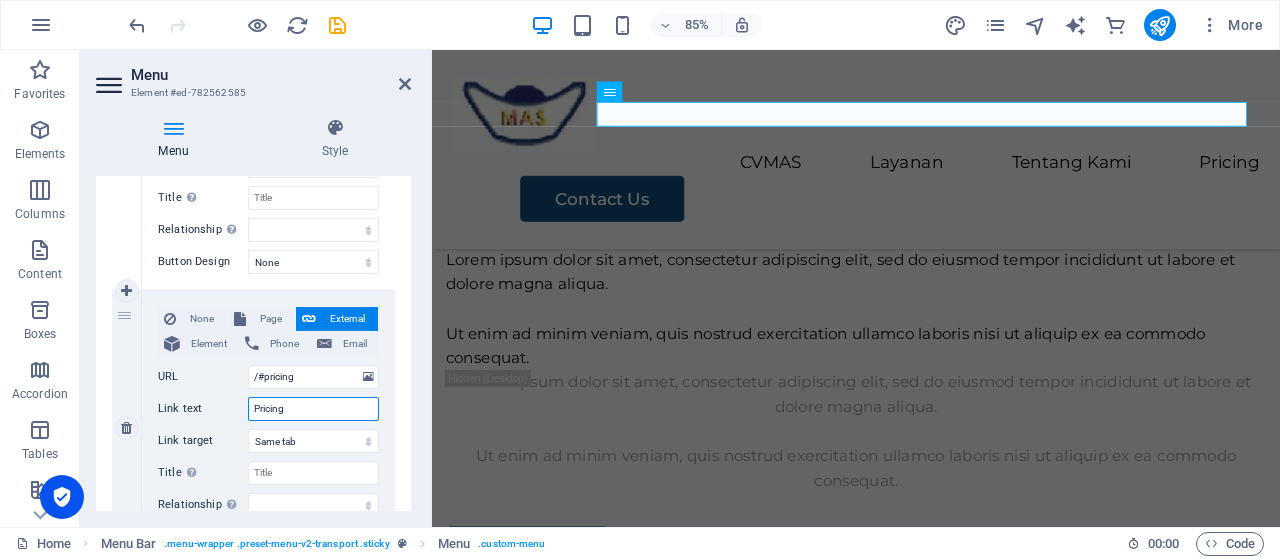 click on "Pricing" at bounding box center [313, 409] 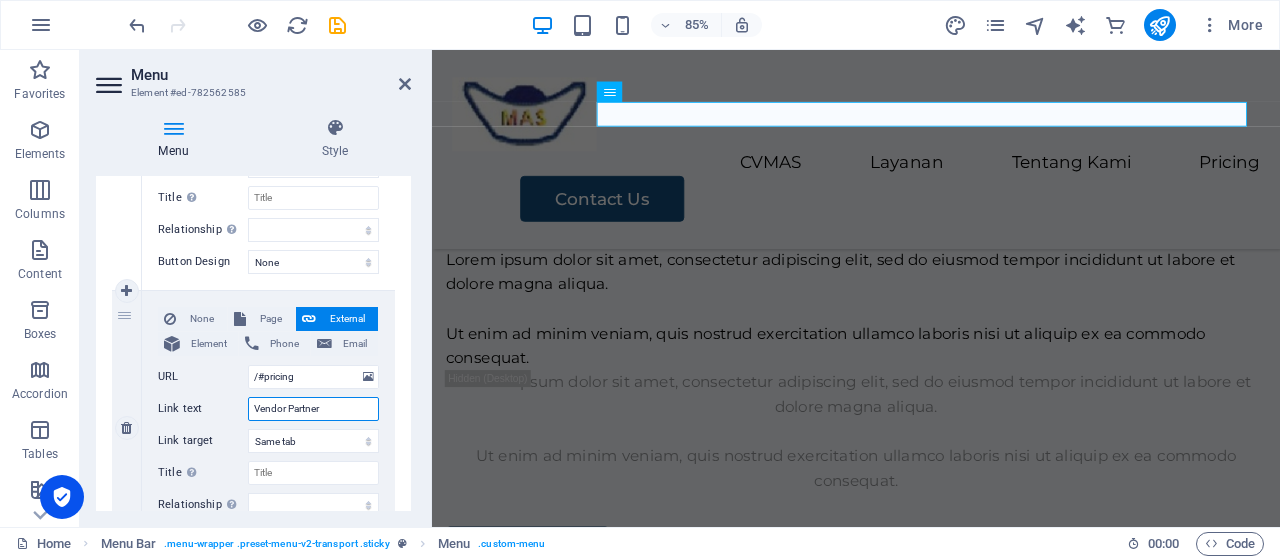 select 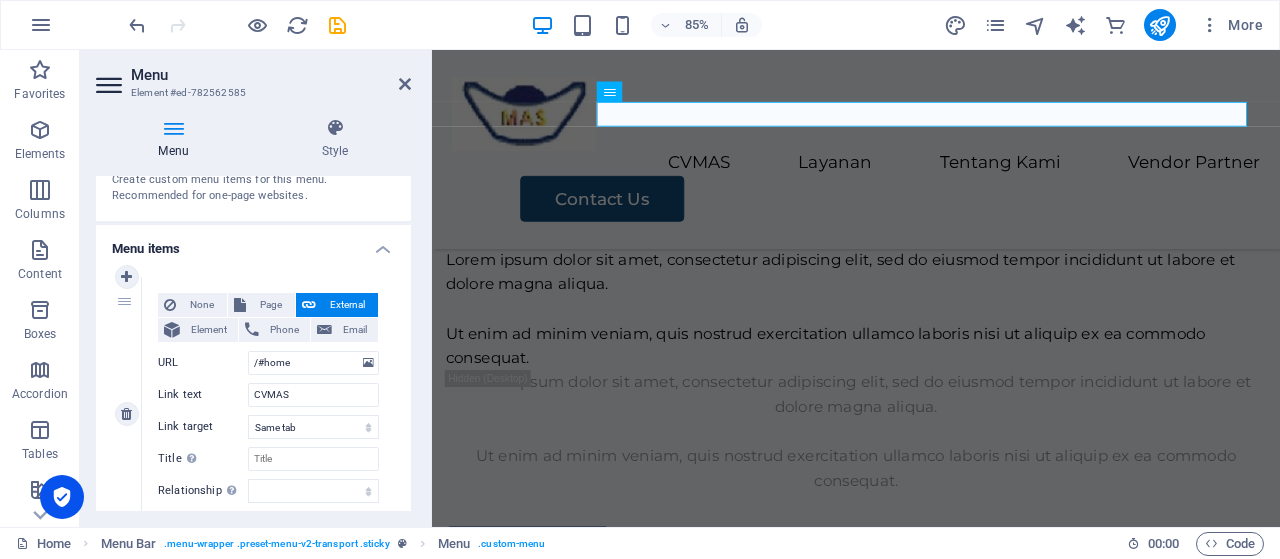 scroll, scrollTop: 0, scrollLeft: 0, axis: both 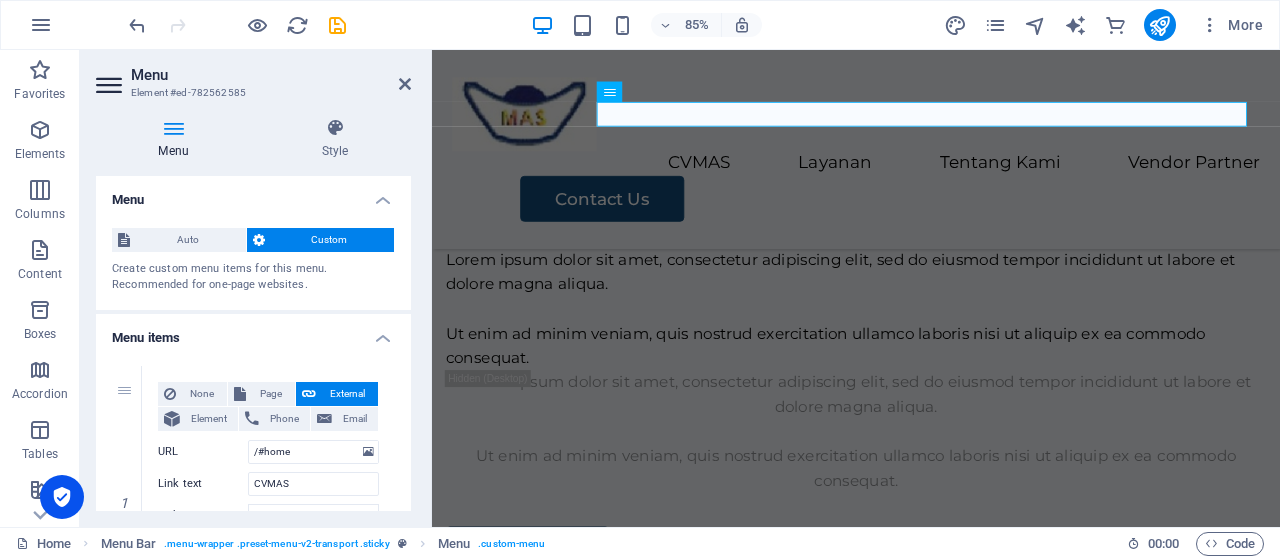 type on "Vendor Partner" 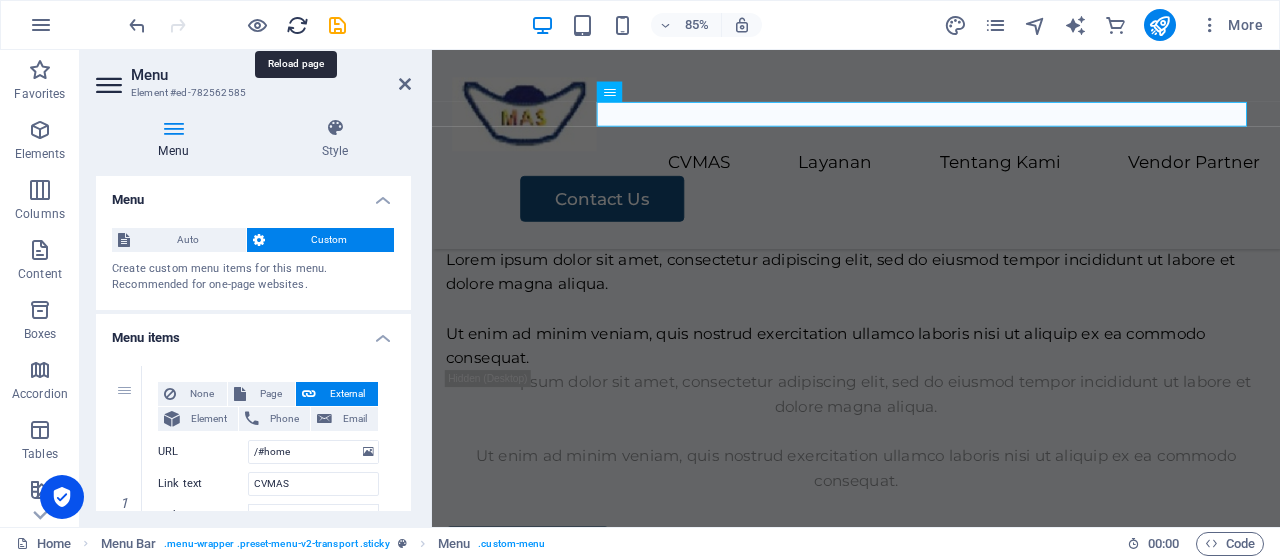 click at bounding box center [297, 25] 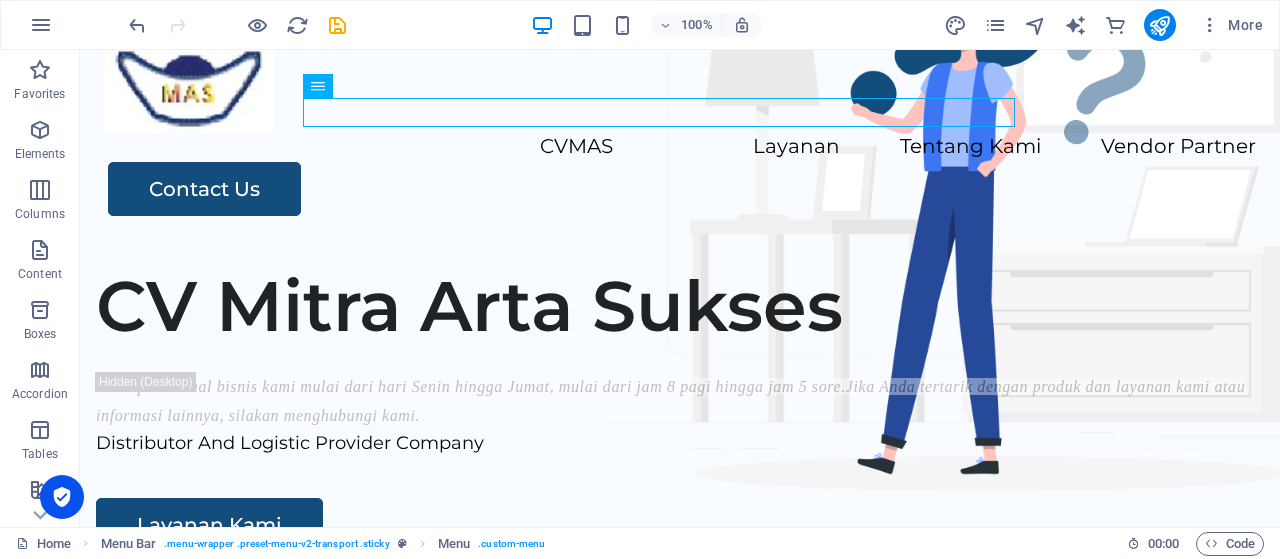 scroll, scrollTop: 0, scrollLeft: 0, axis: both 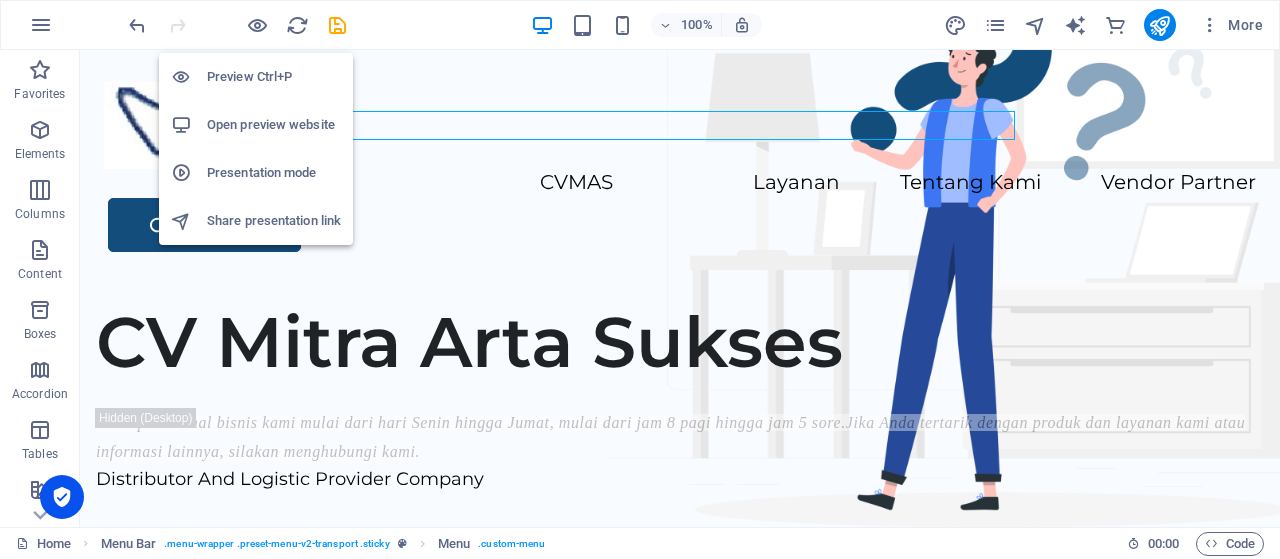 click on "Open preview website" at bounding box center [274, 125] 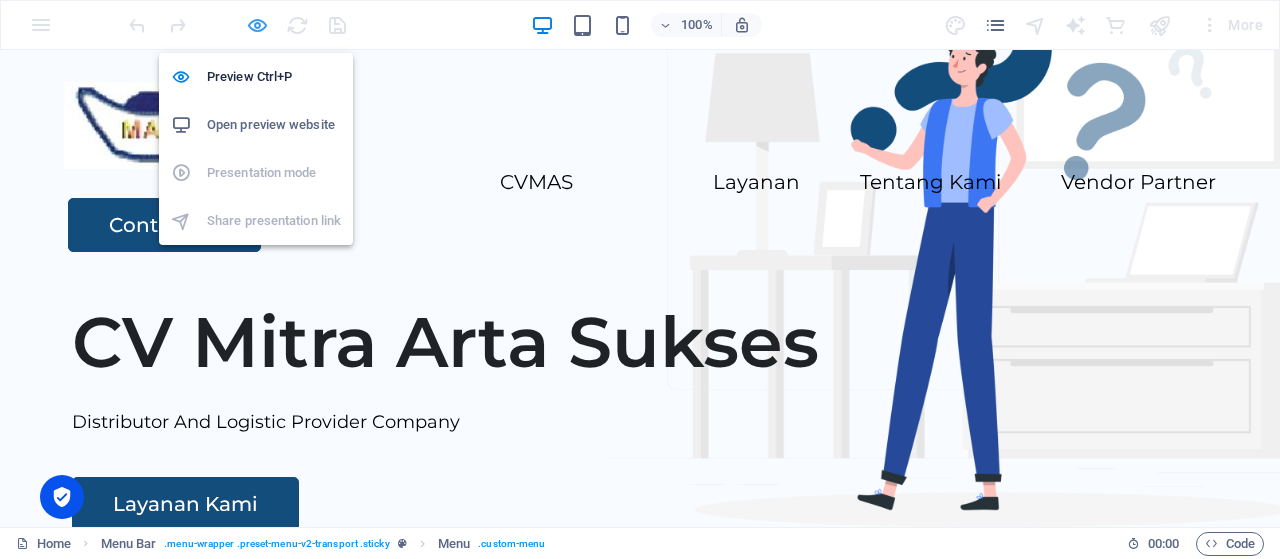 click at bounding box center (257, 25) 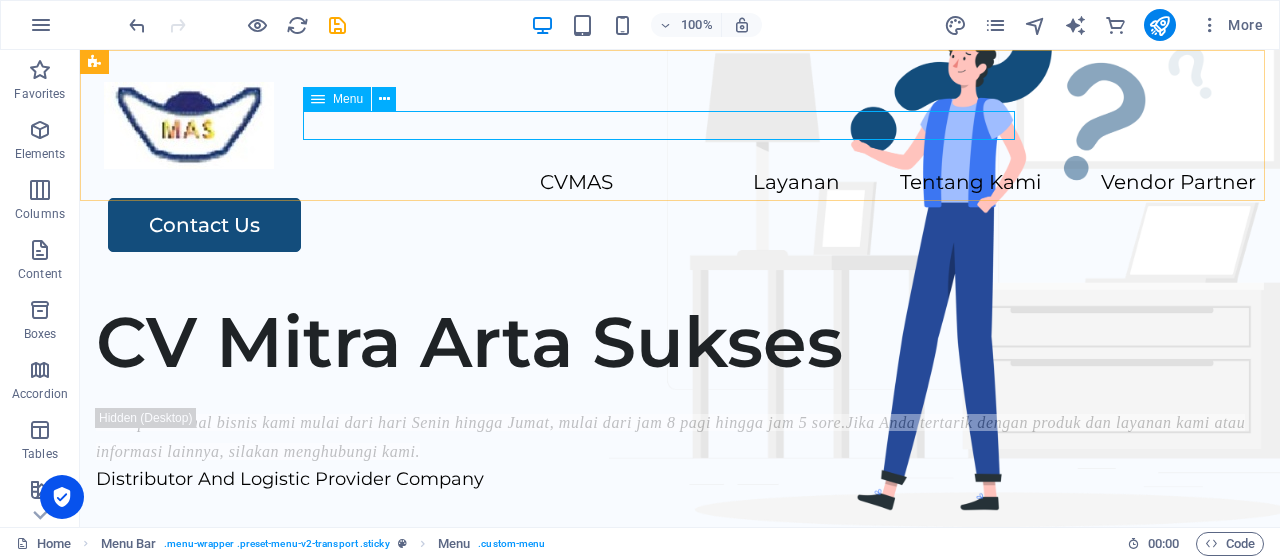 click on "Menu" at bounding box center [348, 99] 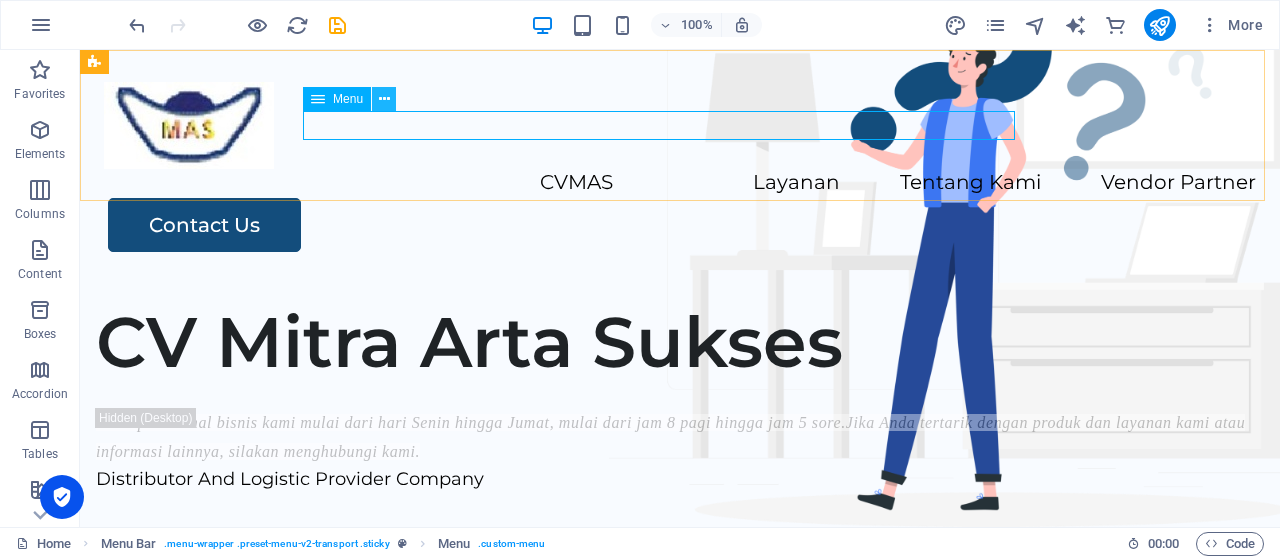 click at bounding box center [384, 99] 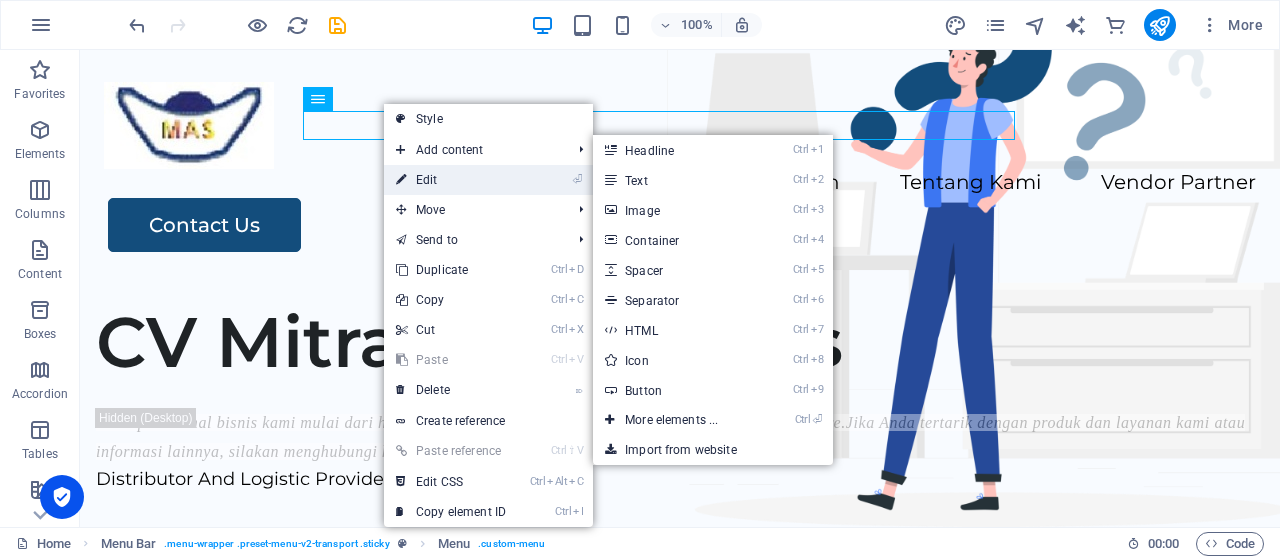 click on "⏎  Edit" at bounding box center (451, 180) 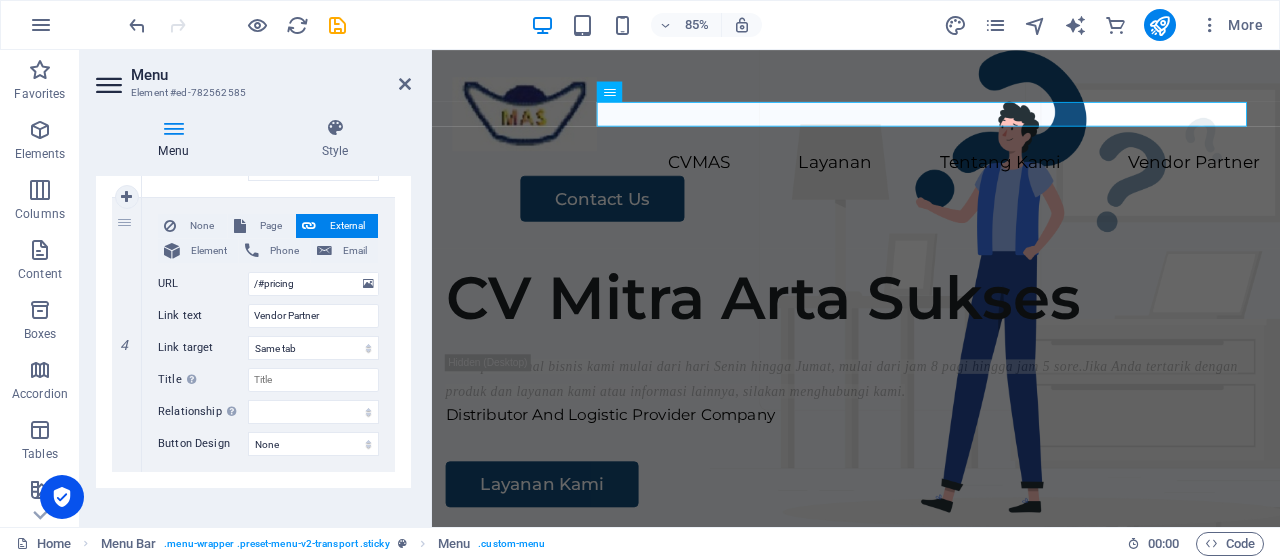 scroll, scrollTop: 1010, scrollLeft: 0, axis: vertical 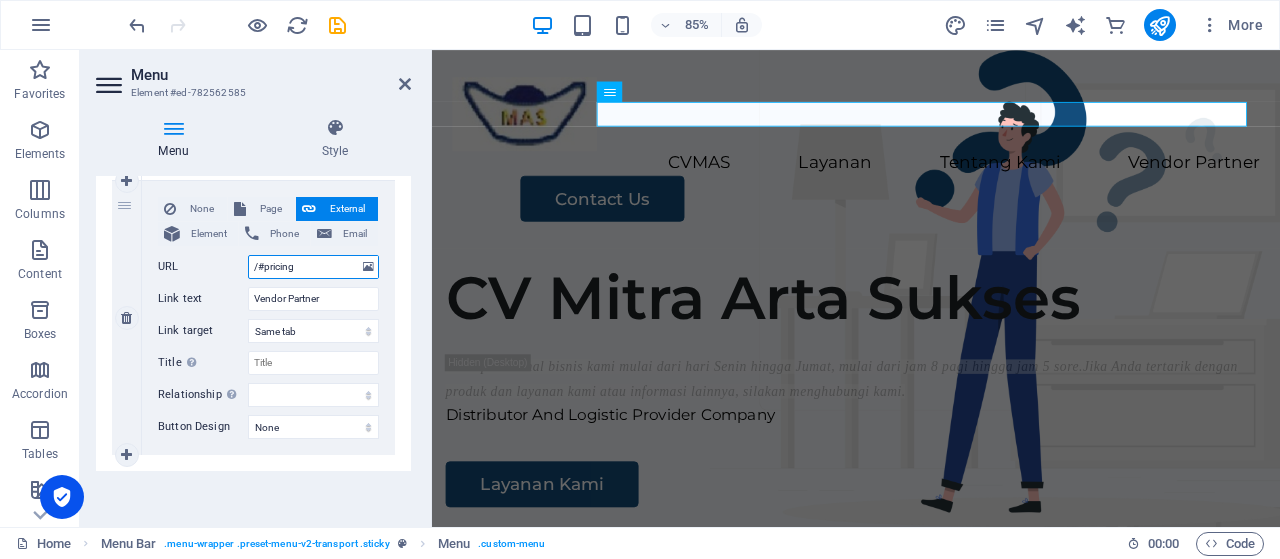 click on "/#pricing" at bounding box center [313, 267] 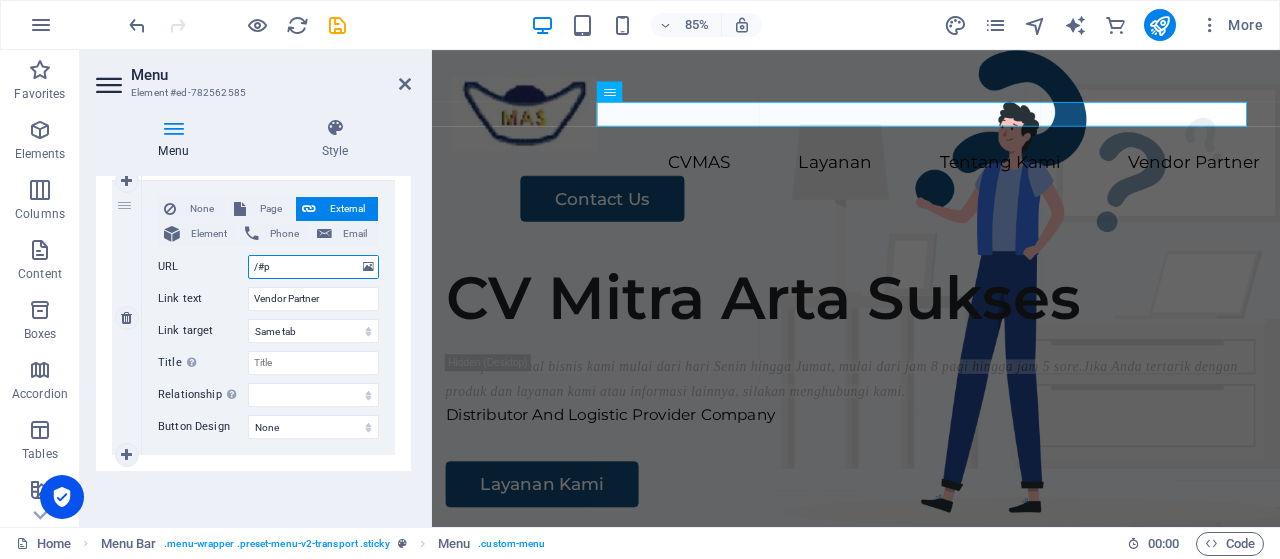 type on "/#" 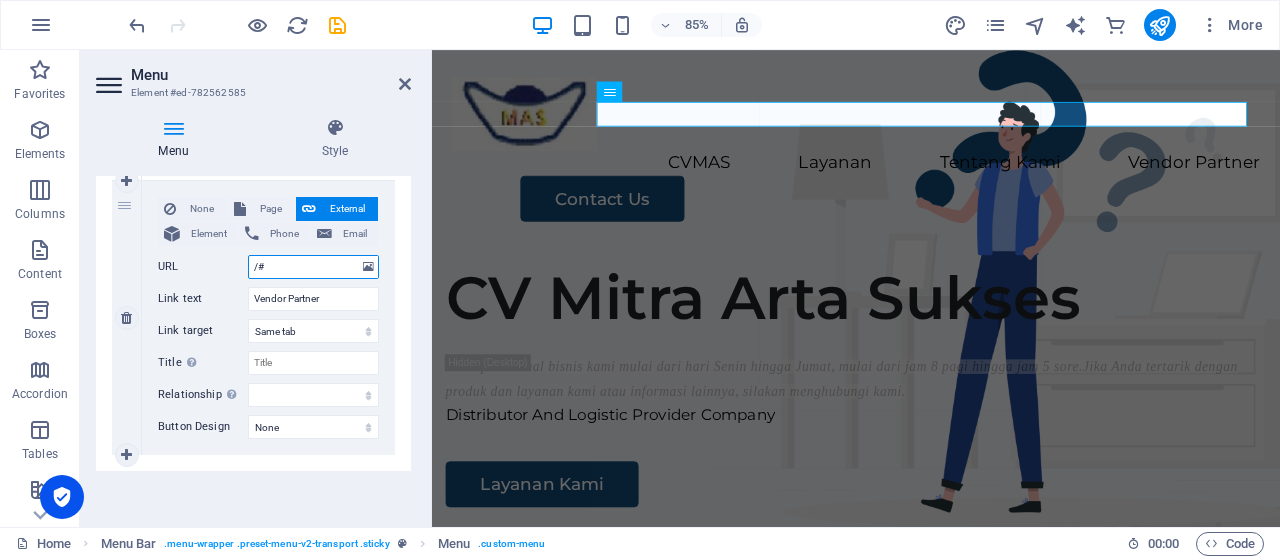 select 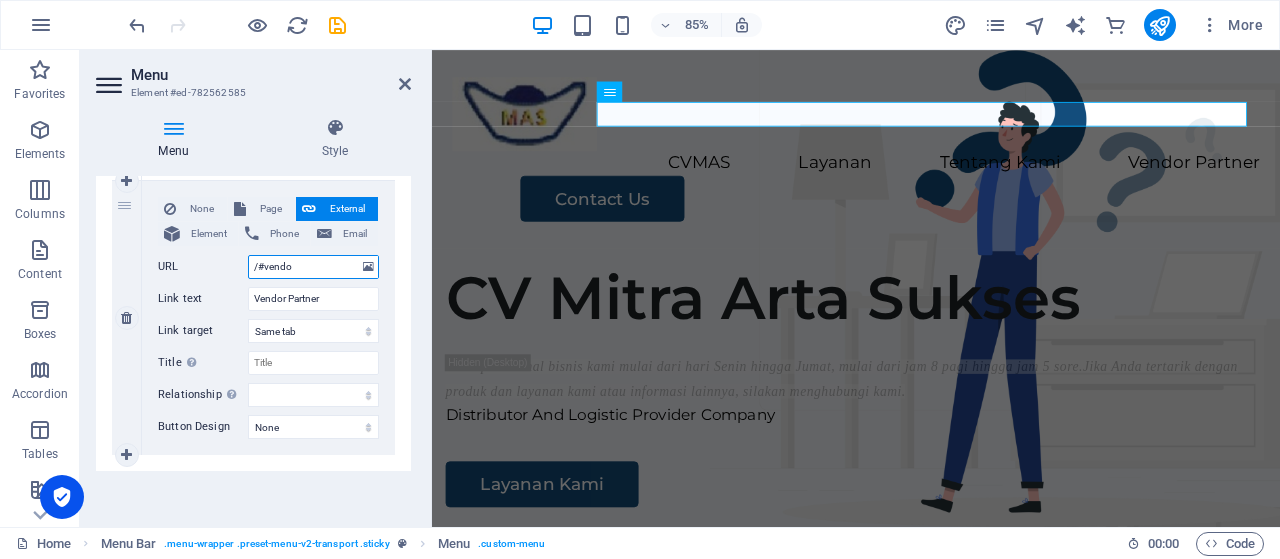 type on "/#vendor" 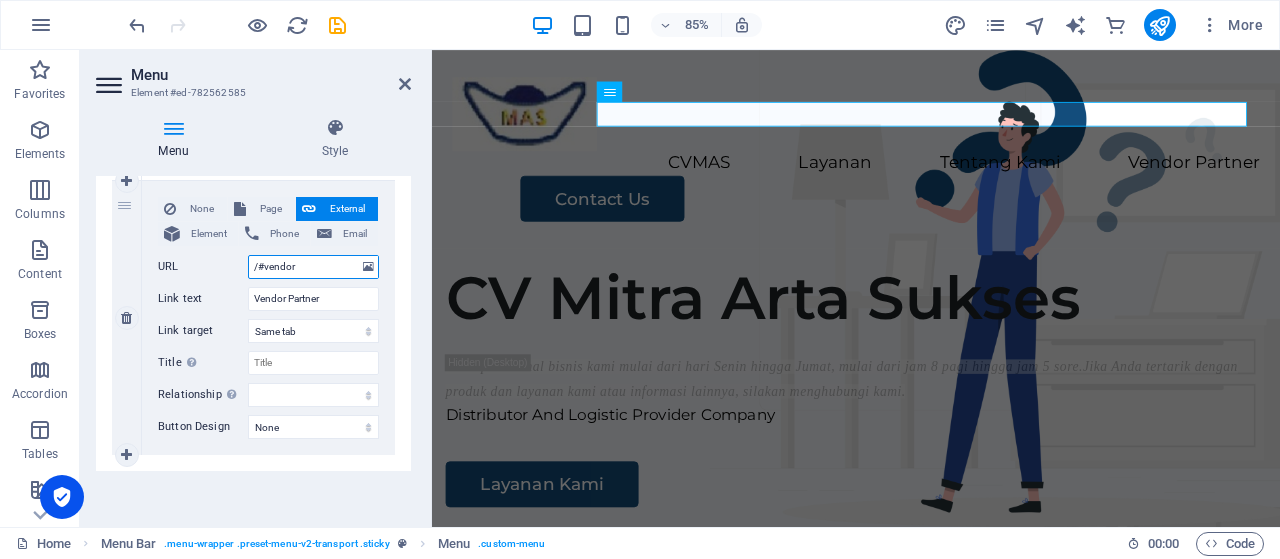 select 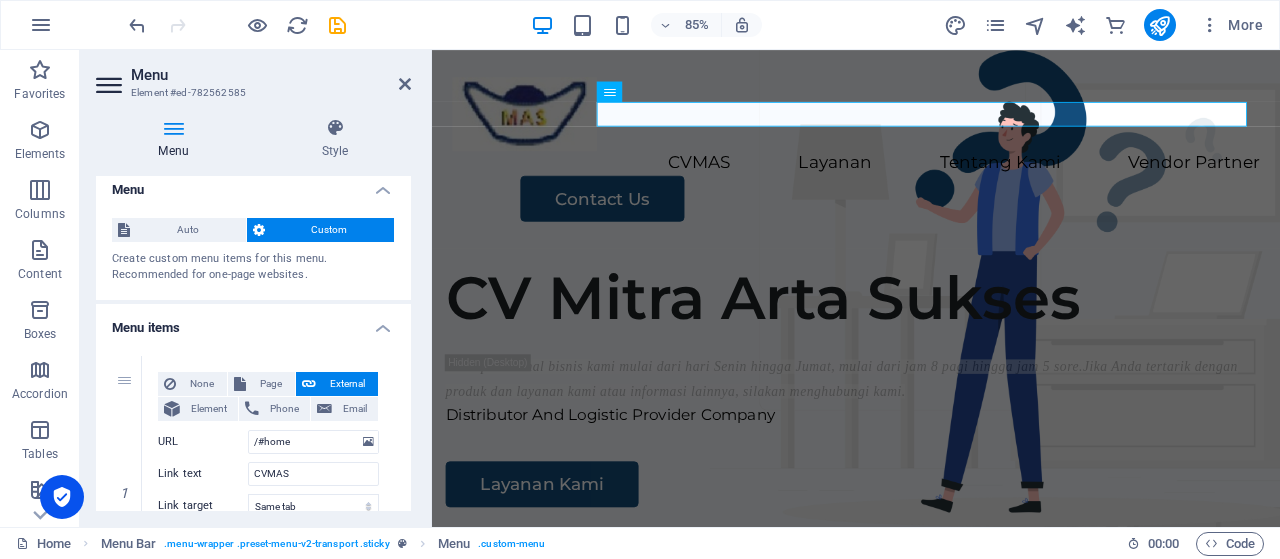 scroll, scrollTop: 0, scrollLeft: 0, axis: both 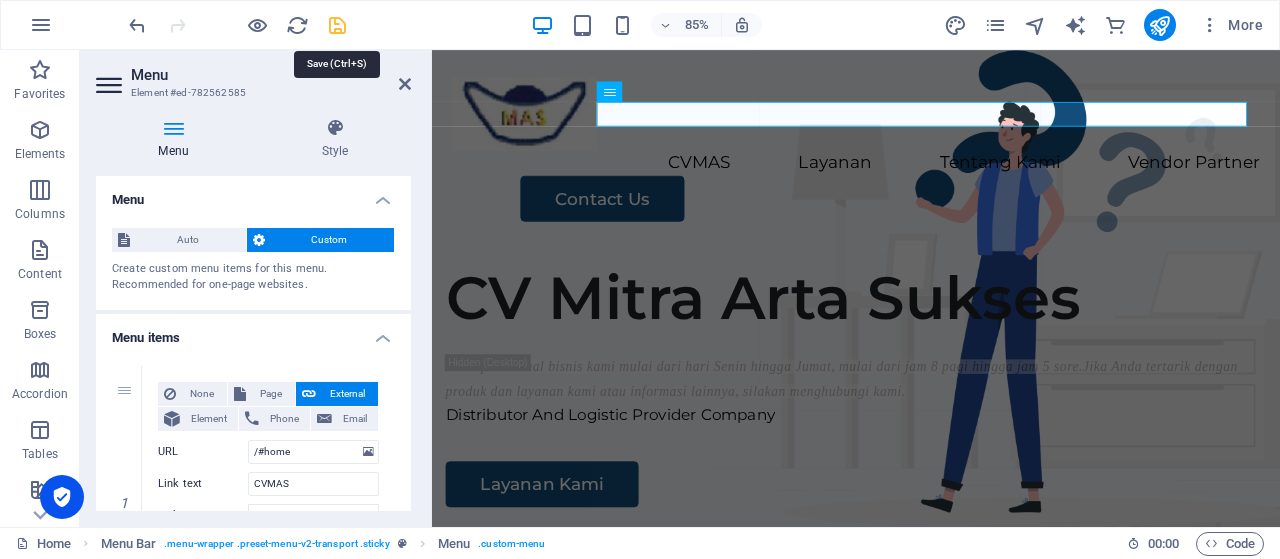 type on "/#vendor" 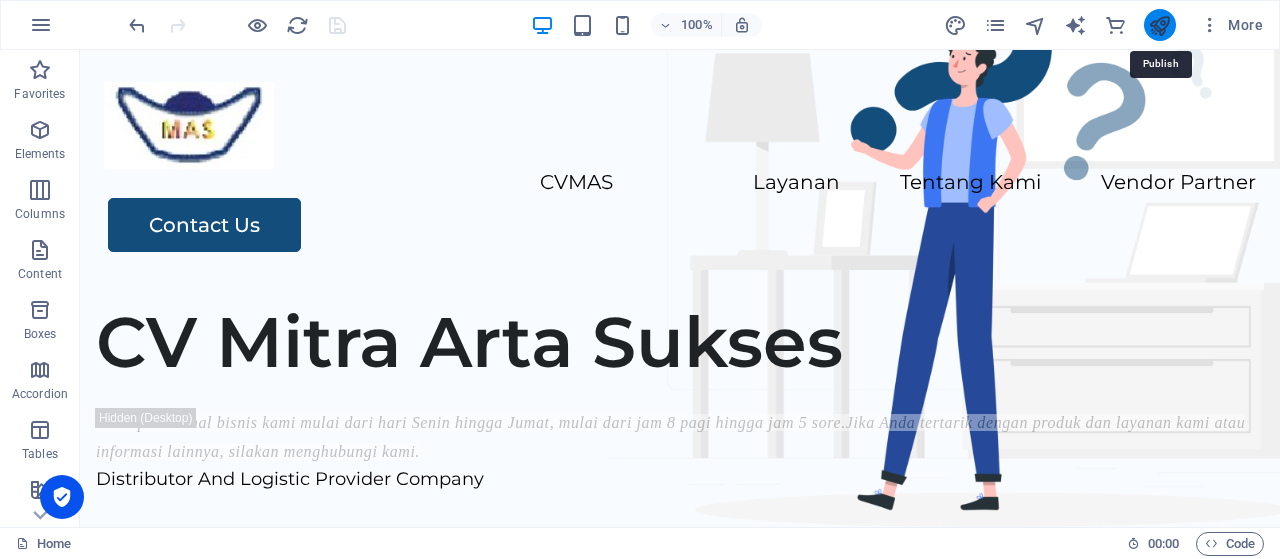 click at bounding box center (1159, 25) 